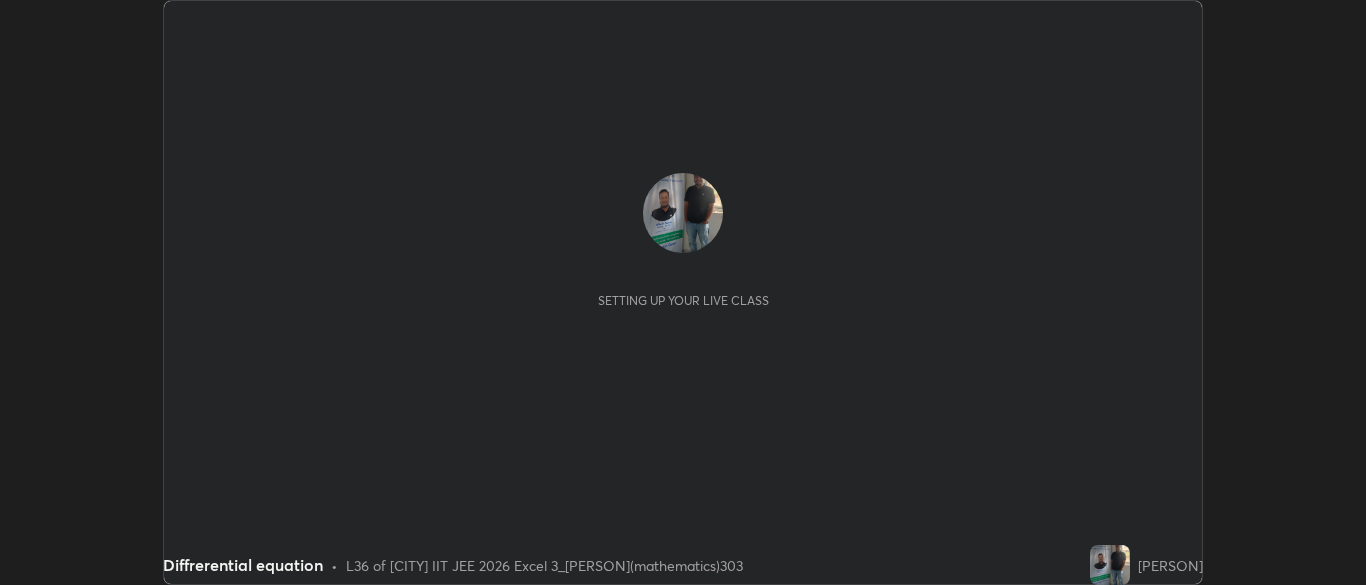 scroll, scrollTop: 0, scrollLeft: 0, axis: both 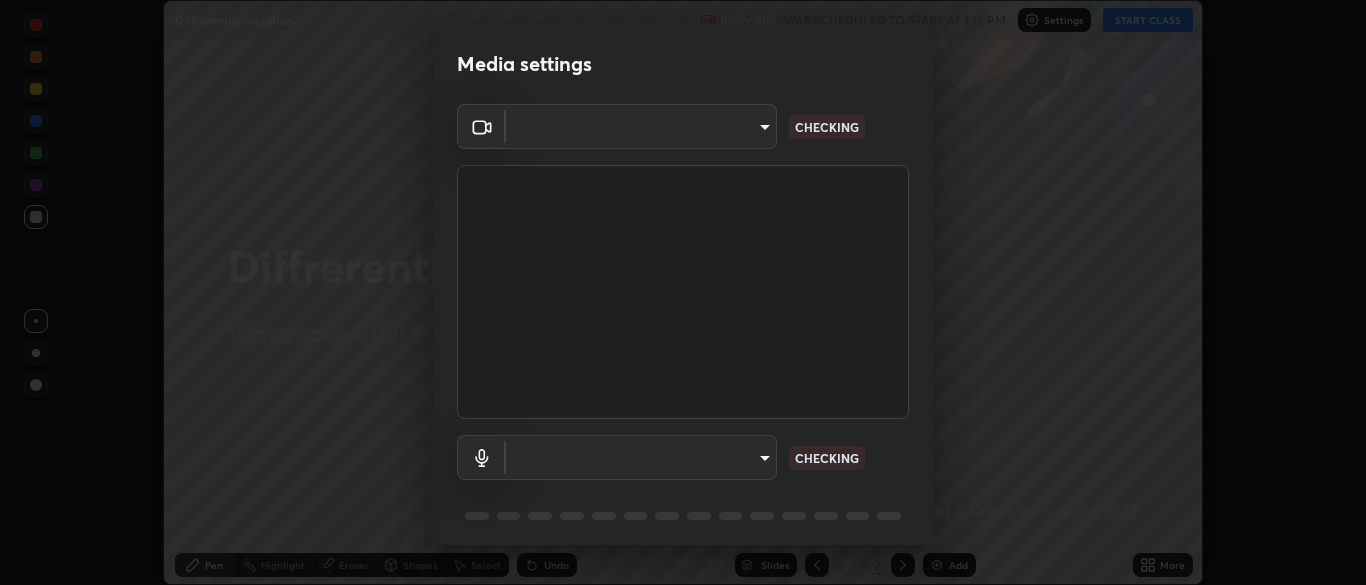 type on "192c789b0f286d88a8df2da4b2347ab44e38f75ff73d027a2eddebed2ba05167" 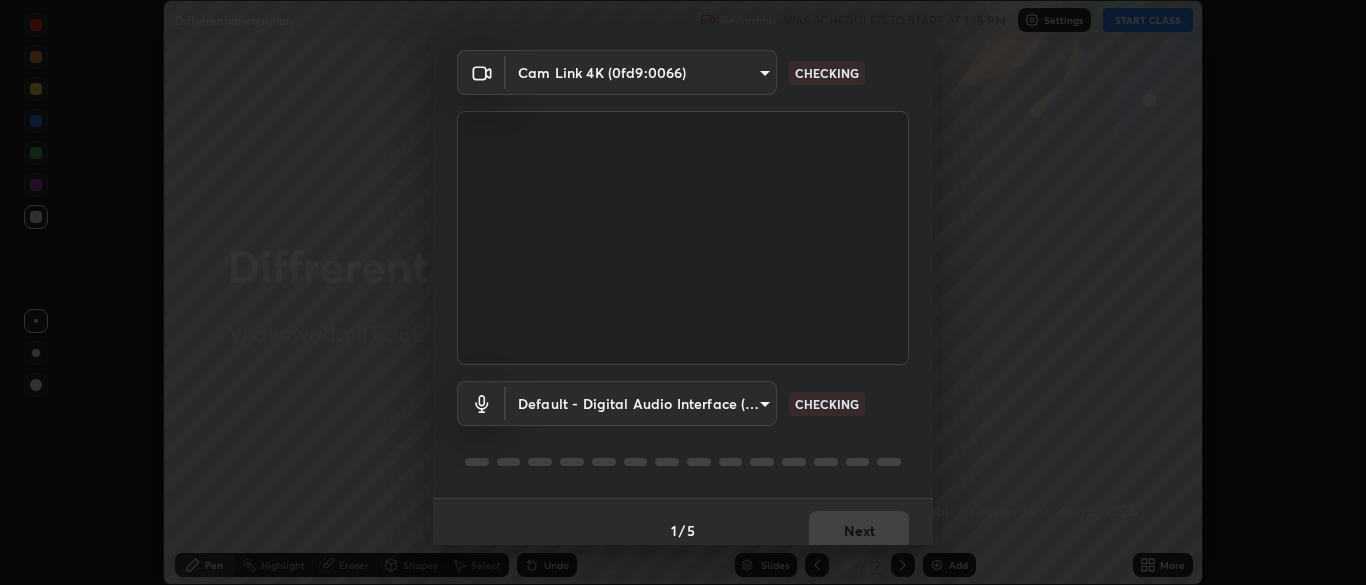 scroll, scrollTop: 71, scrollLeft: 0, axis: vertical 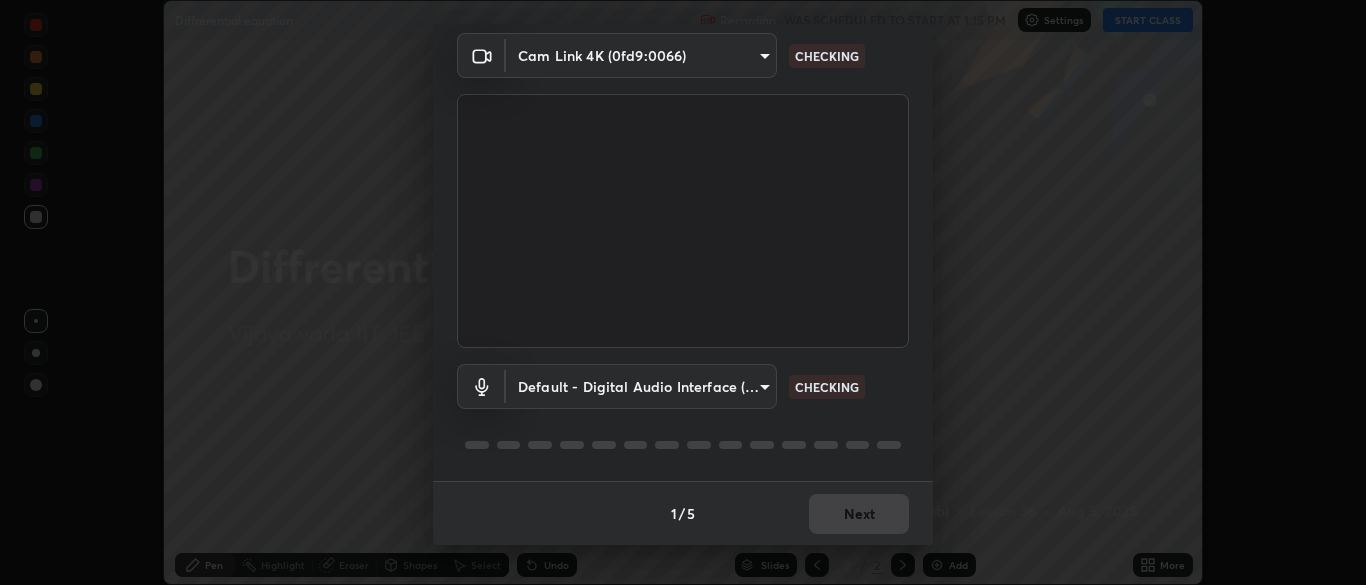 click on "Erase all Diffrerential equation Recording WAS SCHEDULED TO START AT  1:15 PM Settings START CLASS Setting up your live class Diffrerential equation • L36 of [CITY] IIT JEE 2026 Excel 3_[PERSON](mathematics)303 [PERSON] Pen Highlight Eraser Shapes Select Undo Slides 2 / 2 Add More No doubts shared Encourage your learners to ask a doubt for better clarity Report an issue Reason for reporting Buffering Chat not working Audio - Video sync issue Educator video quality low ​ Attach an image Report Media settings Cam Link 4K (0fd9:0066) [UNIQUE_ID] CHECKING Default - Digital Audio Interface (3- Cam Link 4K) default CHECKING 1 / 5 Next" at bounding box center [683, 292] 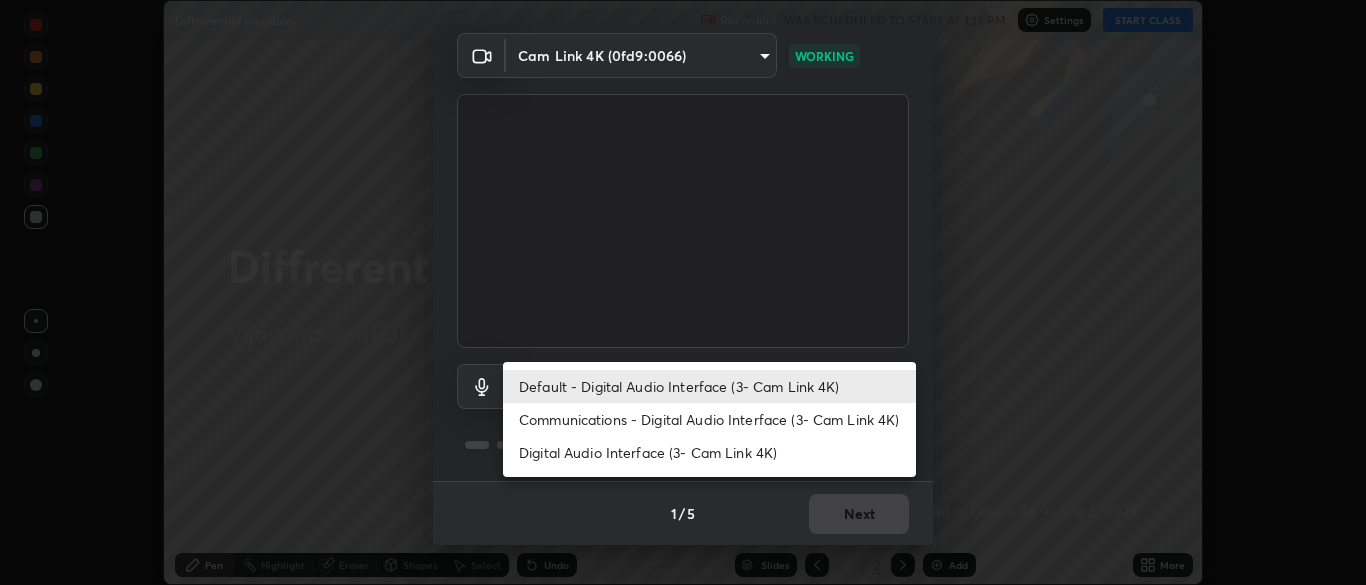 click on "Communications - Digital Audio Interface (3- Cam Link 4K)" at bounding box center [709, 419] 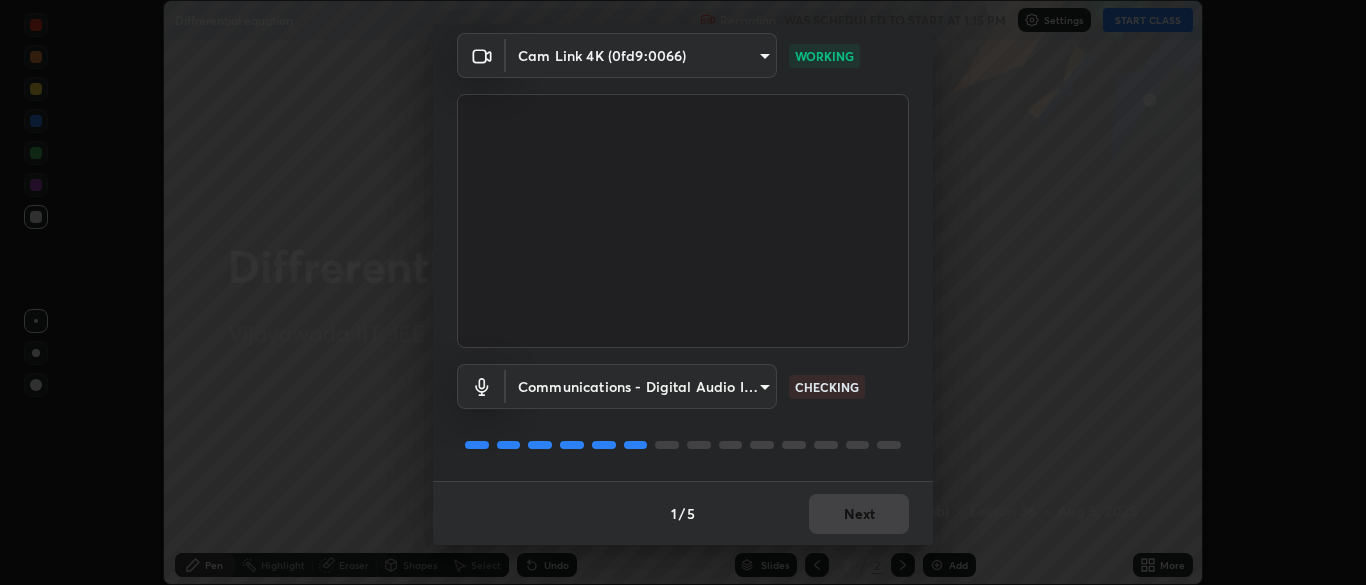 click on "1 / 5 Next" at bounding box center (683, 513) 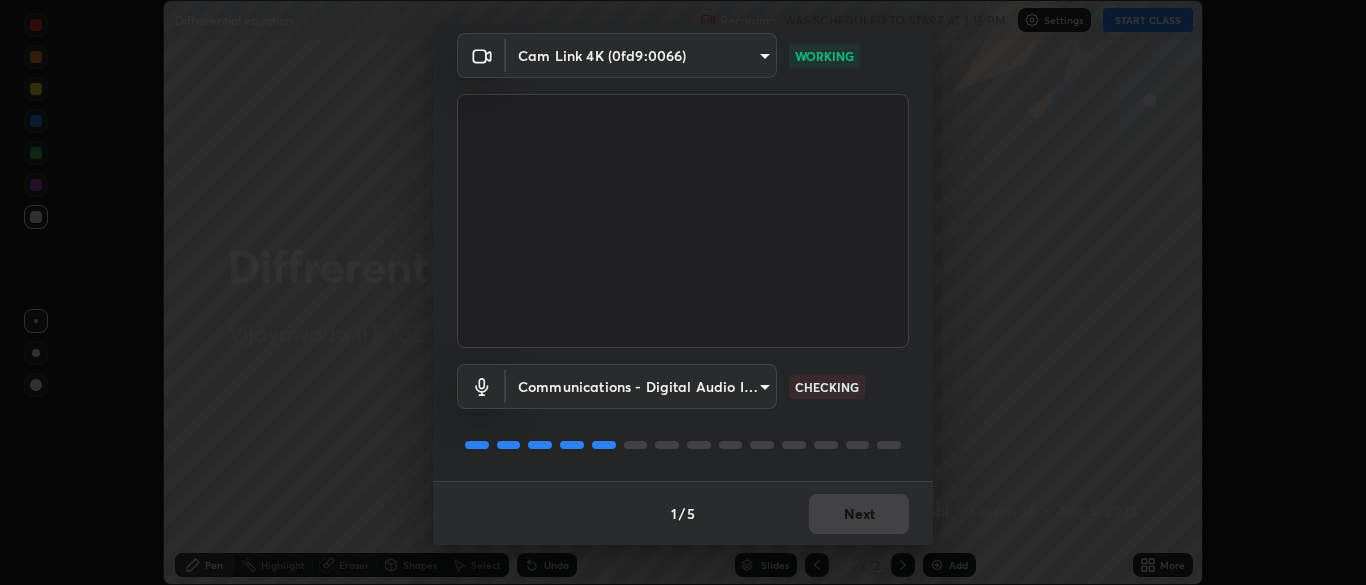 click on "1 / 5 Next" at bounding box center (683, 513) 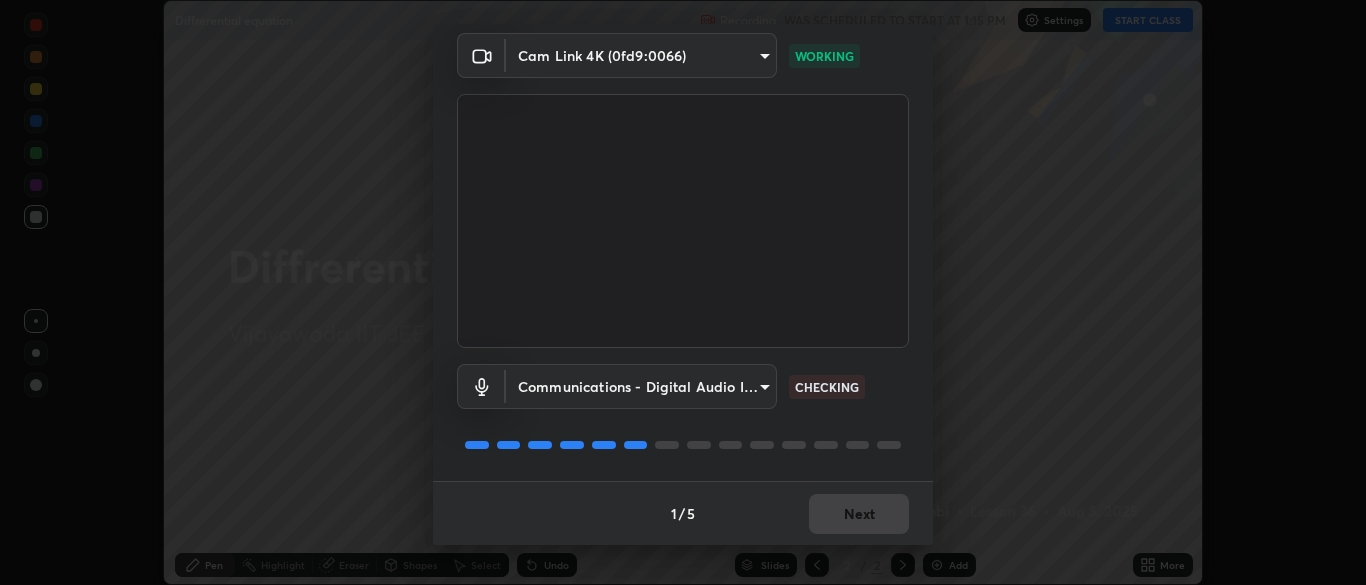 click on "1 / 5 Next" at bounding box center (683, 513) 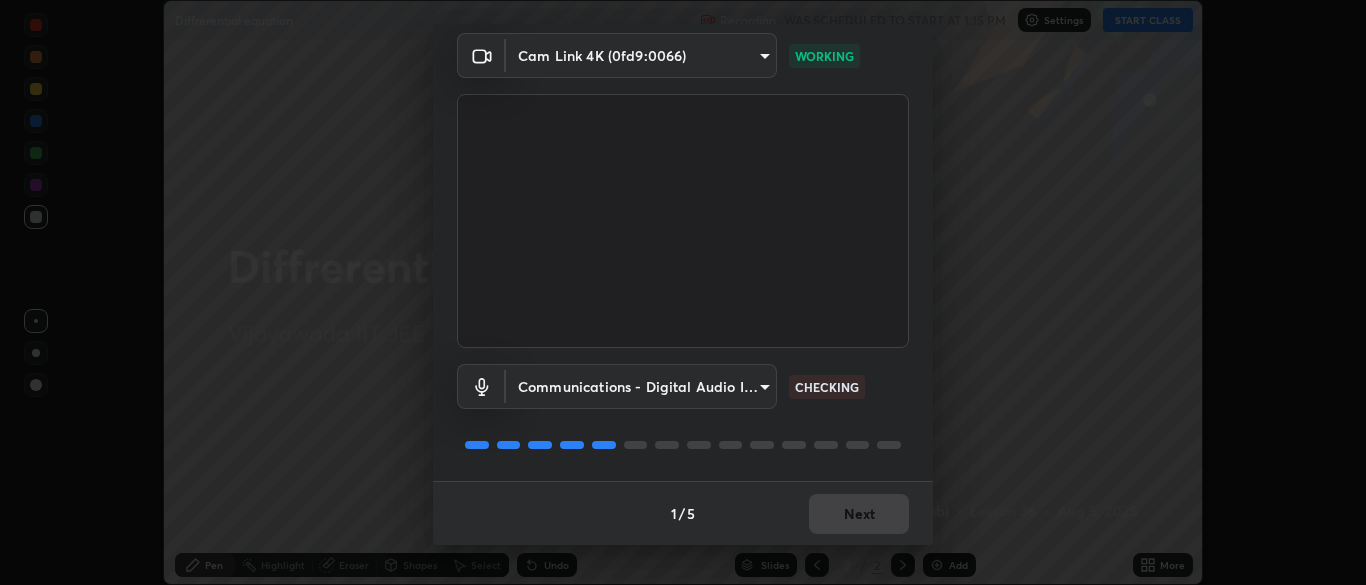 click on "1 / 5 Next" at bounding box center [683, 513] 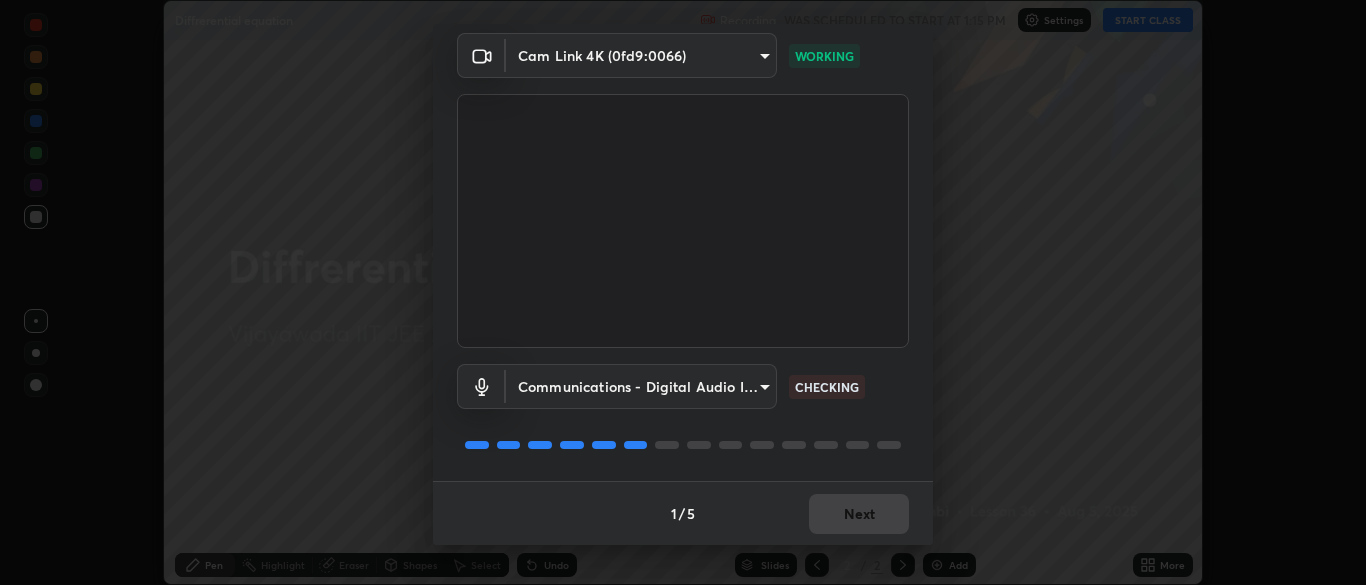 click on "1 / 5 Next" at bounding box center (683, 513) 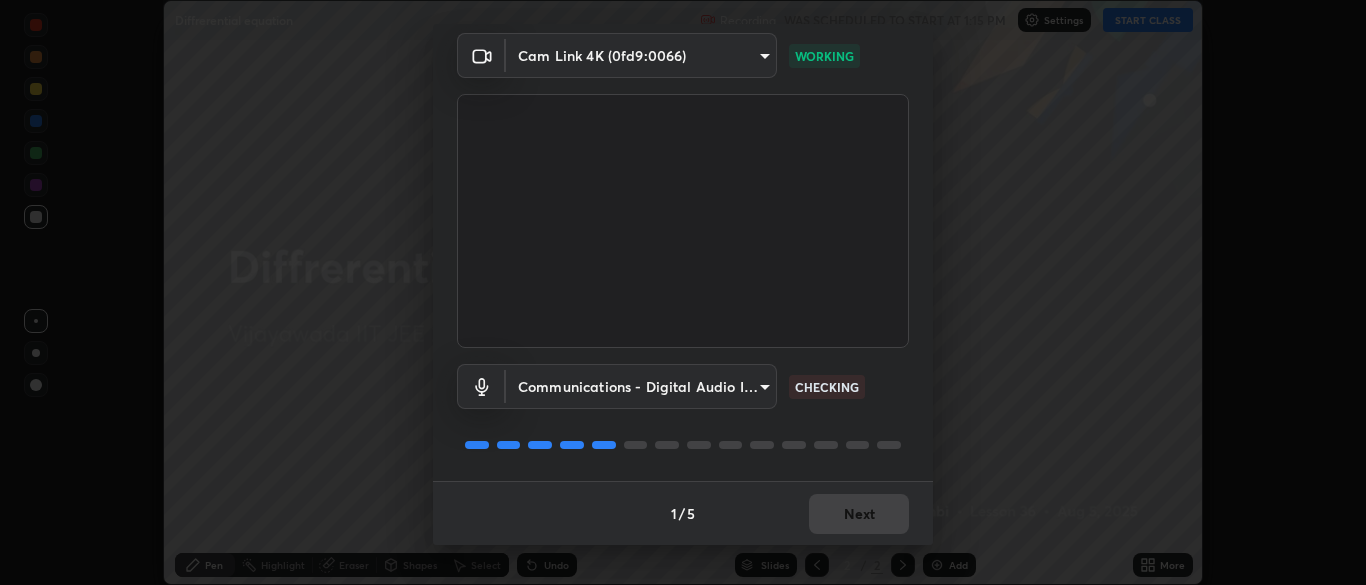 click on "1 / 5 Next" at bounding box center (683, 513) 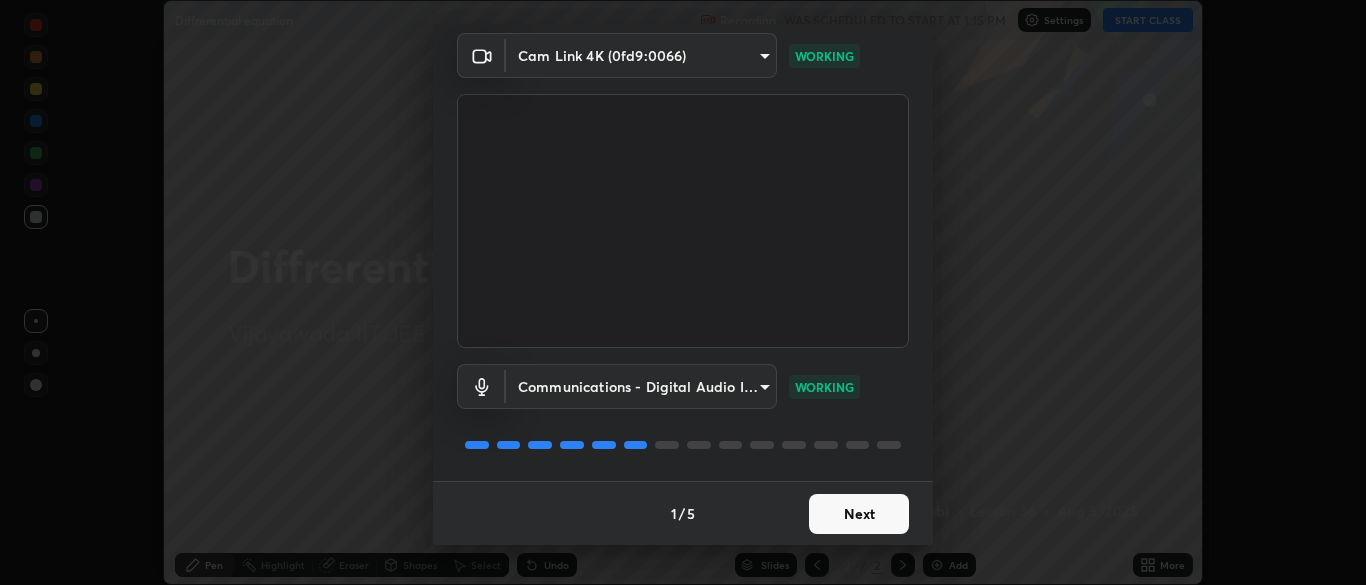 click on "Next" at bounding box center [859, 514] 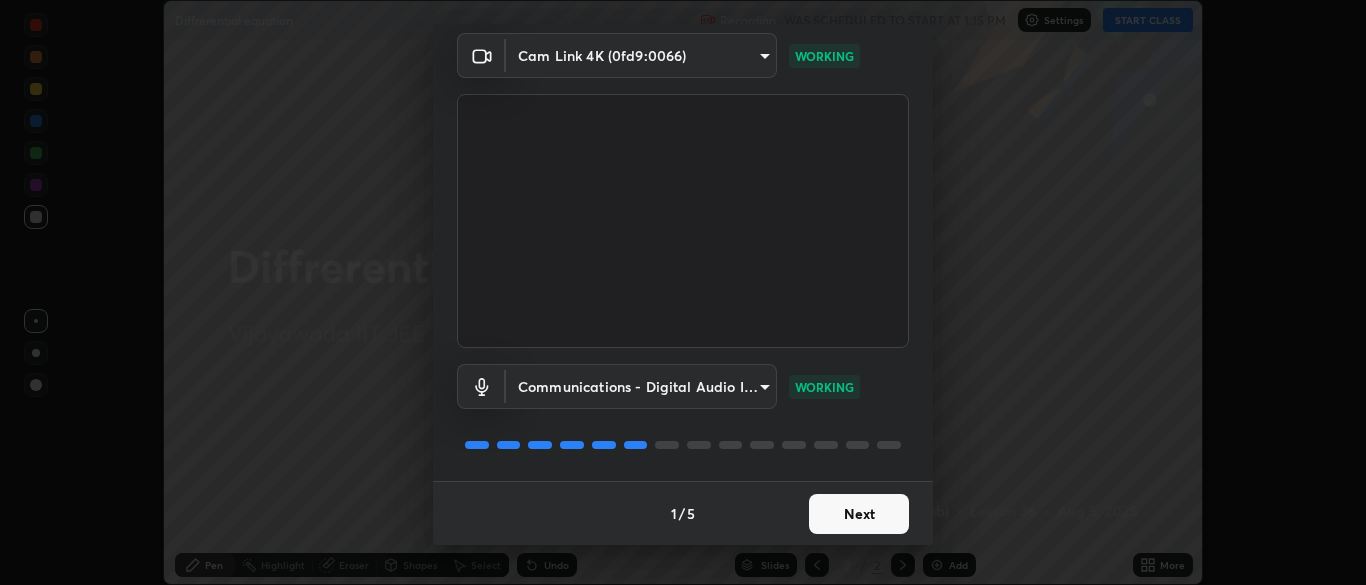 scroll, scrollTop: 0, scrollLeft: 0, axis: both 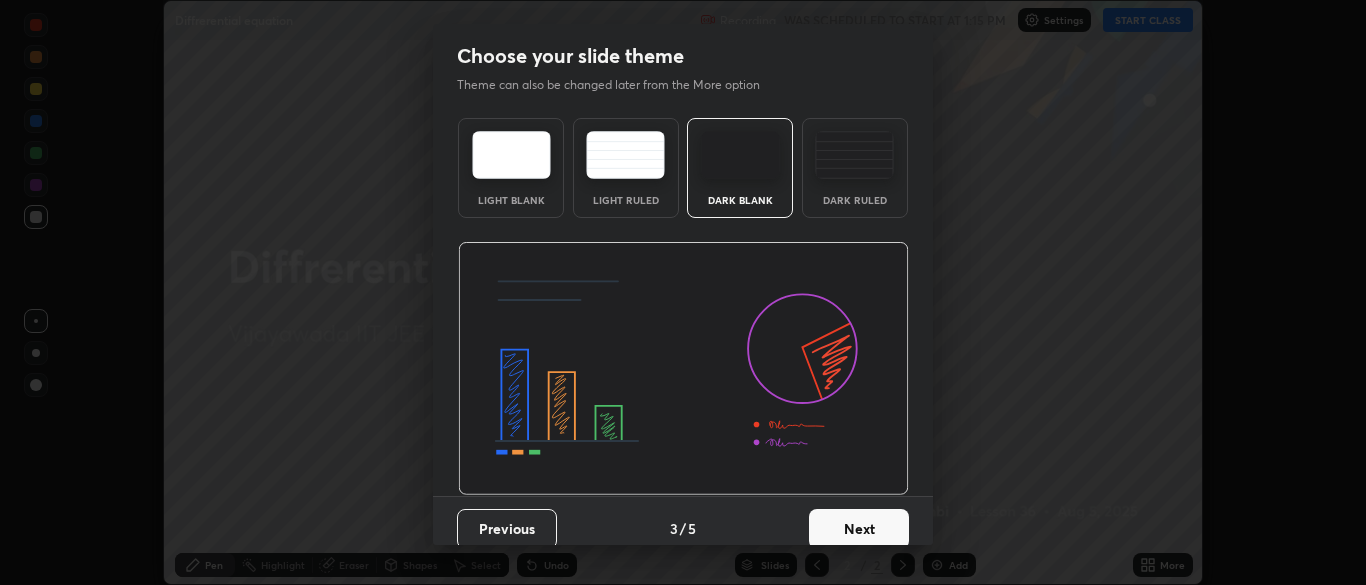 click on "Next" at bounding box center [859, 529] 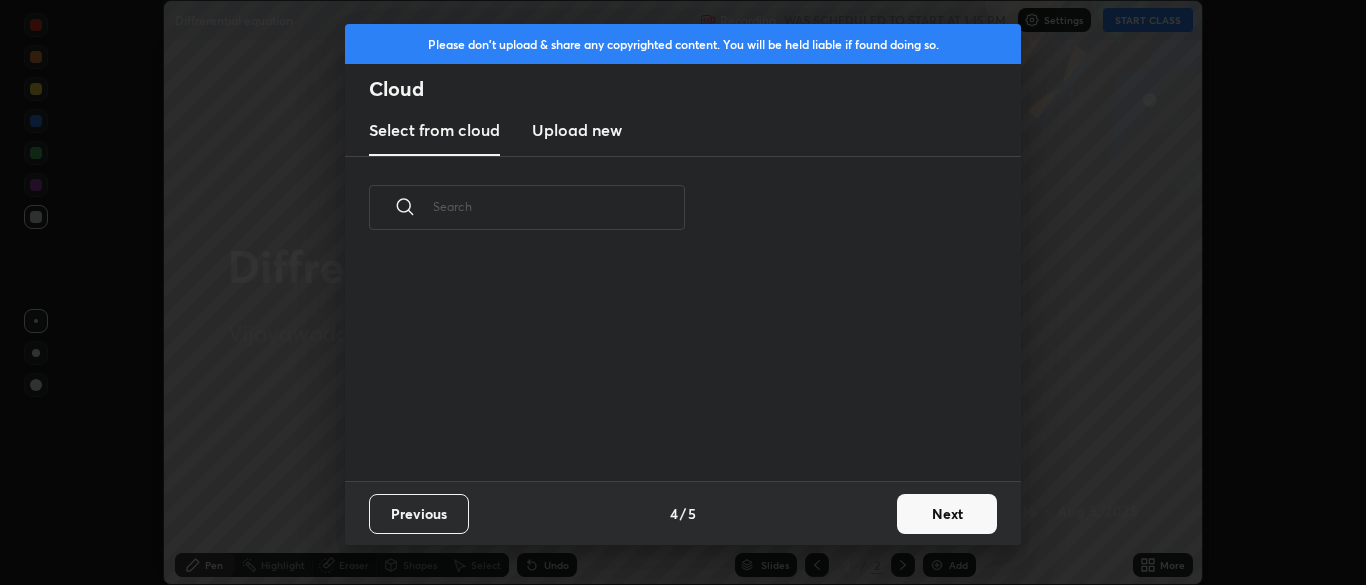 scroll, scrollTop: 7, scrollLeft: 11, axis: both 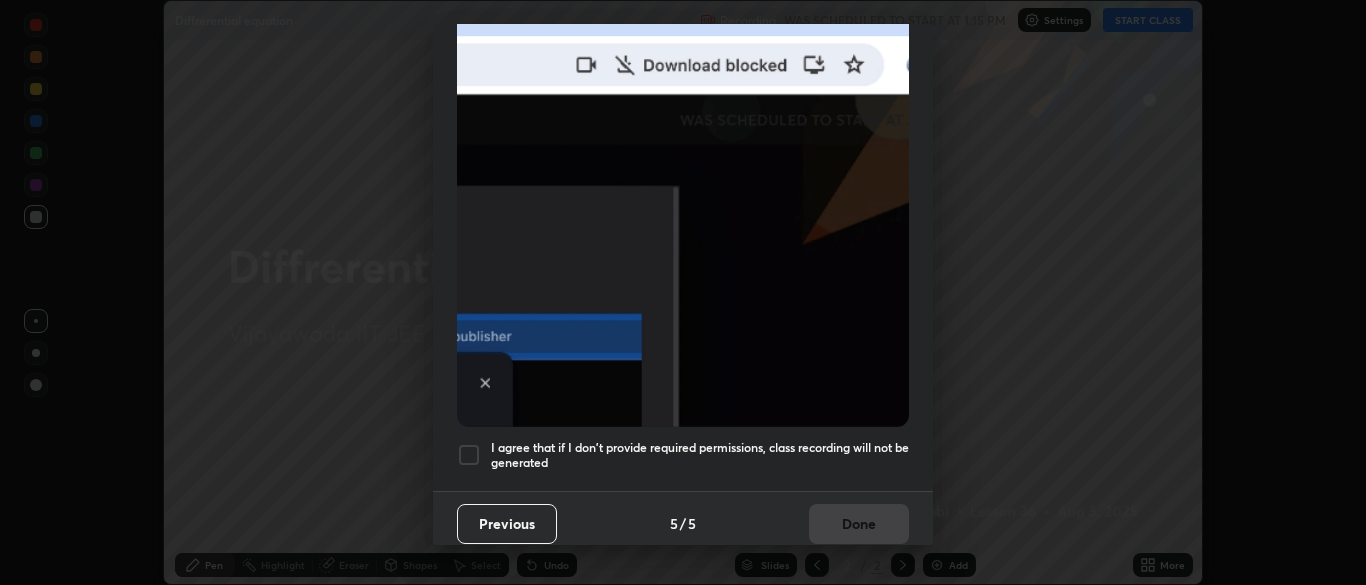 click at bounding box center [469, 455] 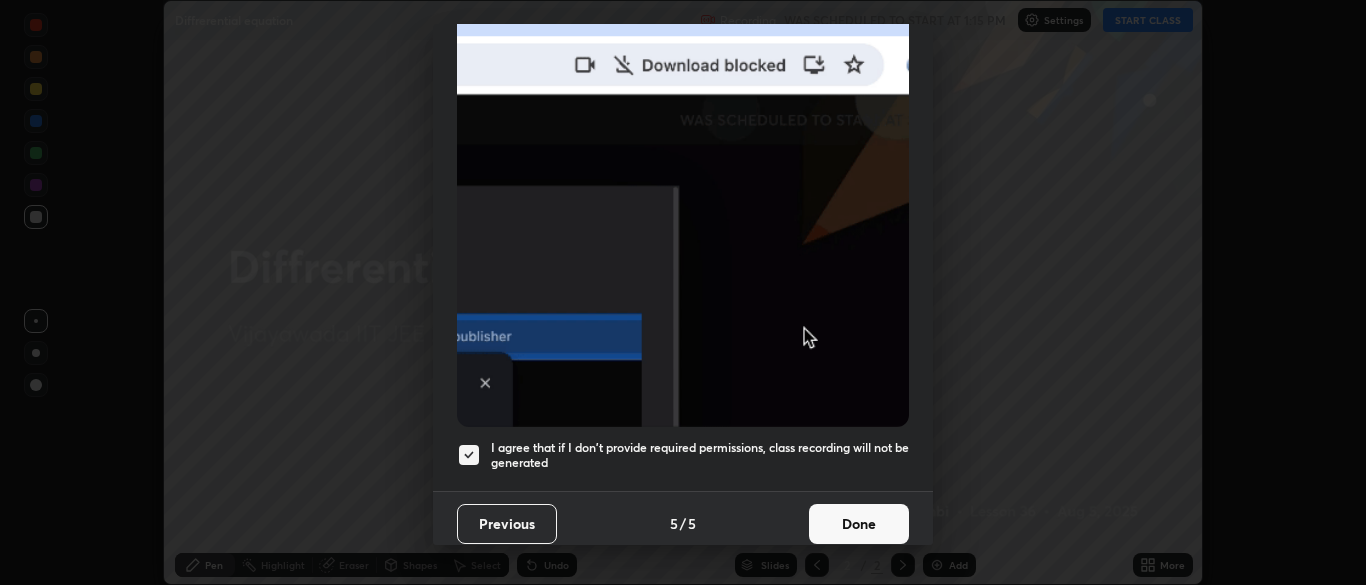 click on "Done" at bounding box center (859, 524) 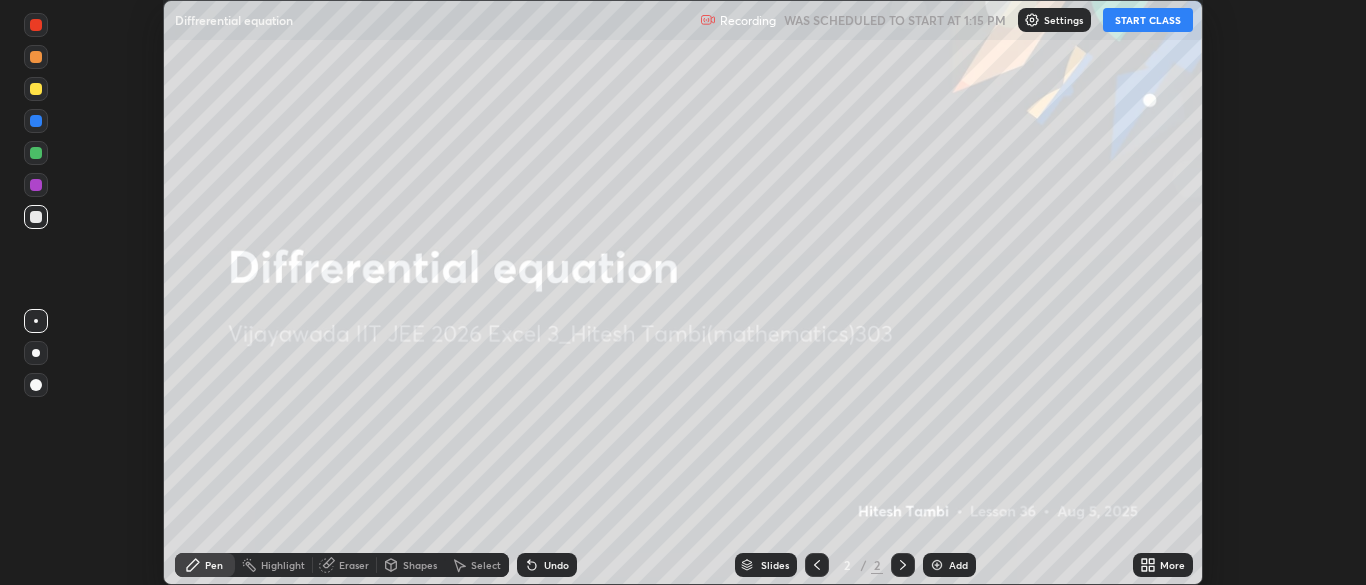 click on "START CLASS" at bounding box center [1148, 20] 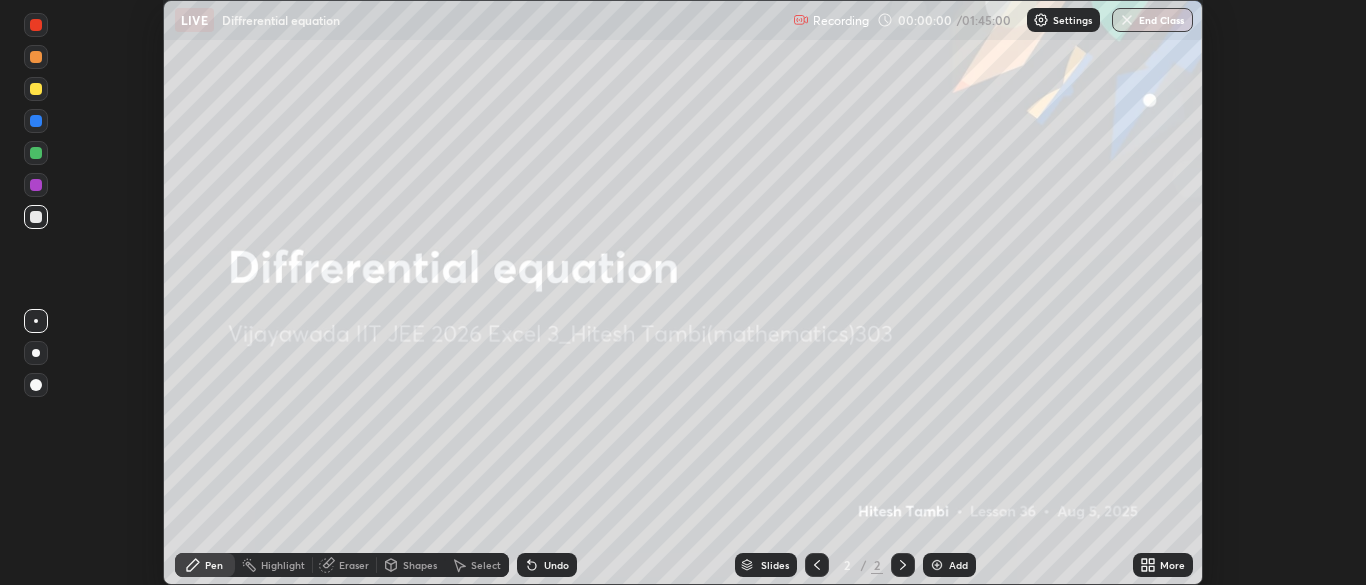 click on "Add" at bounding box center (958, 565) 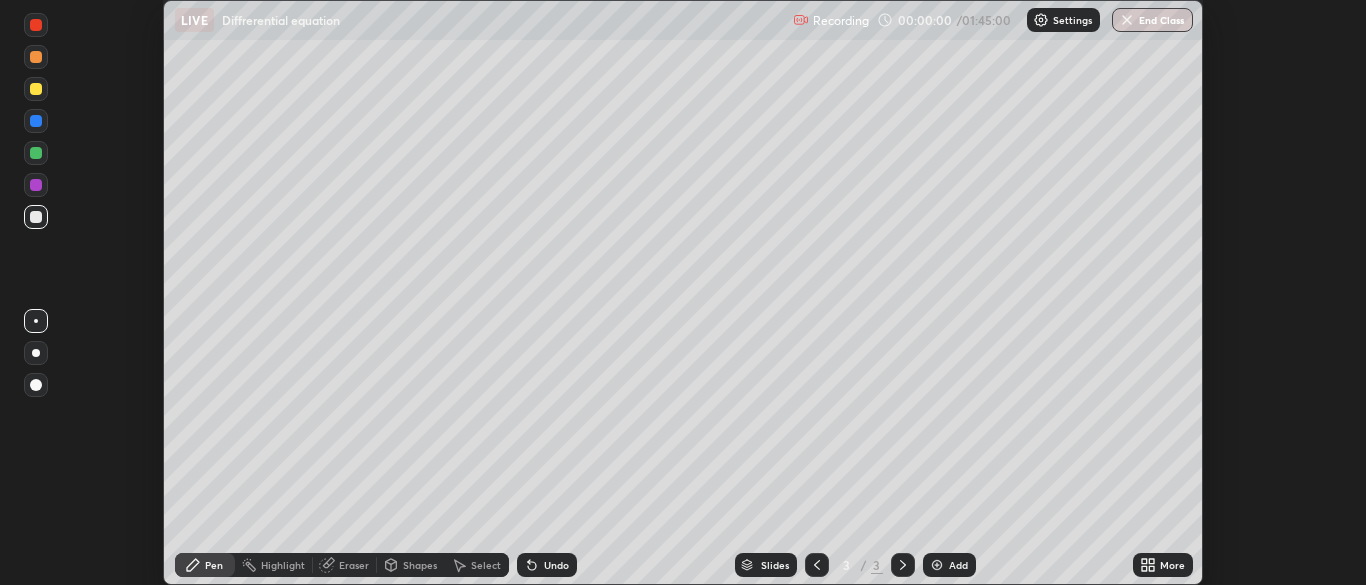 click 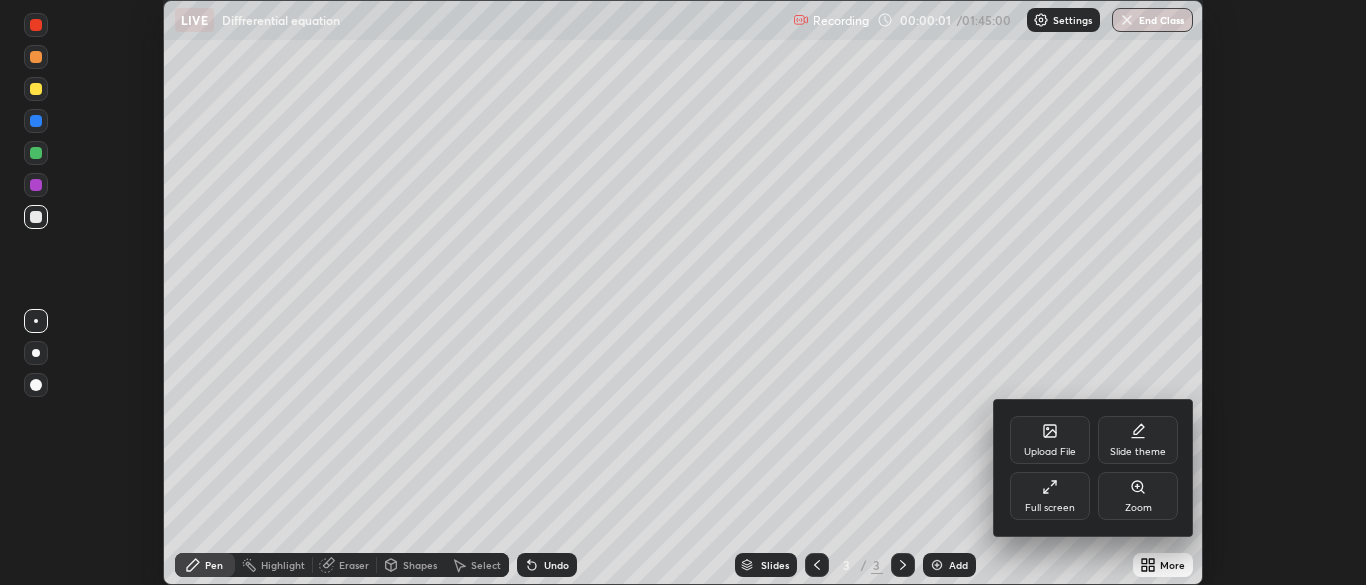 click on "Full screen" at bounding box center [1050, 508] 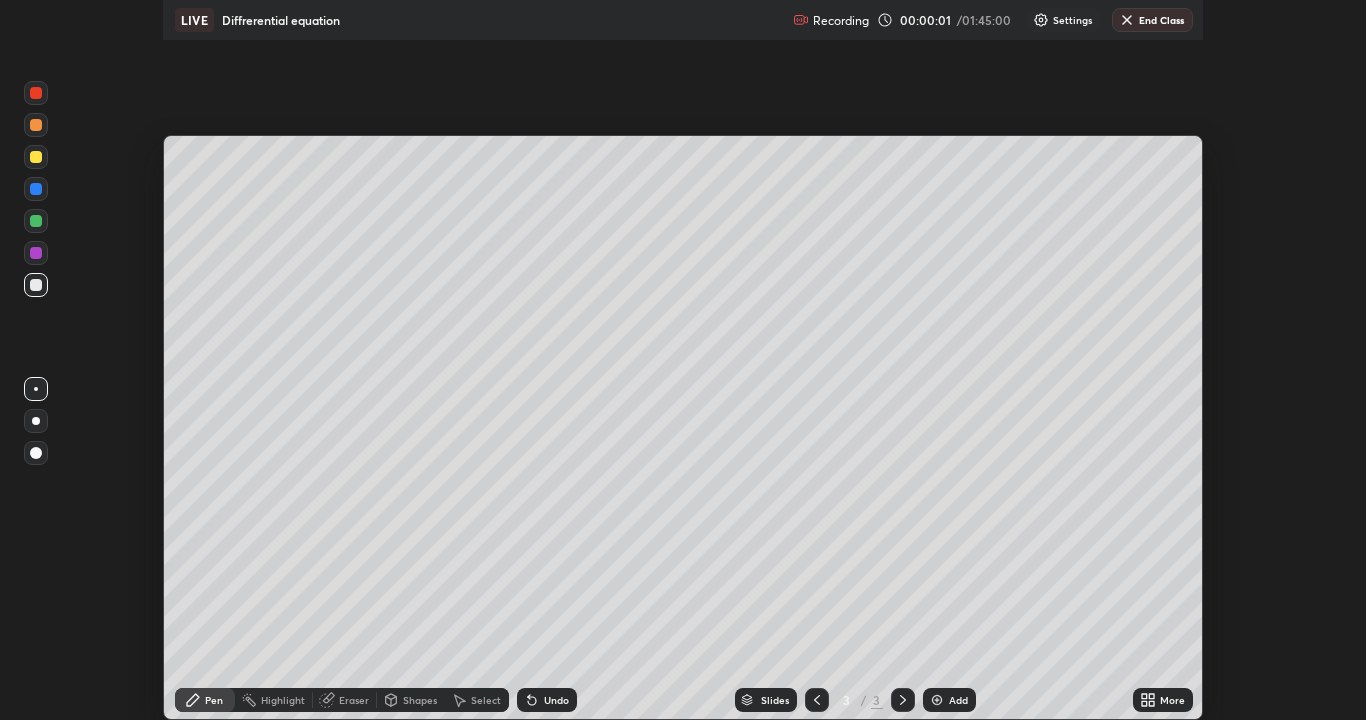 scroll, scrollTop: 99280, scrollLeft: 98634, axis: both 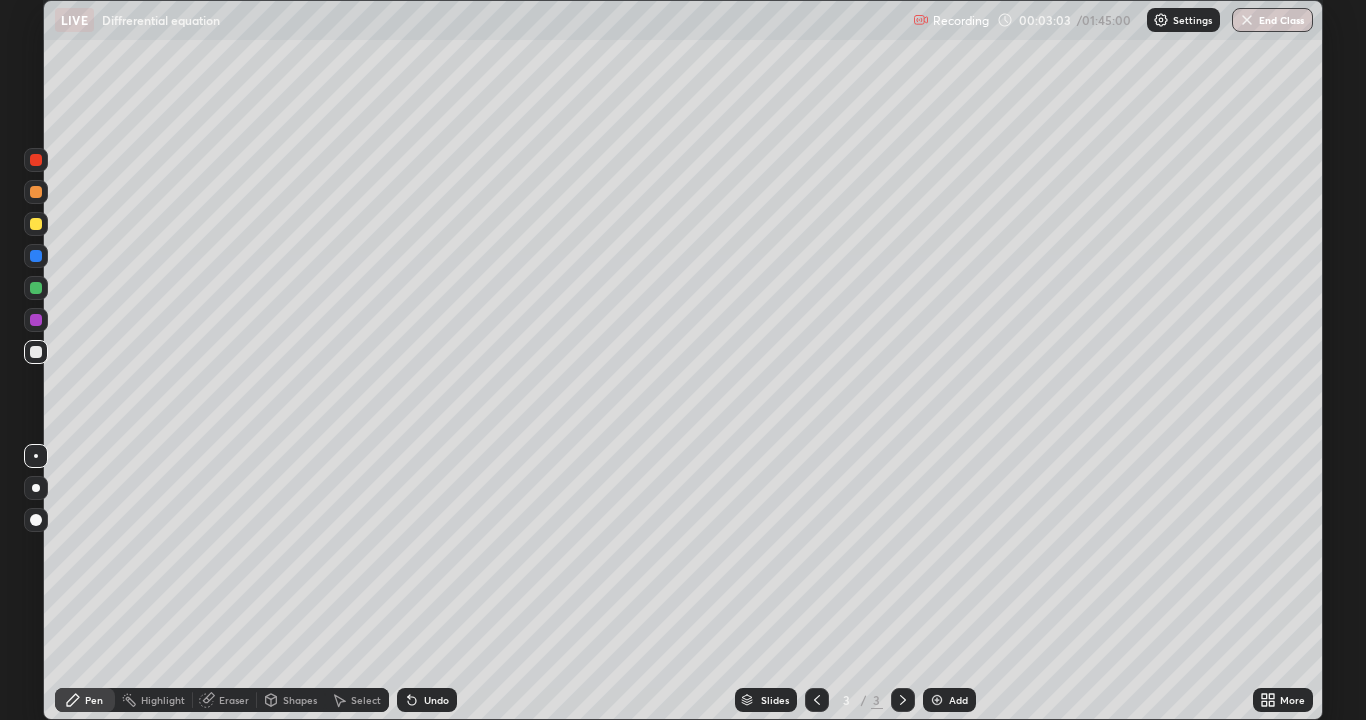 click at bounding box center (36, 224) 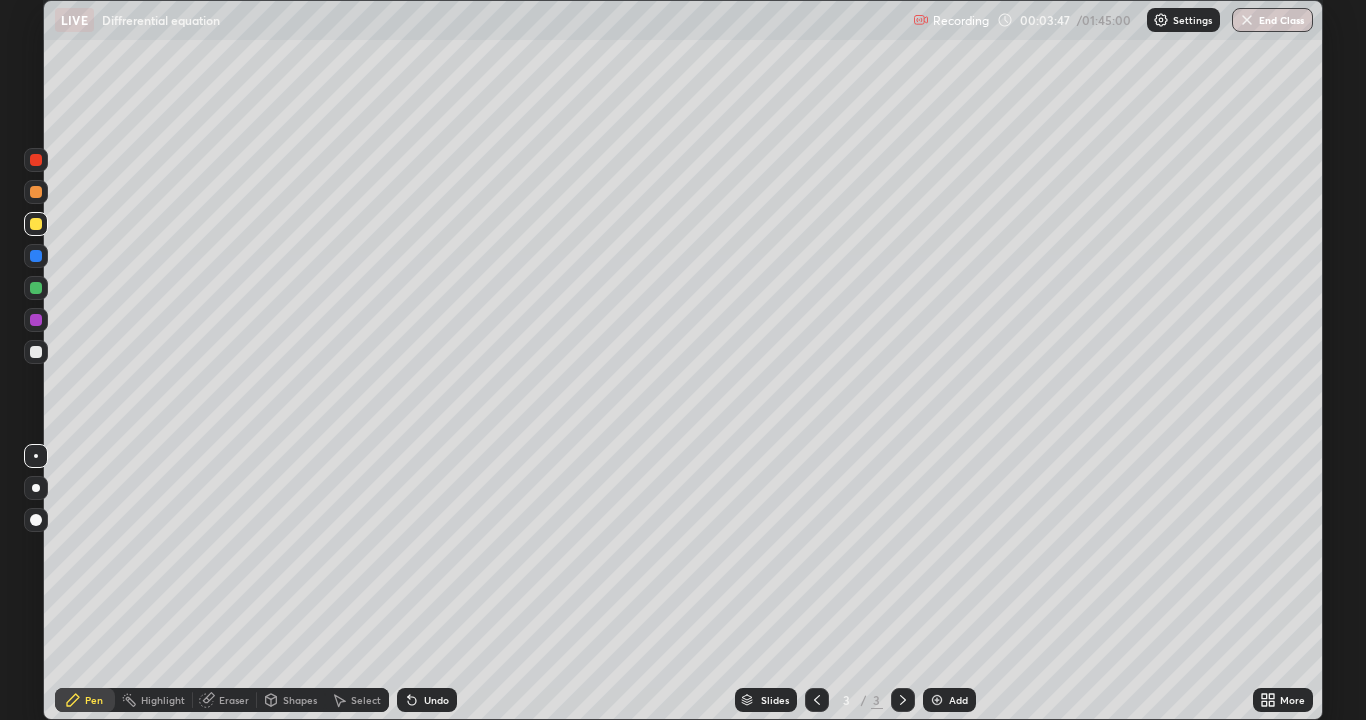 click at bounding box center [36, 352] 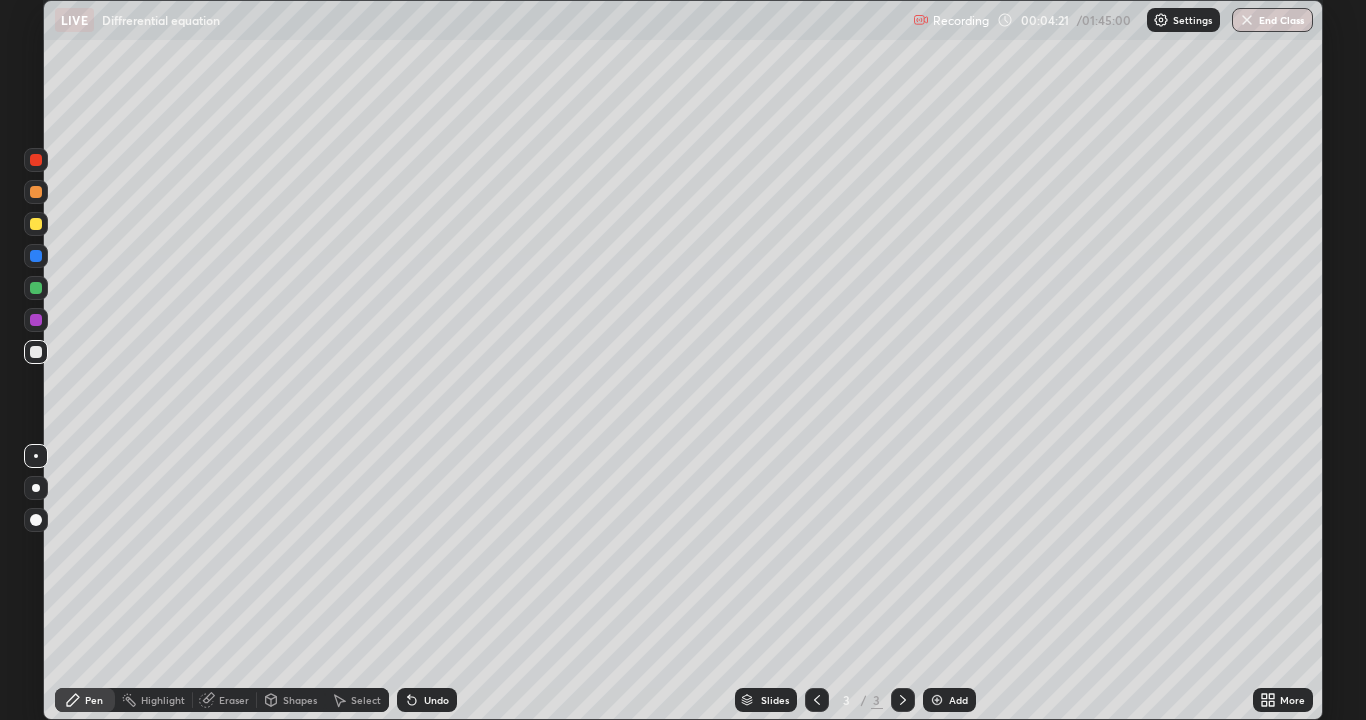 click on "Undo" at bounding box center (436, 700) 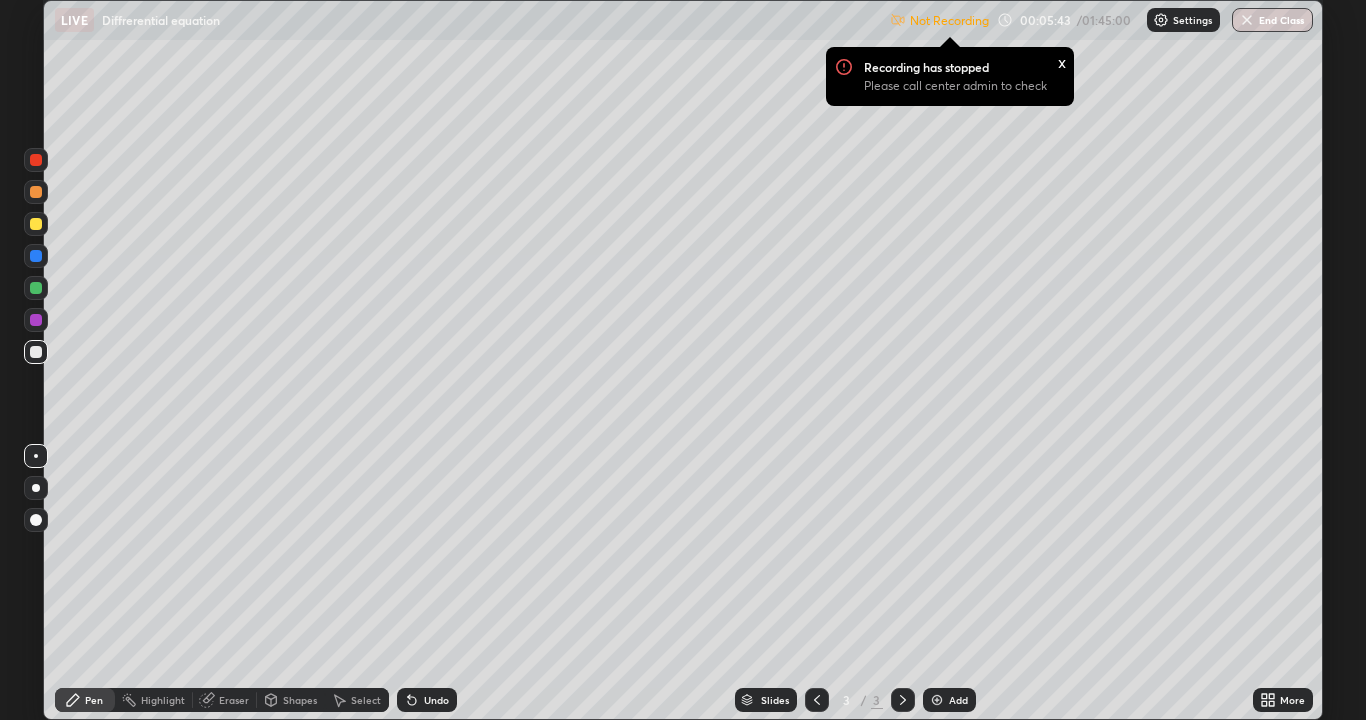 click on "x" at bounding box center [1062, 61] 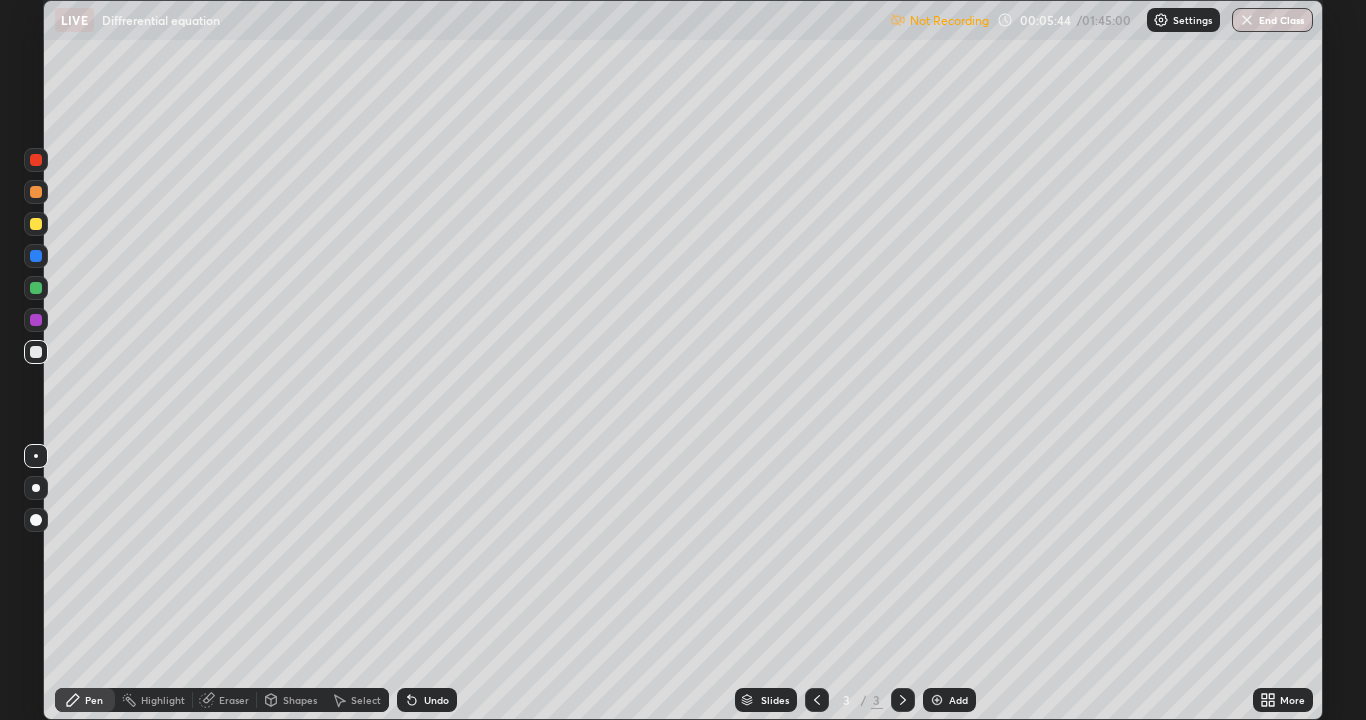 click on "Not Recording" at bounding box center [939, 20] 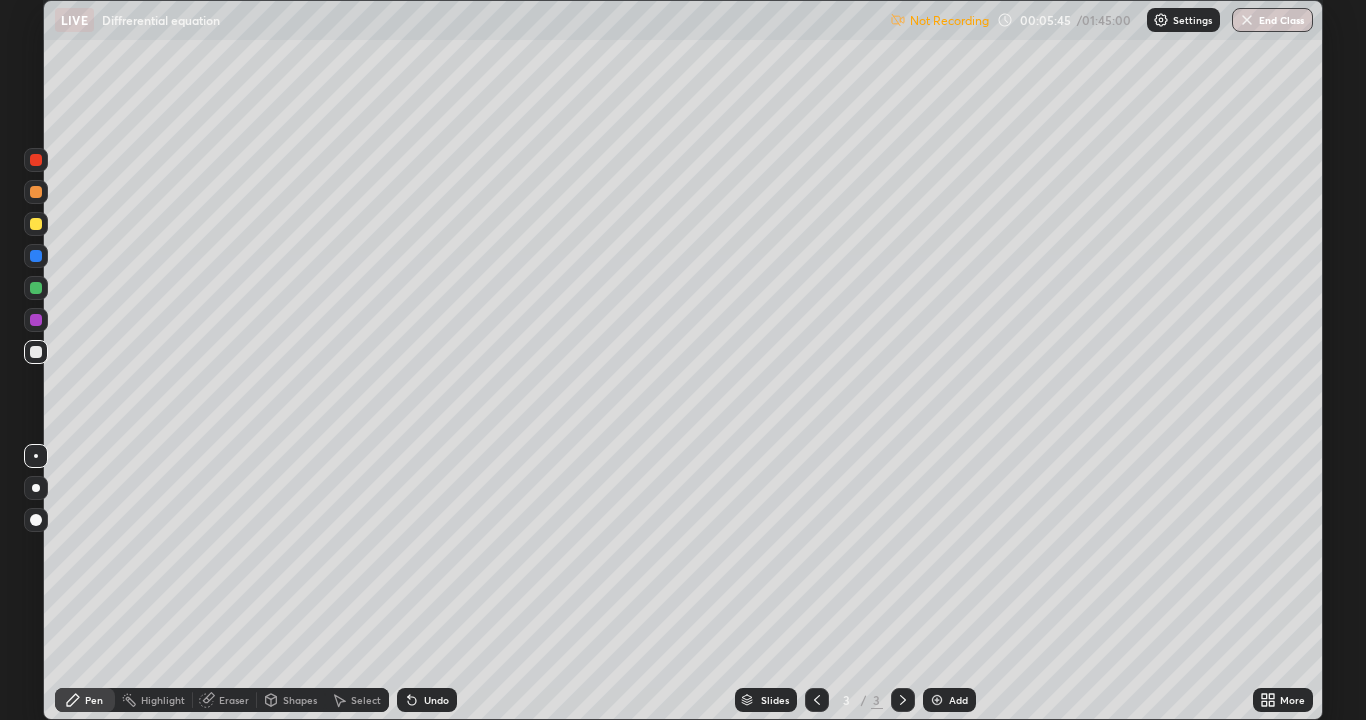 click on "Settings" at bounding box center (1183, 20) 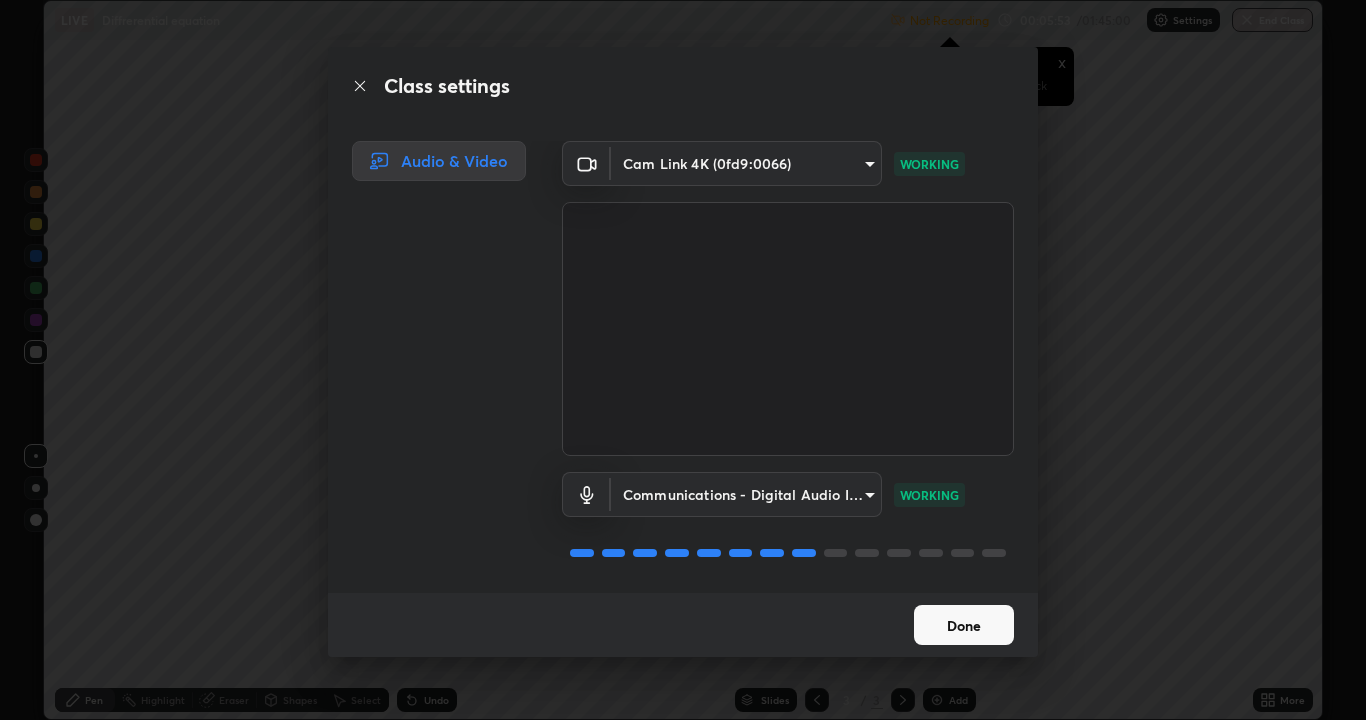 click on "Done" at bounding box center (964, 625) 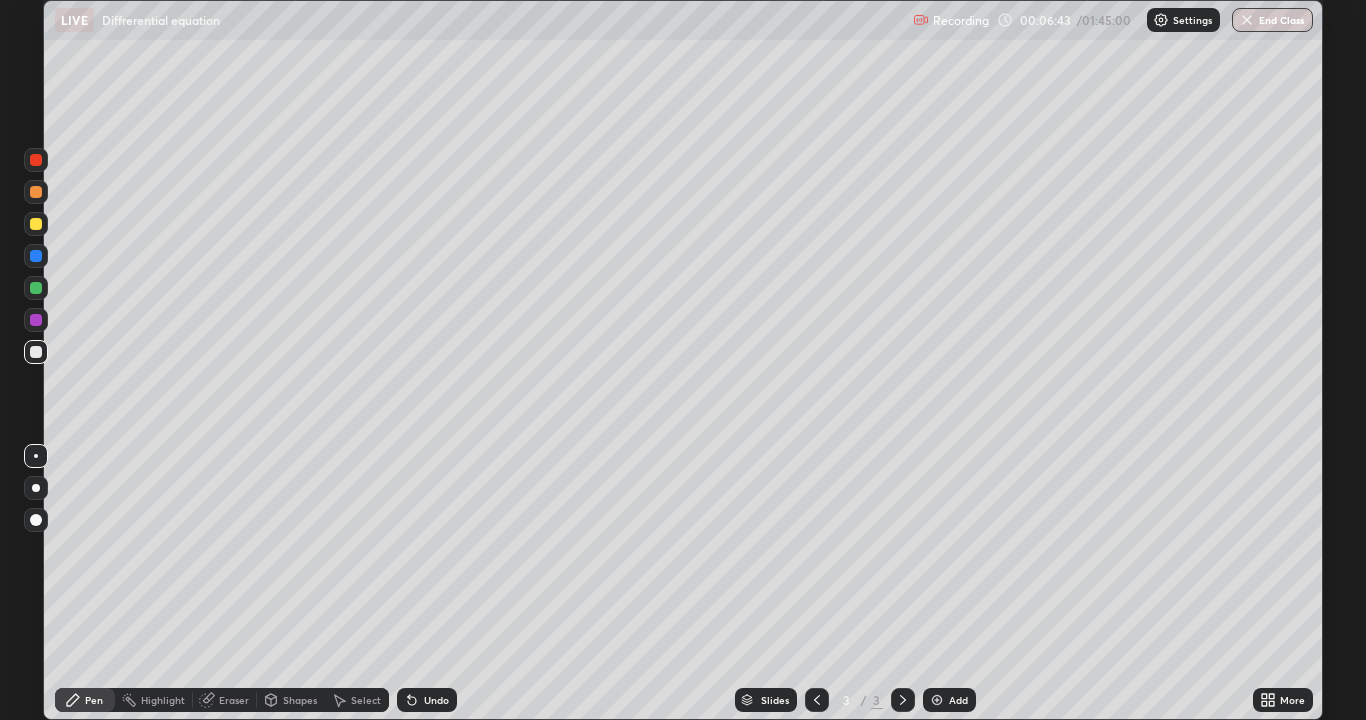 click 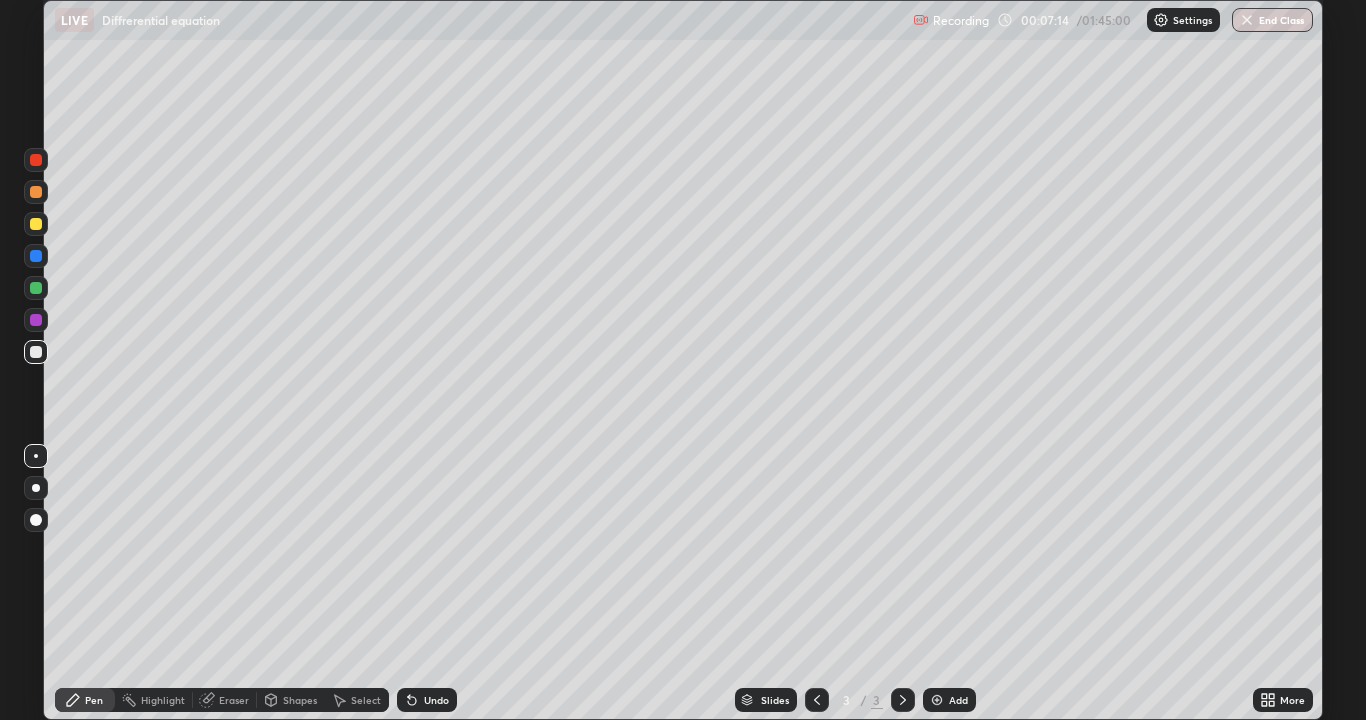 click on "Shapes" at bounding box center (300, 700) 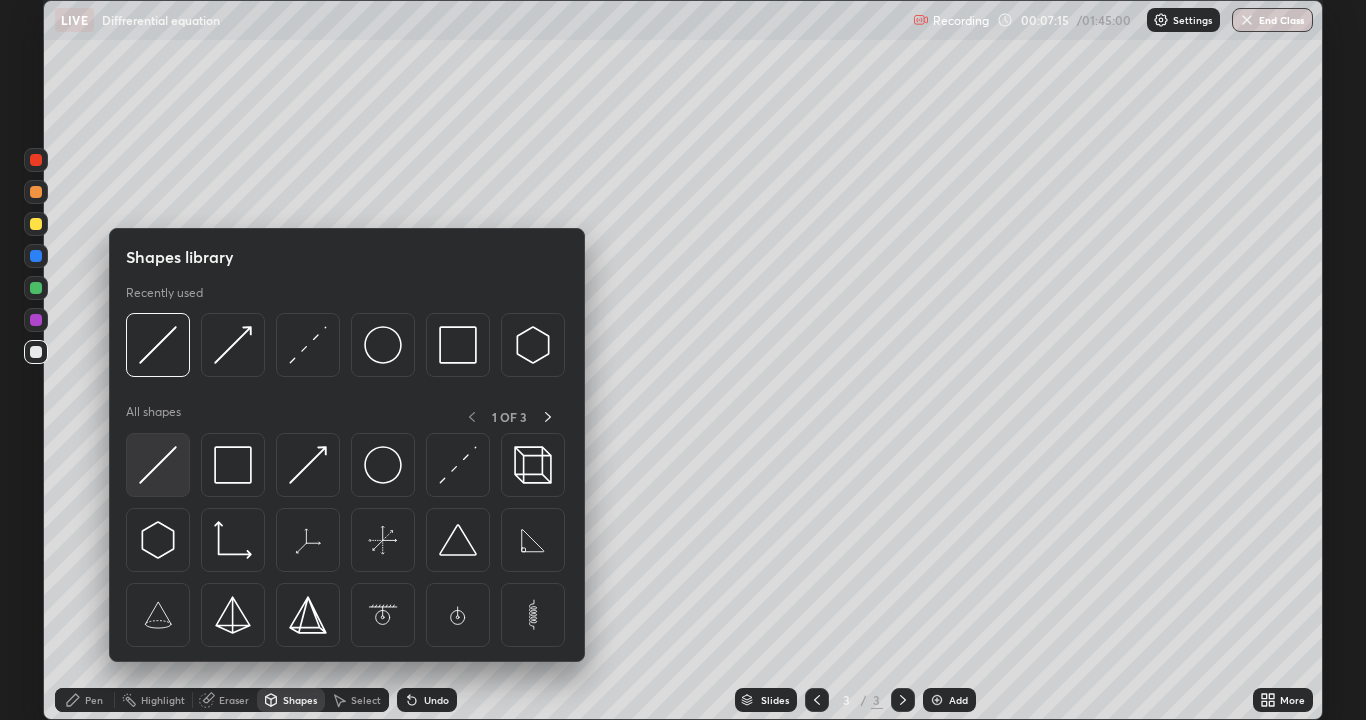 click at bounding box center (158, 465) 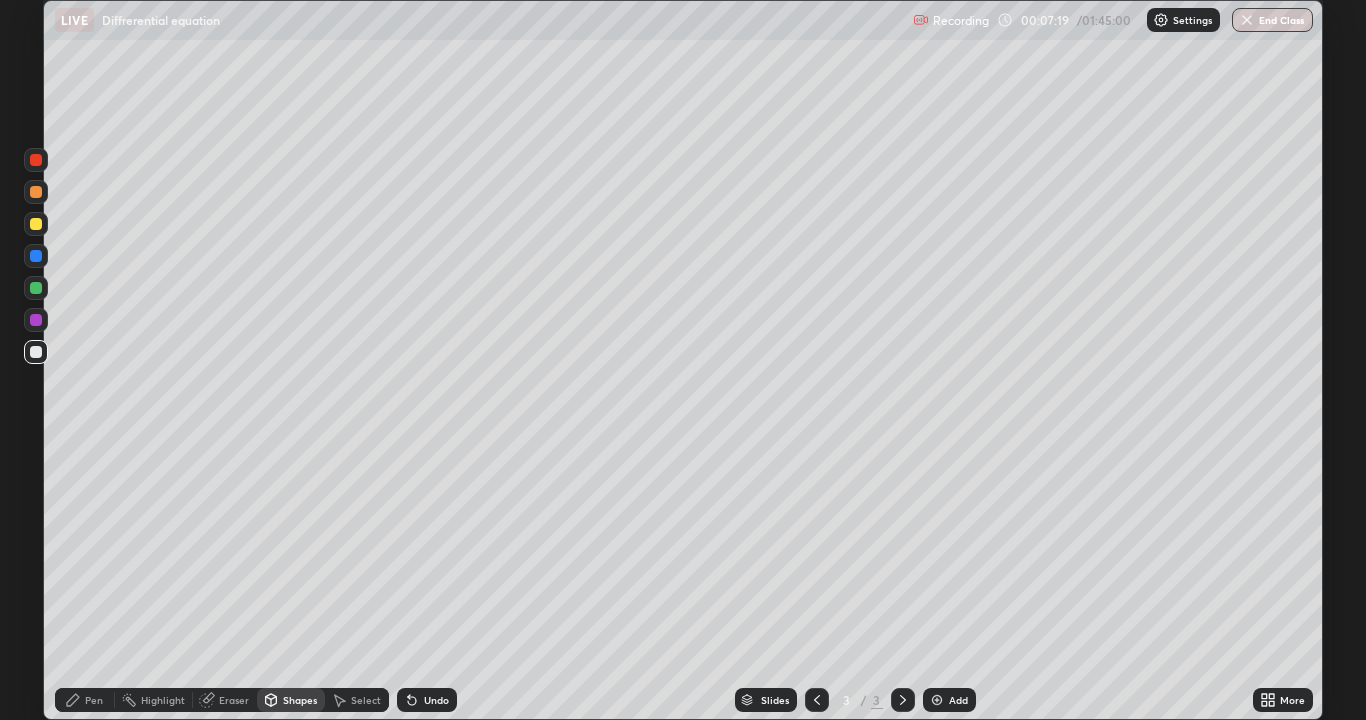 click 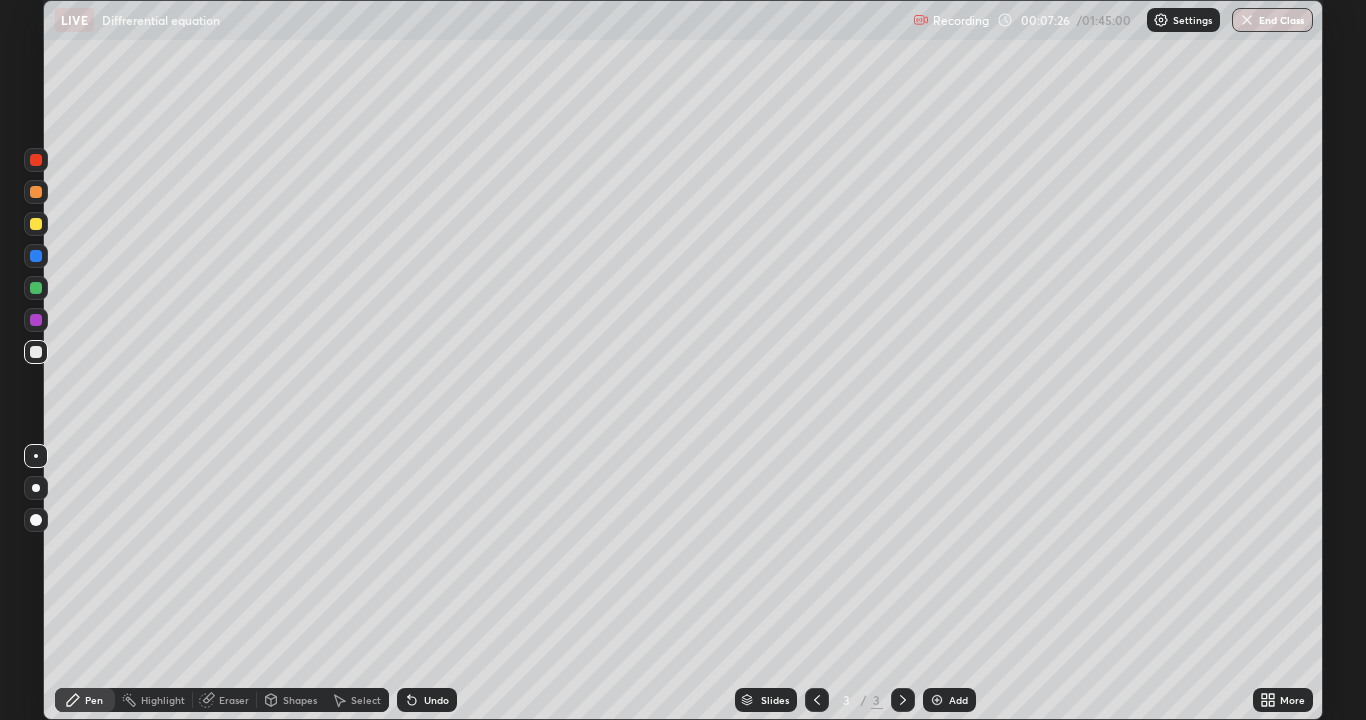 click on "Undo" at bounding box center [436, 700] 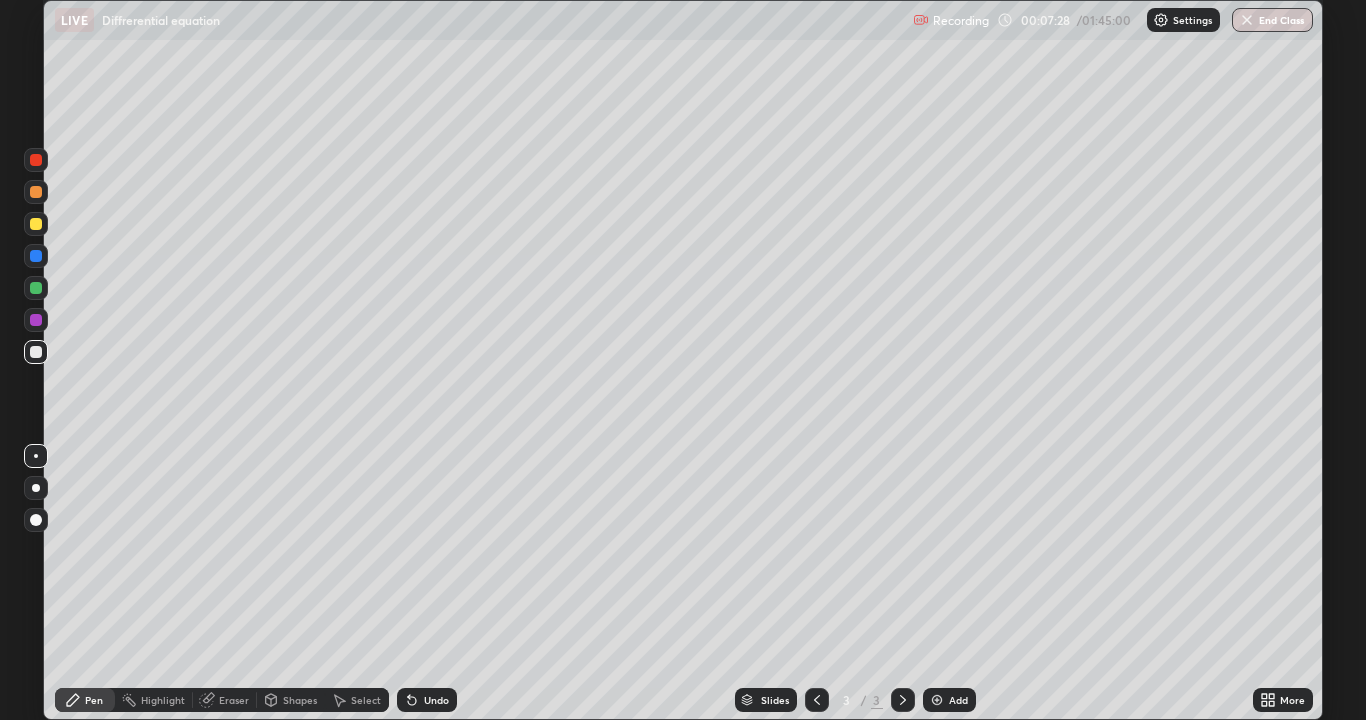 click on "Undo" at bounding box center [427, 700] 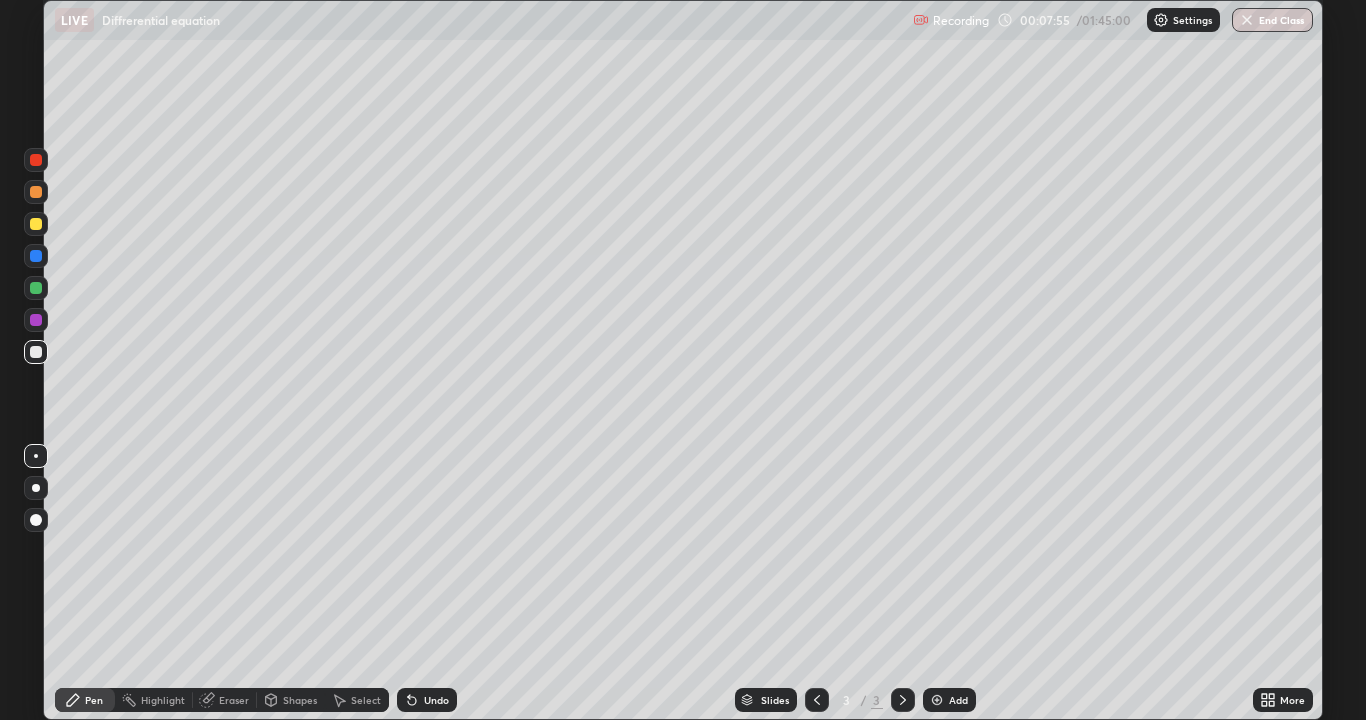 click 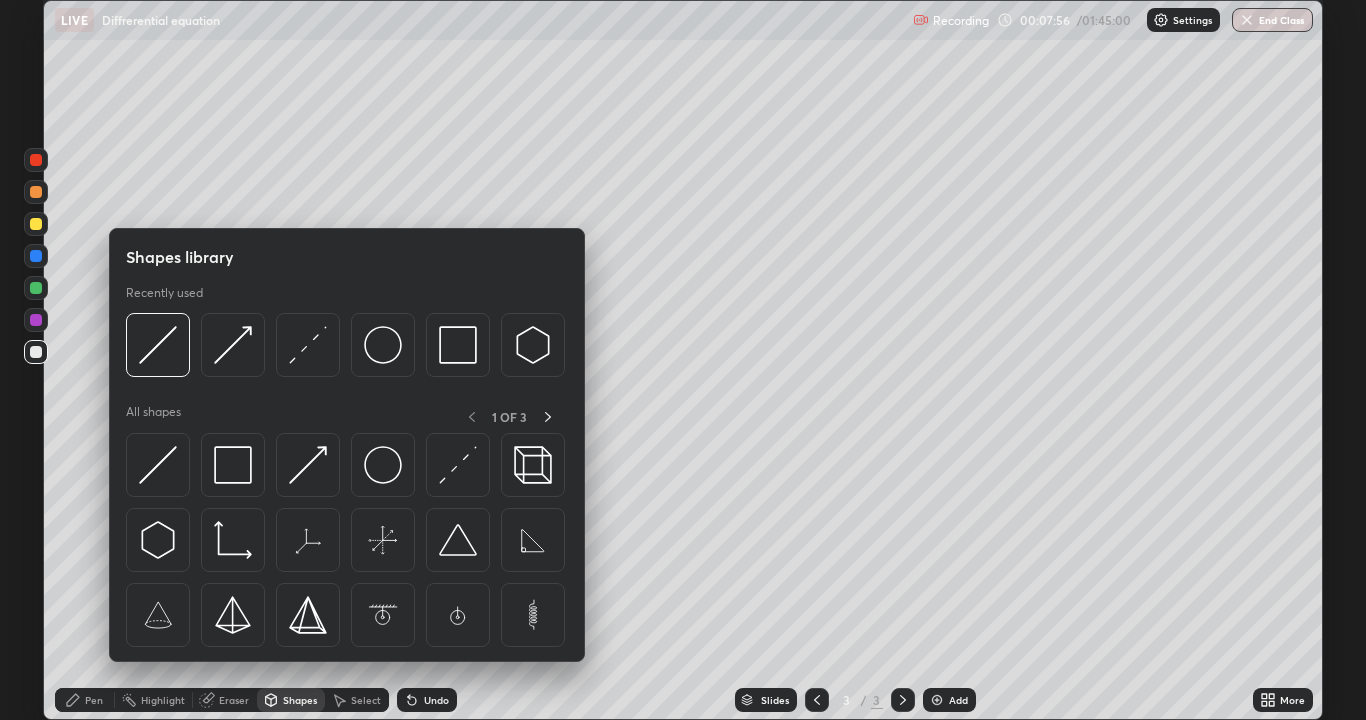 click on "Eraser" at bounding box center (234, 700) 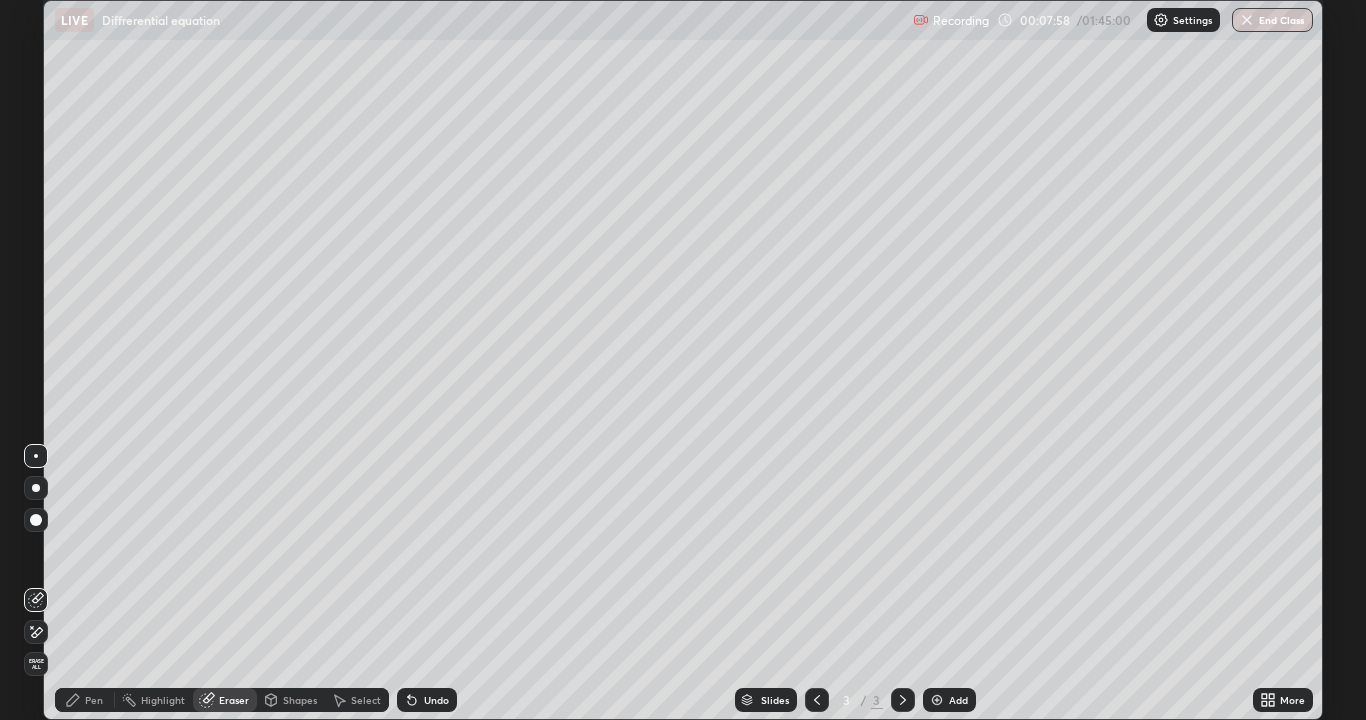 click at bounding box center (36, 632) 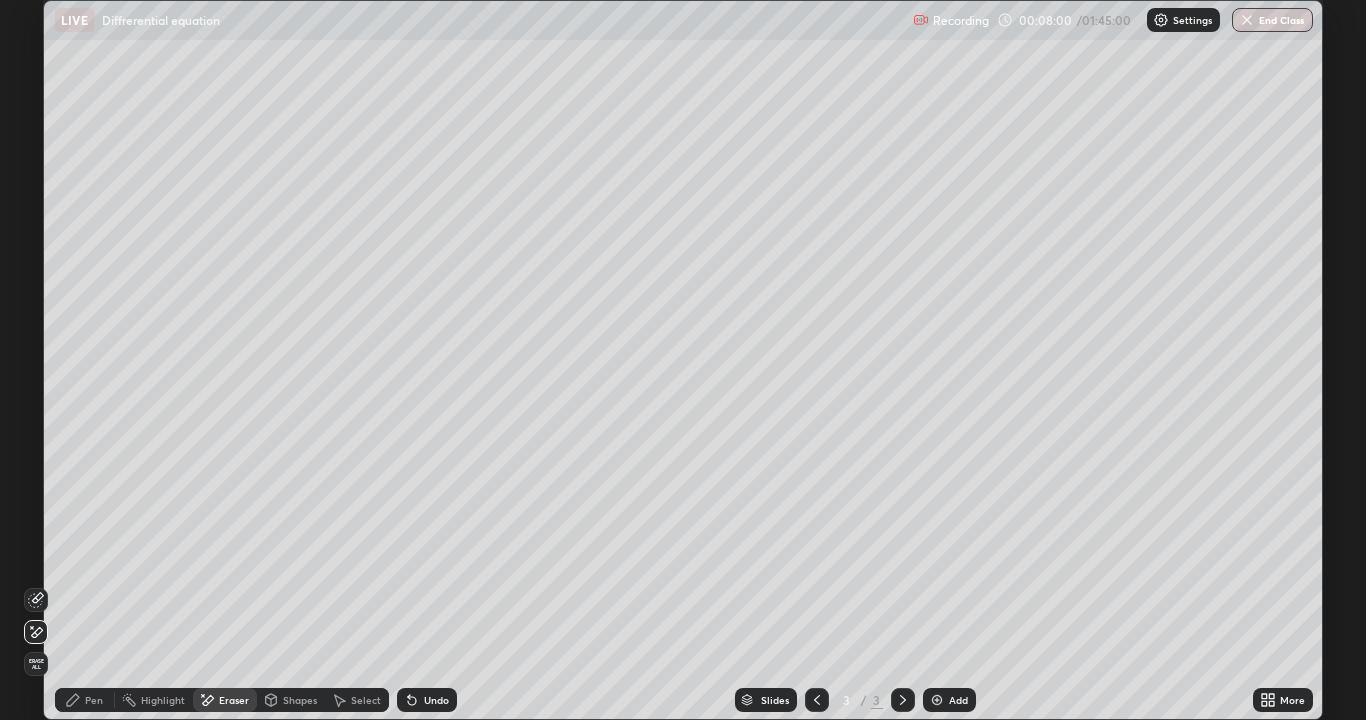 click 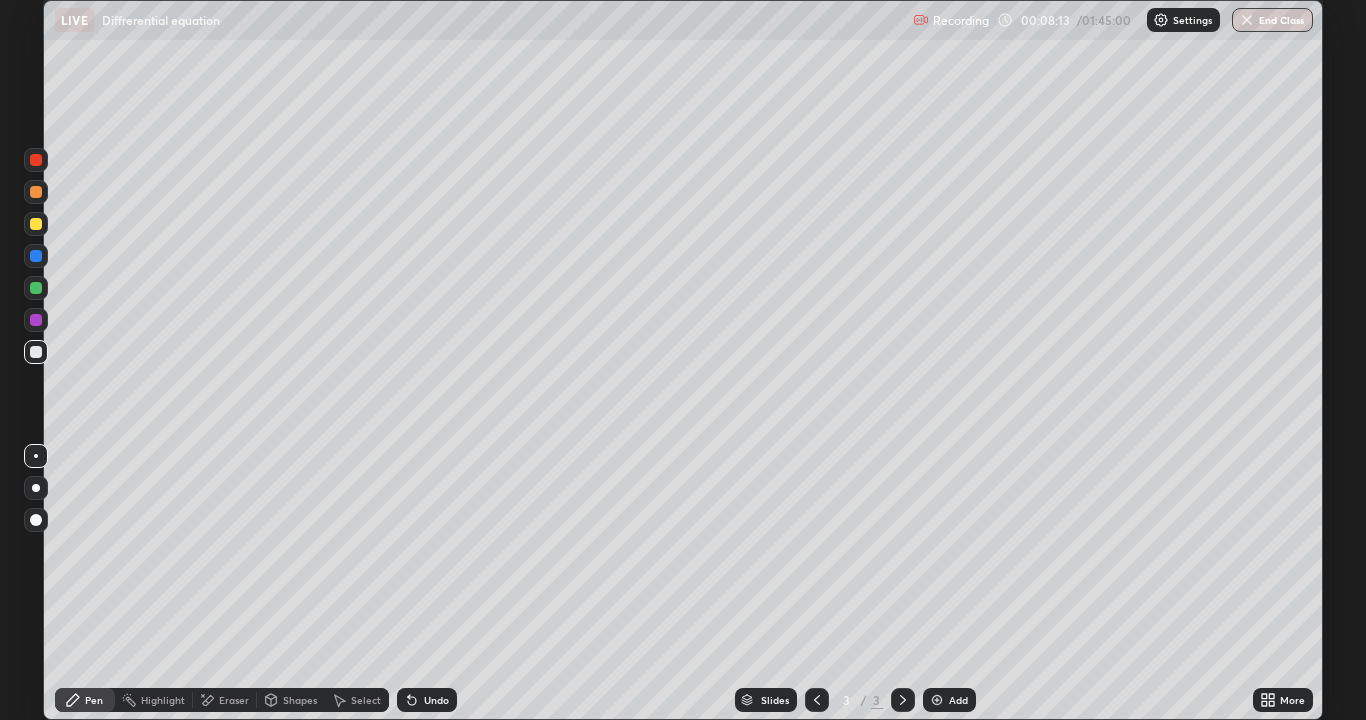 click on "Undo" at bounding box center (427, 700) 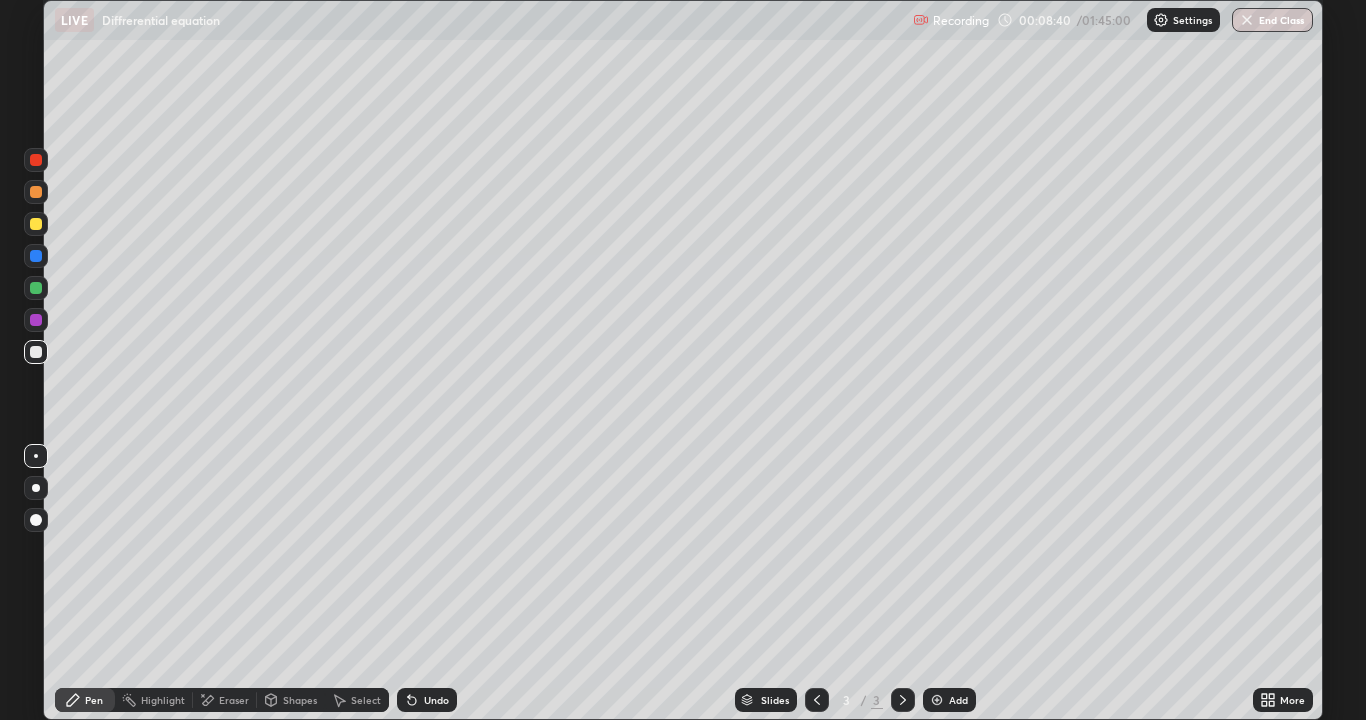 click on "Eraser" at bounding box center [225, 700] 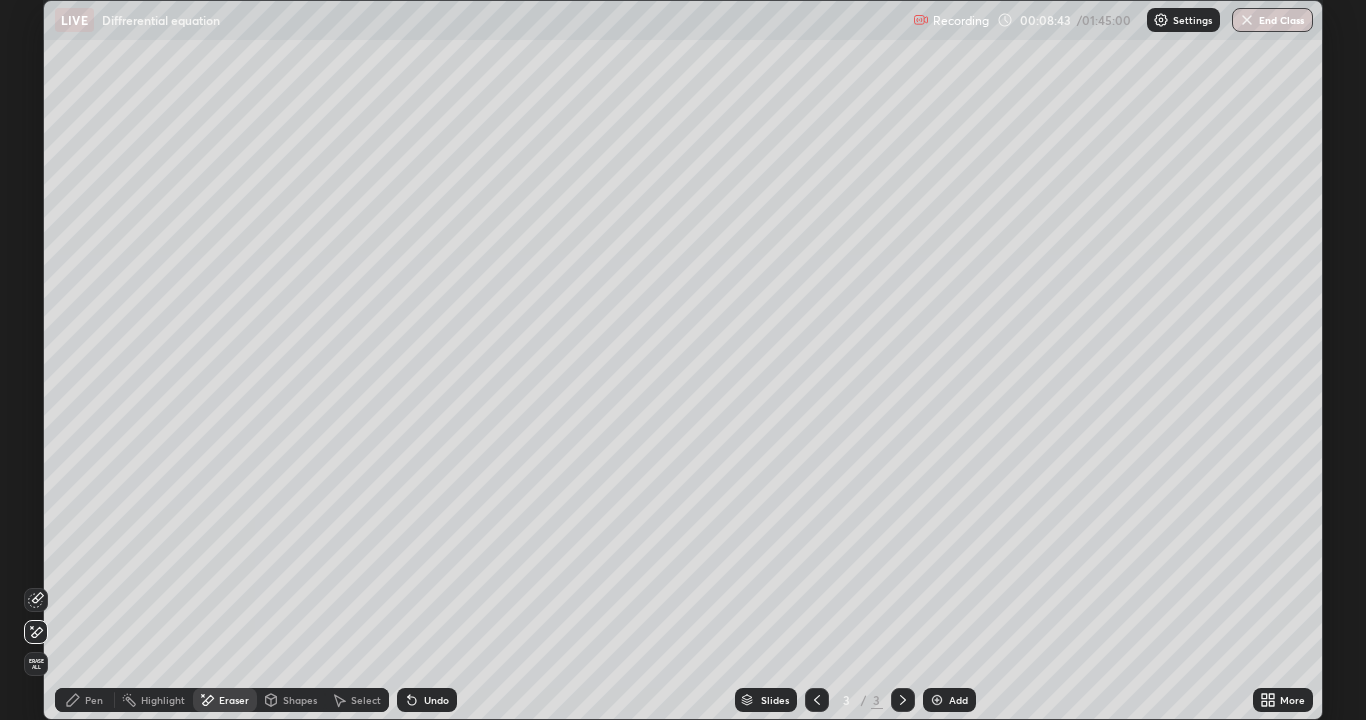 click on "Pen" at bounding box center [85, 700] 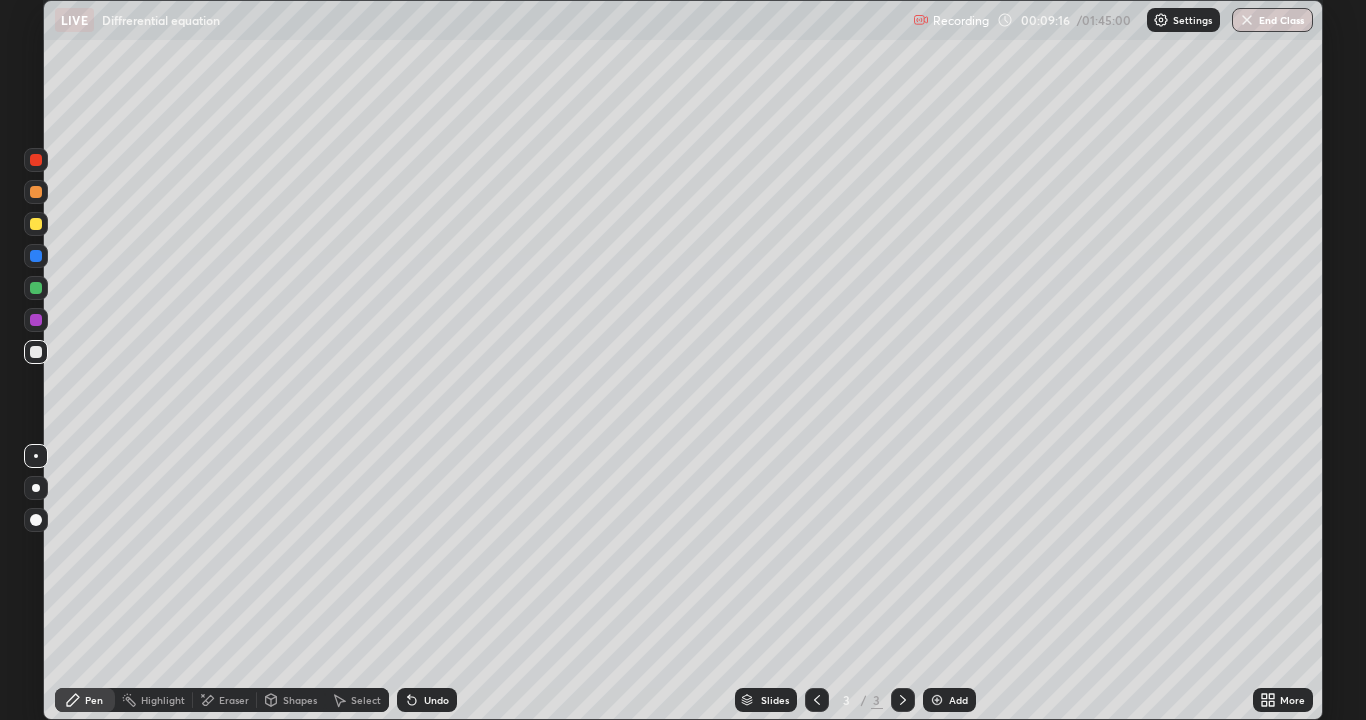 click at bounding box center (36, 224) 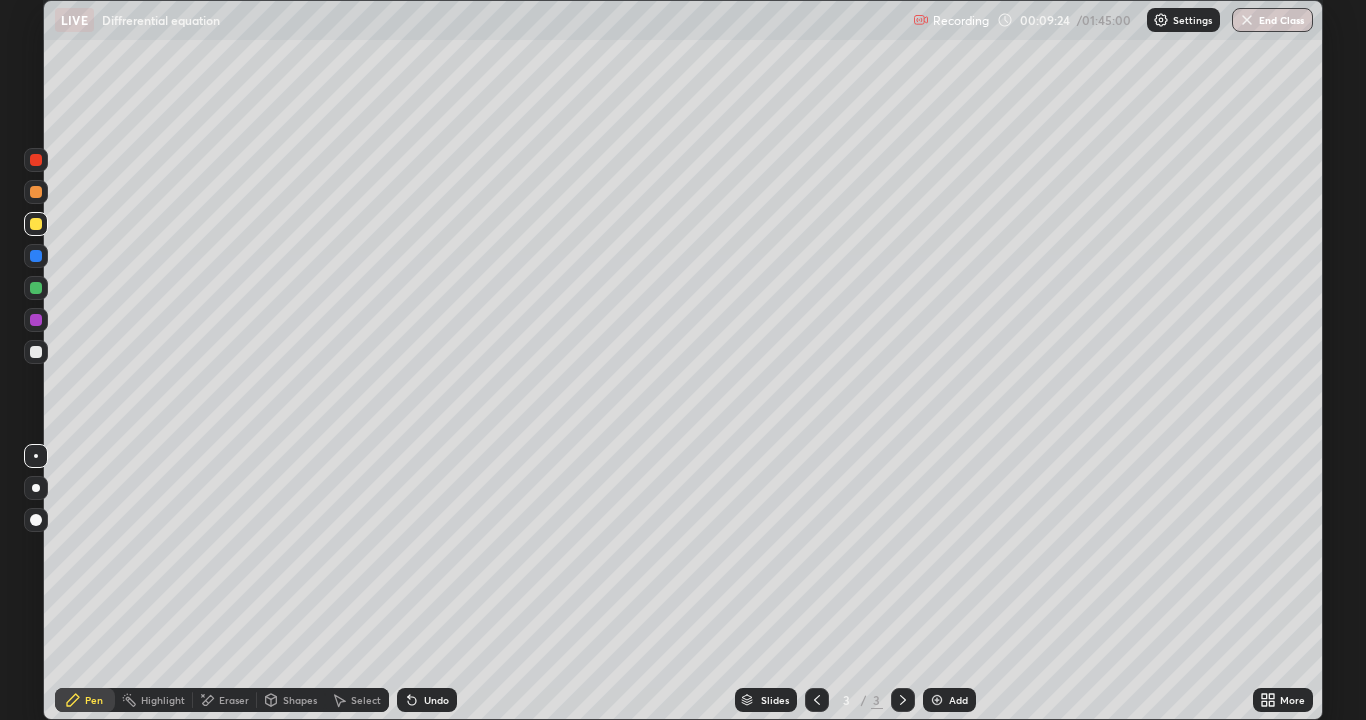 click on "Undo" at bounding box center [427, 700] 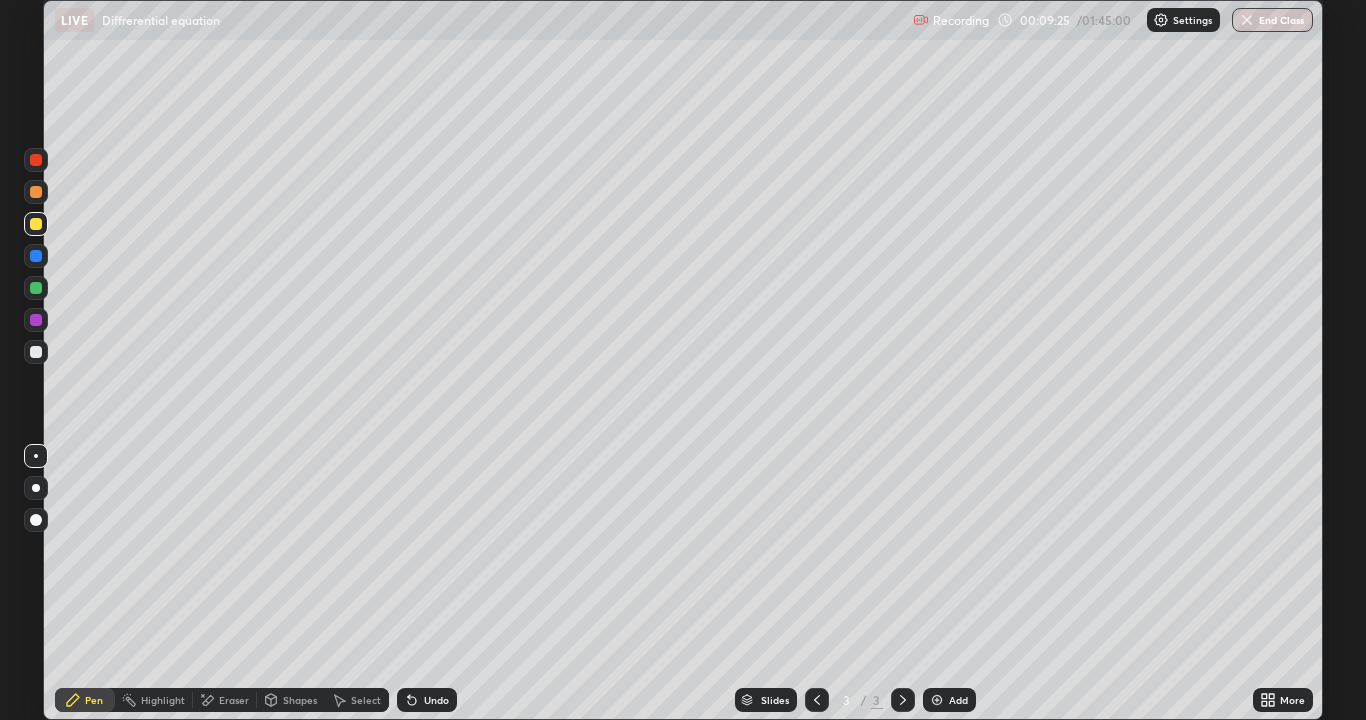 click on "Undo" at bounding box center [427, 700] 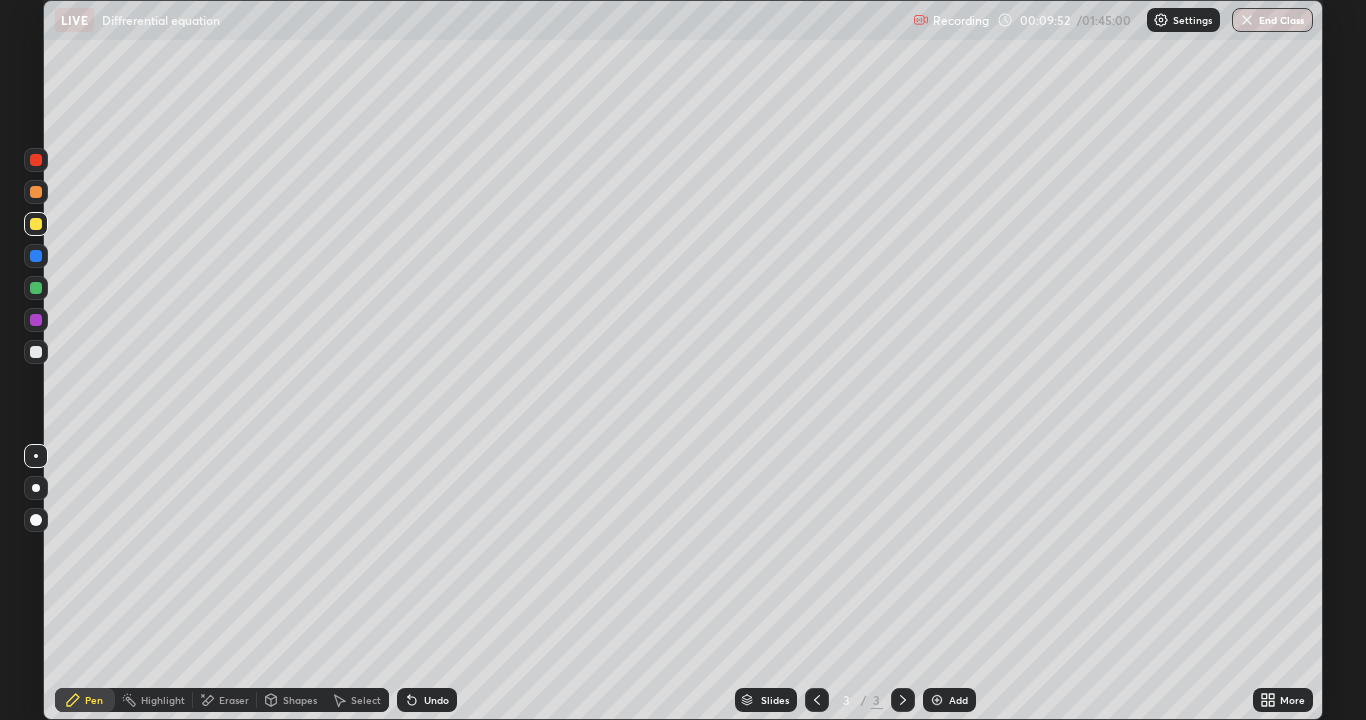 click at bounding box center (36, 352) 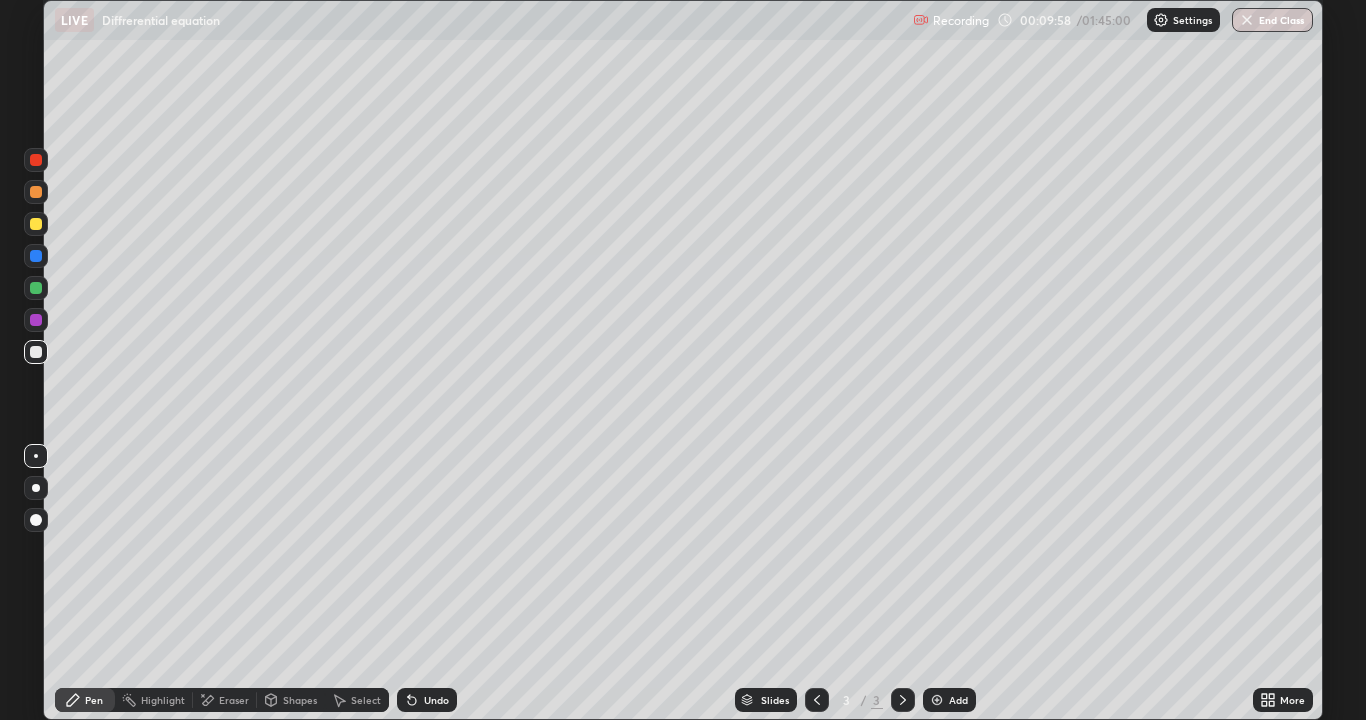 click on "Undo" at bounding box center (427, 700) 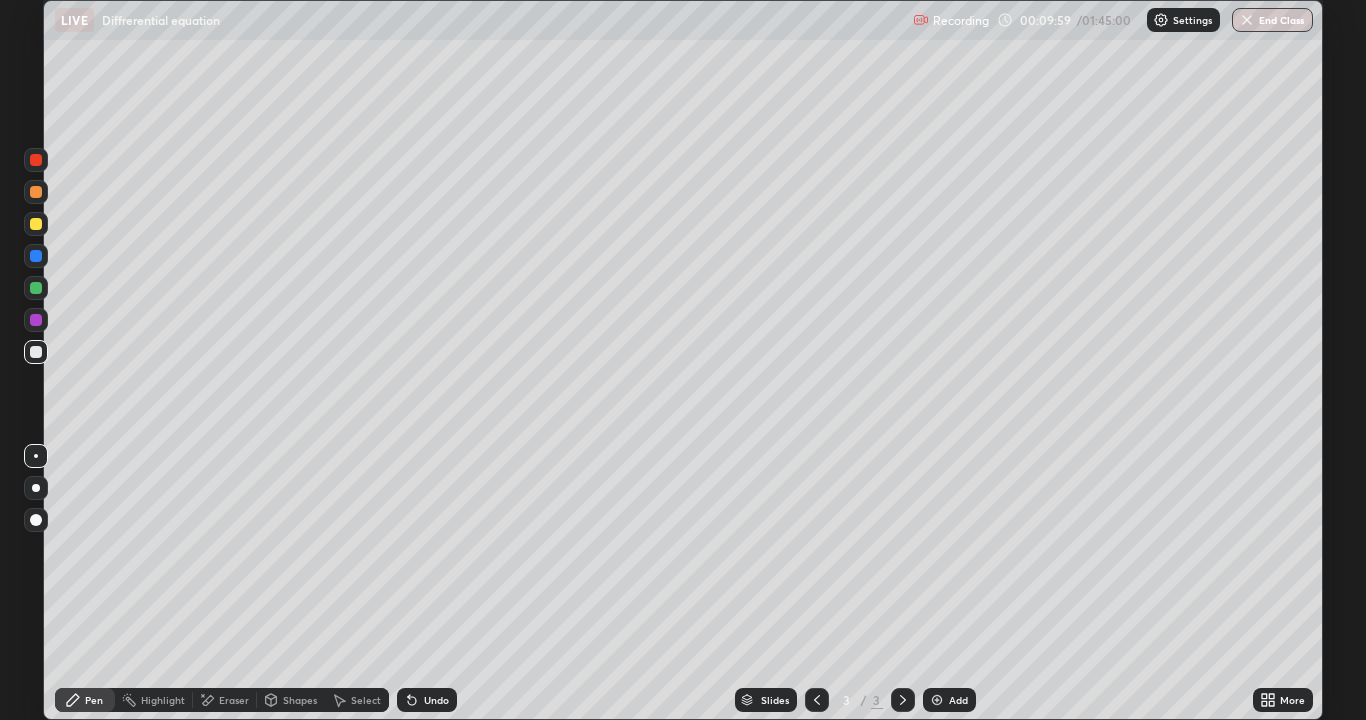 click on "Undo" at bounding box center [427, 700] 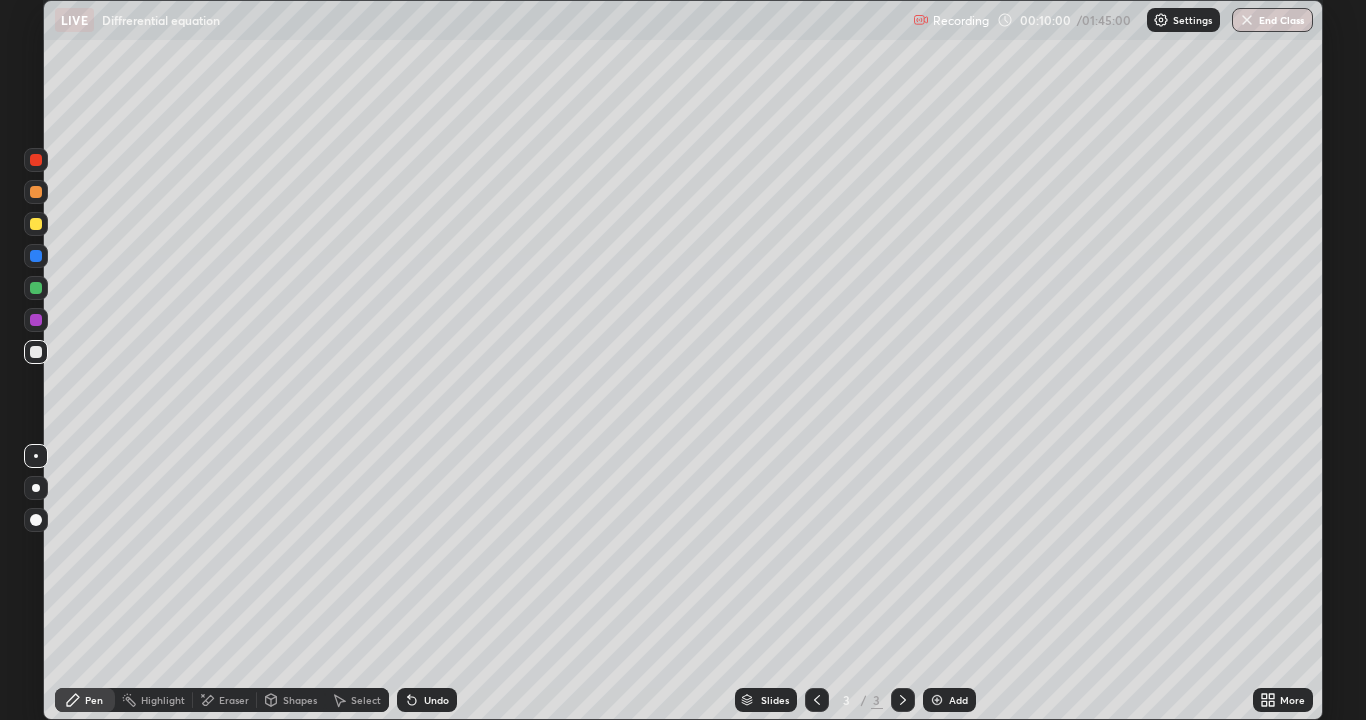click 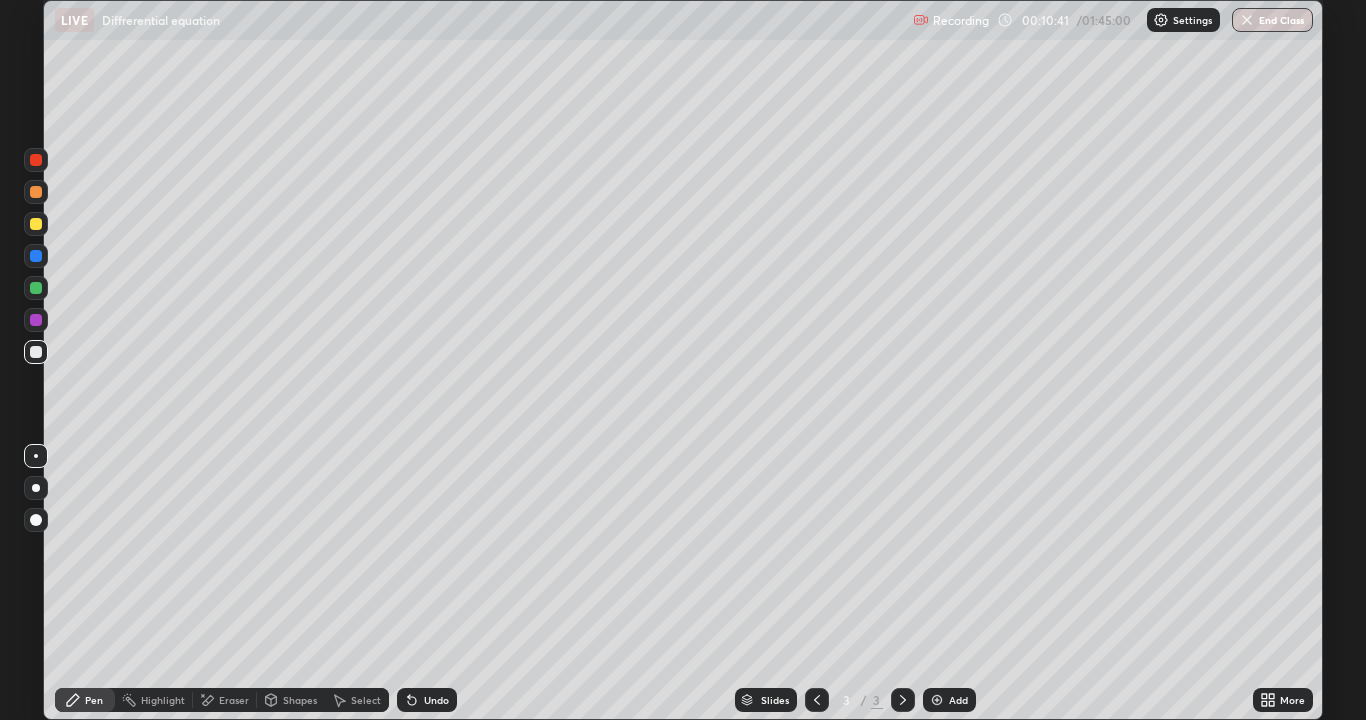 click on "3 / 3" at bounding box center (860, 700) 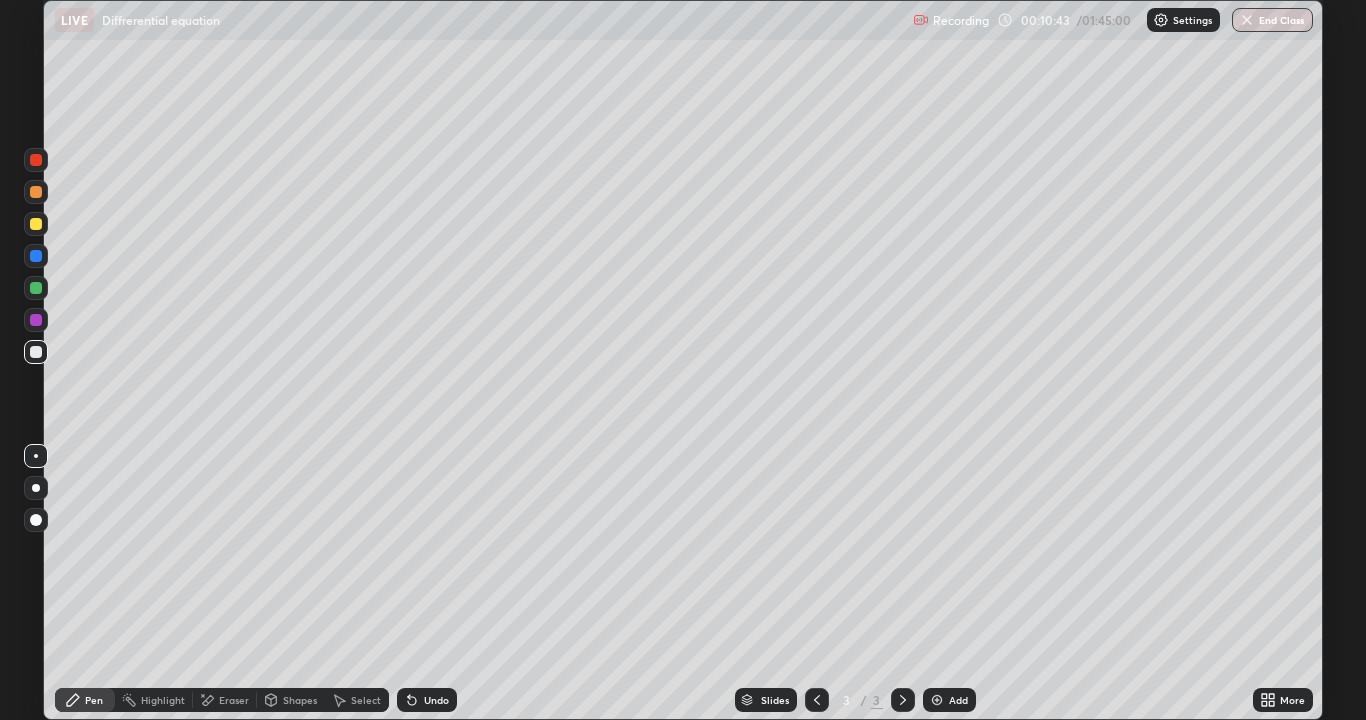 click on "Eraser" at bounding box center [234, 700] 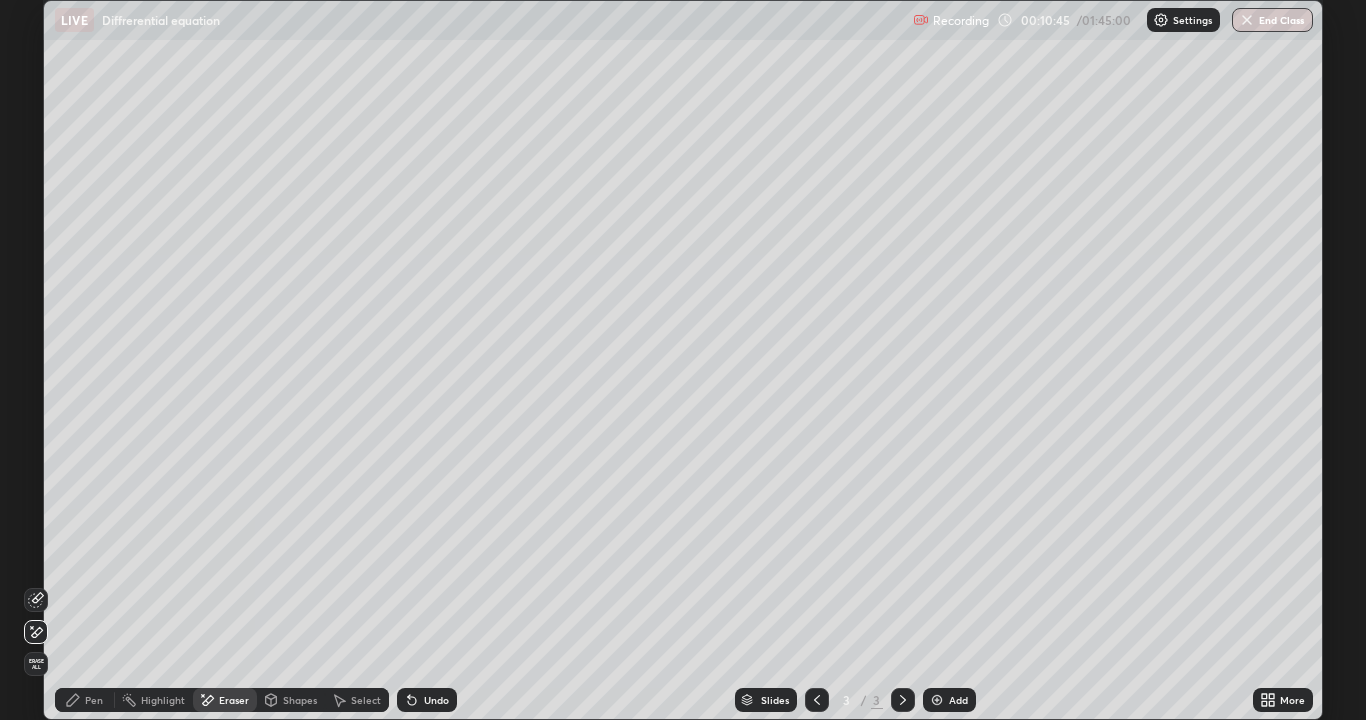 click 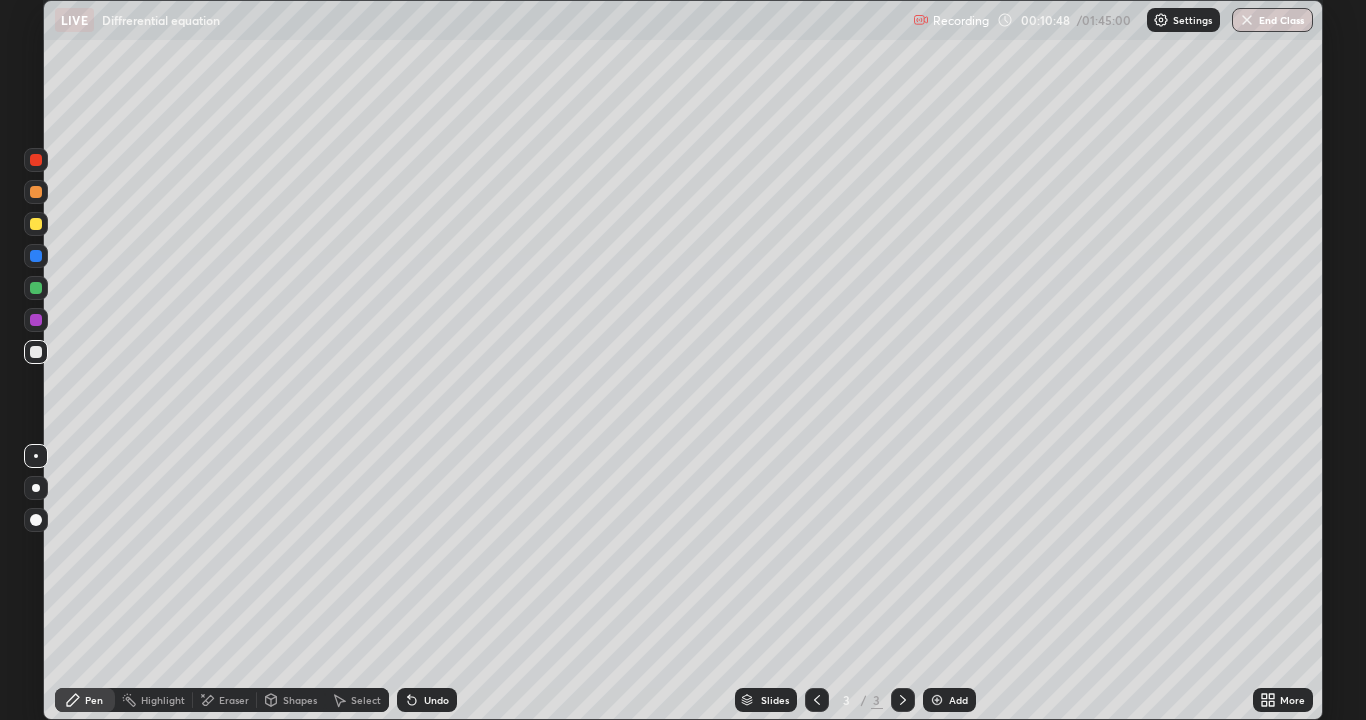 click on "Undo" at bounding box center [436, 700] 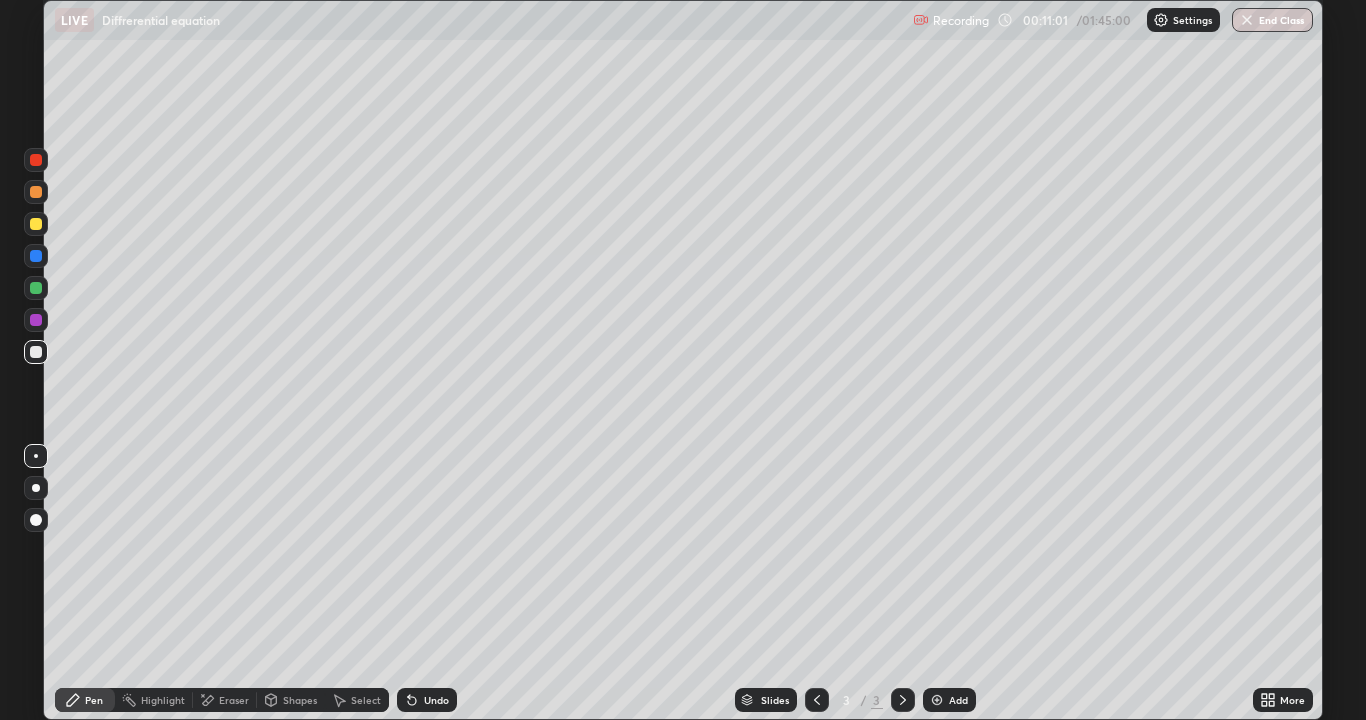 click 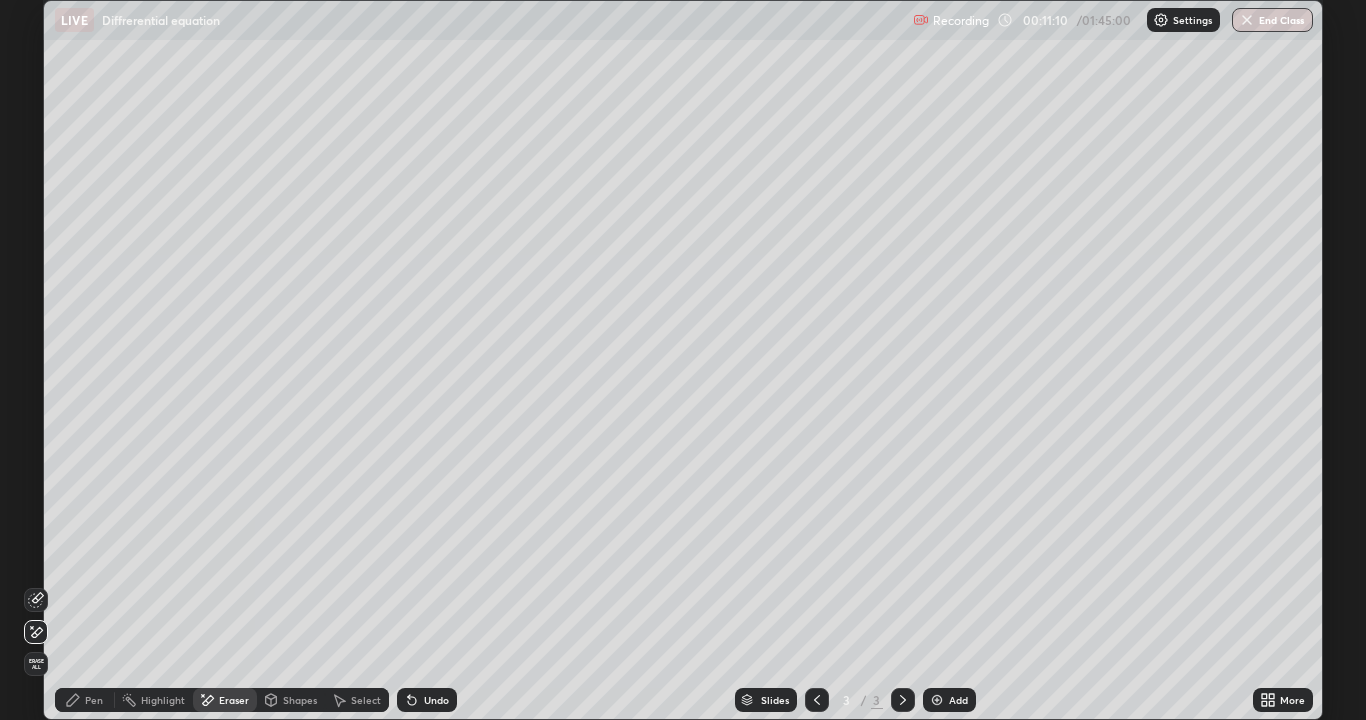 click on "Pen" at bounding box center (94, 700) 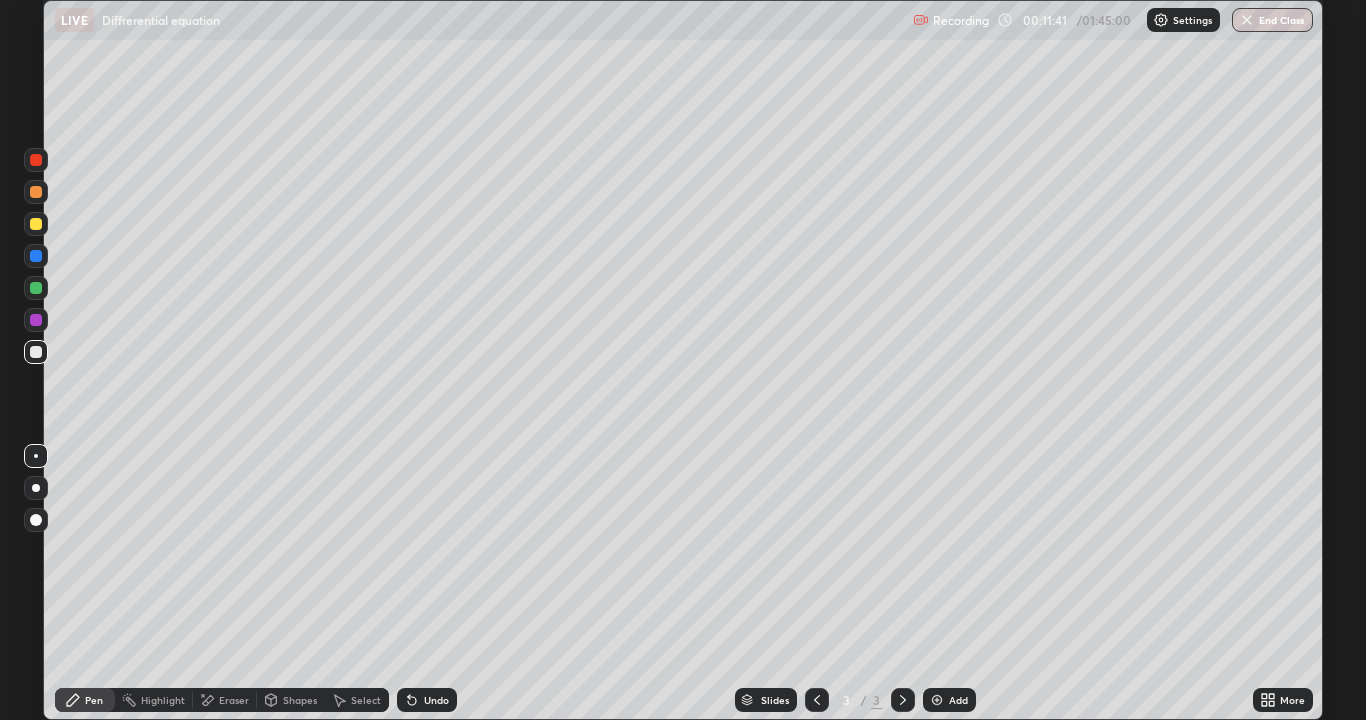 click 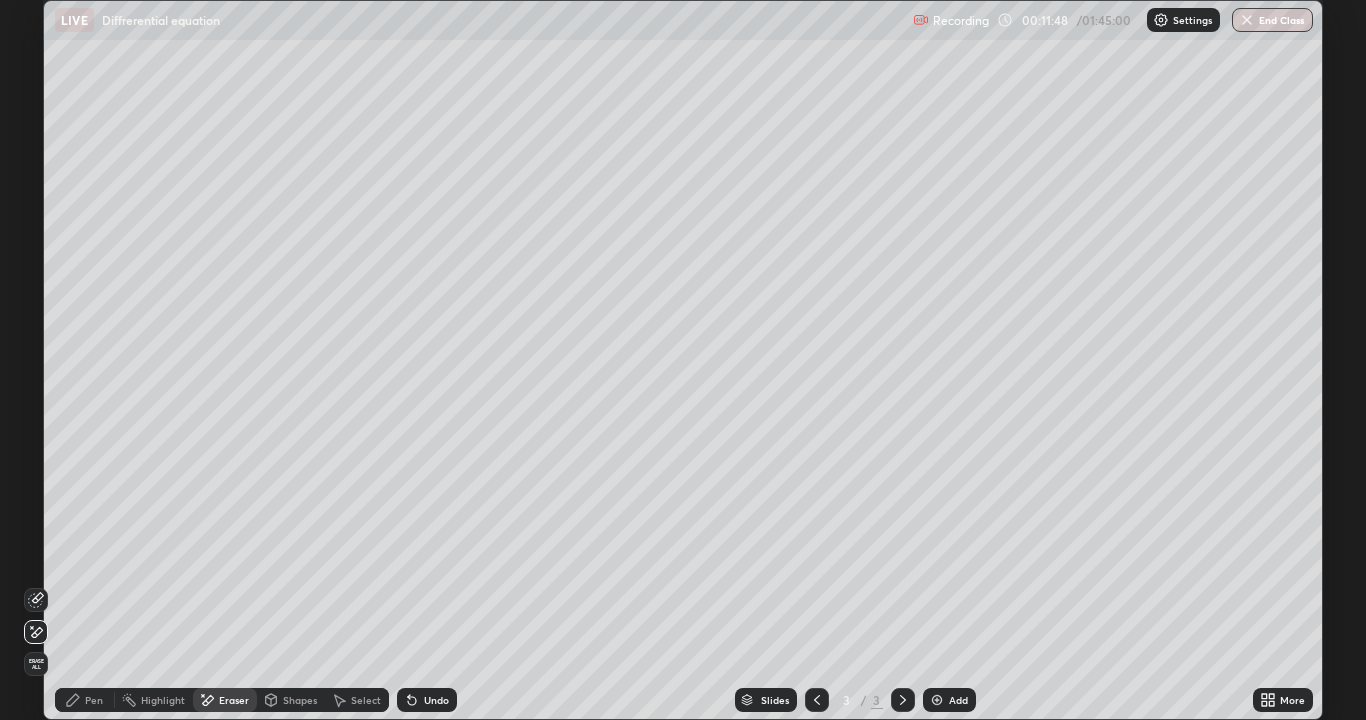 click 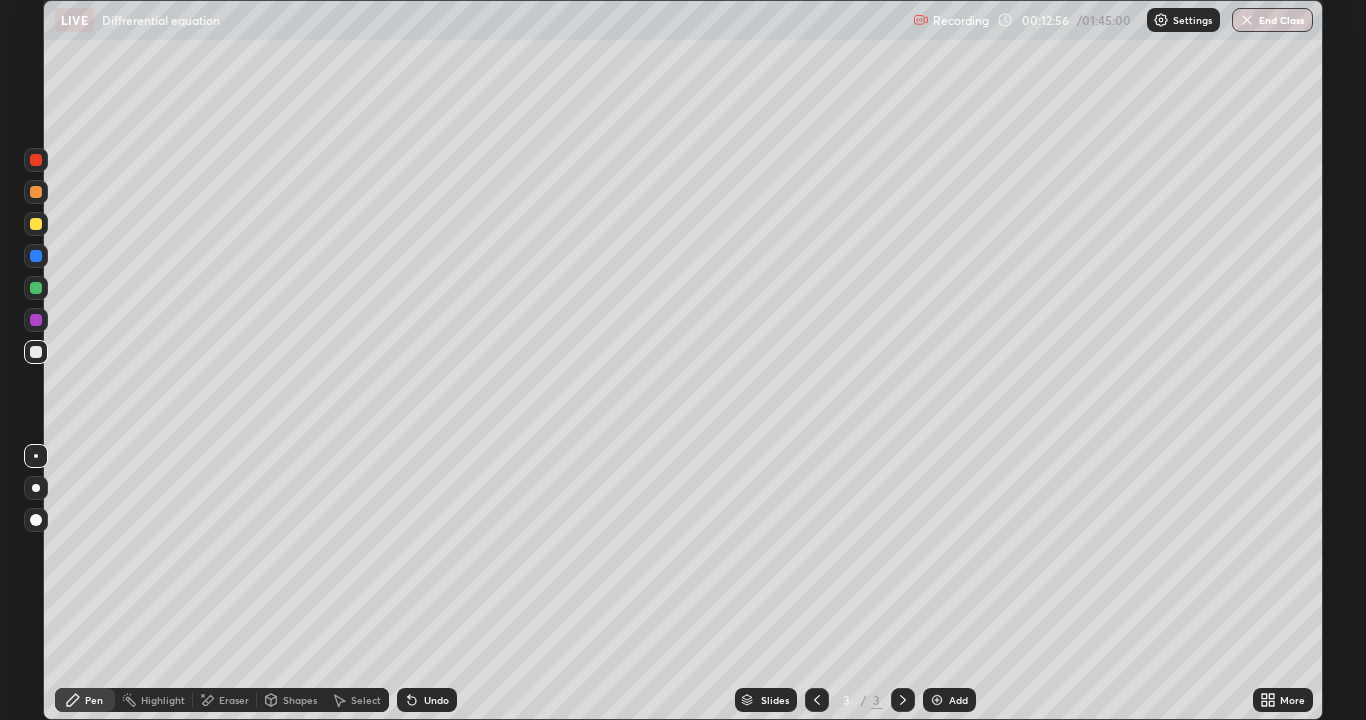click on "Eraser" at bounding box center [225, 700] 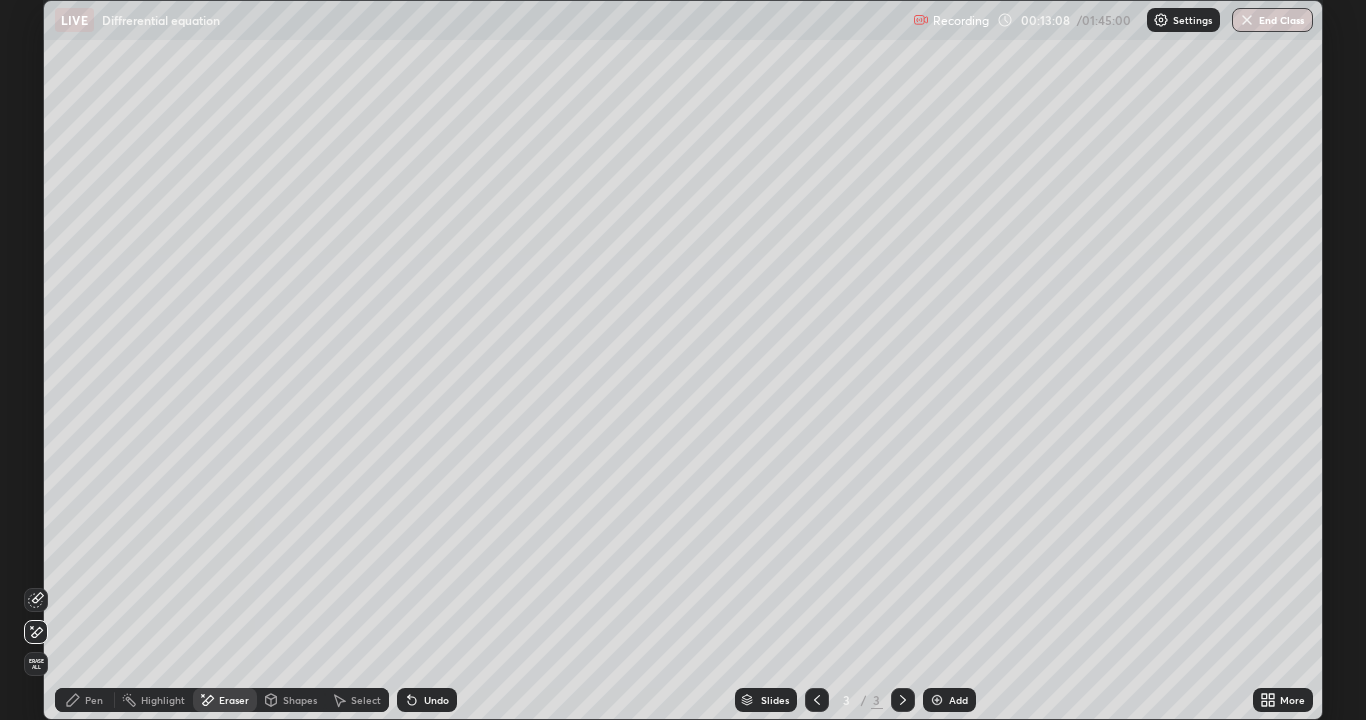 click on "Pen" at bounding box center (94, 700) 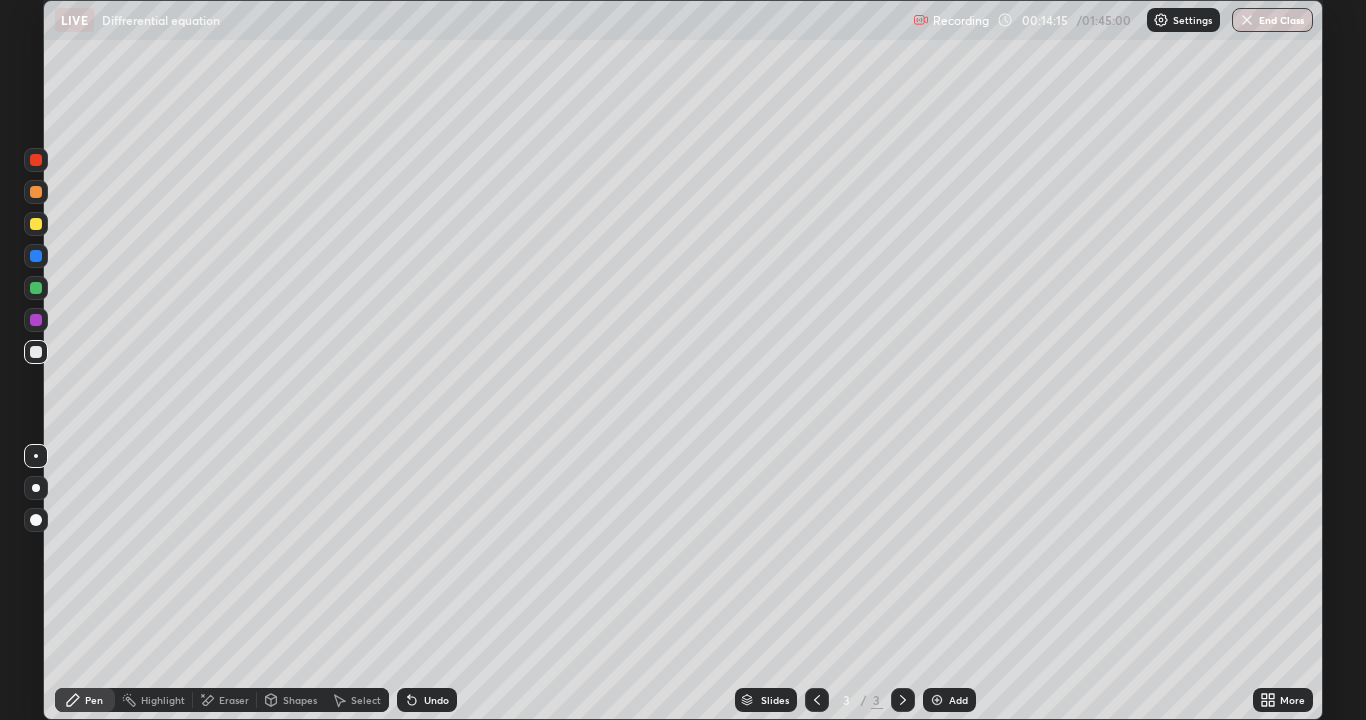click on "Eraser" at bounding box center [234, 700] 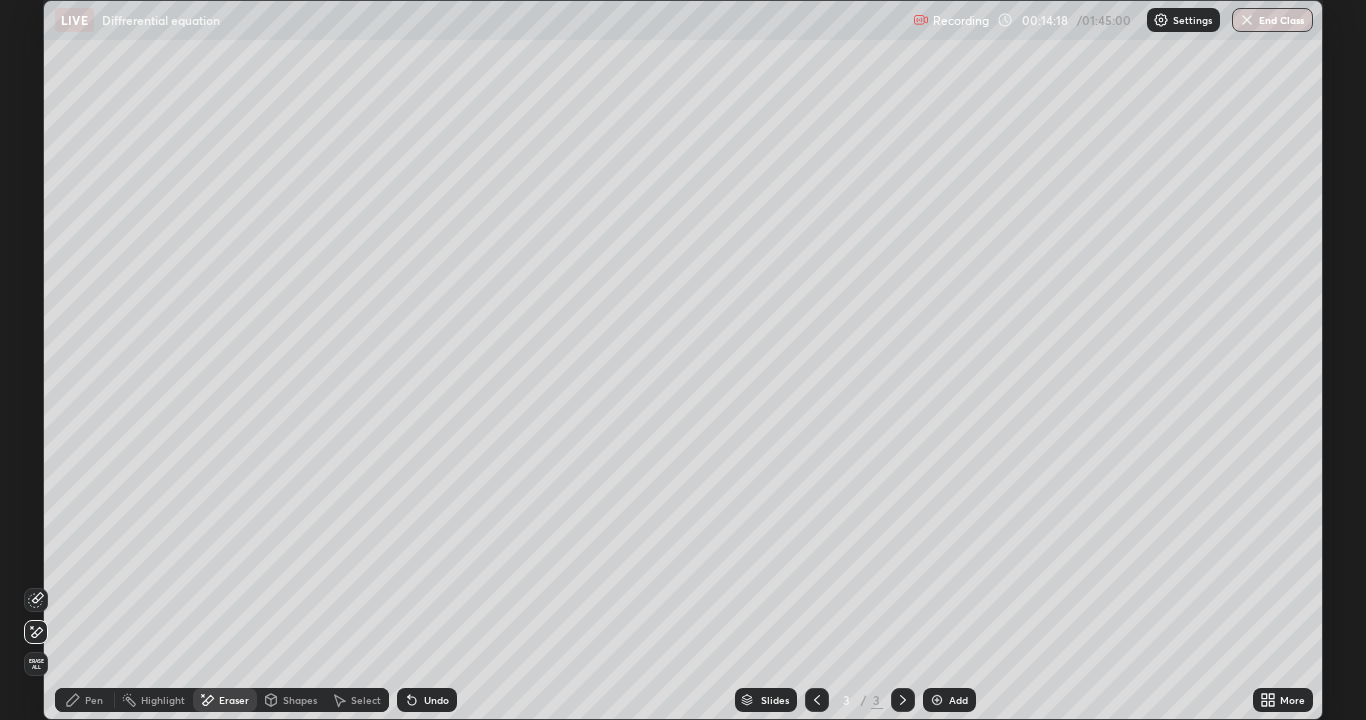 click on "Pen" at bounding box center (94, 700) 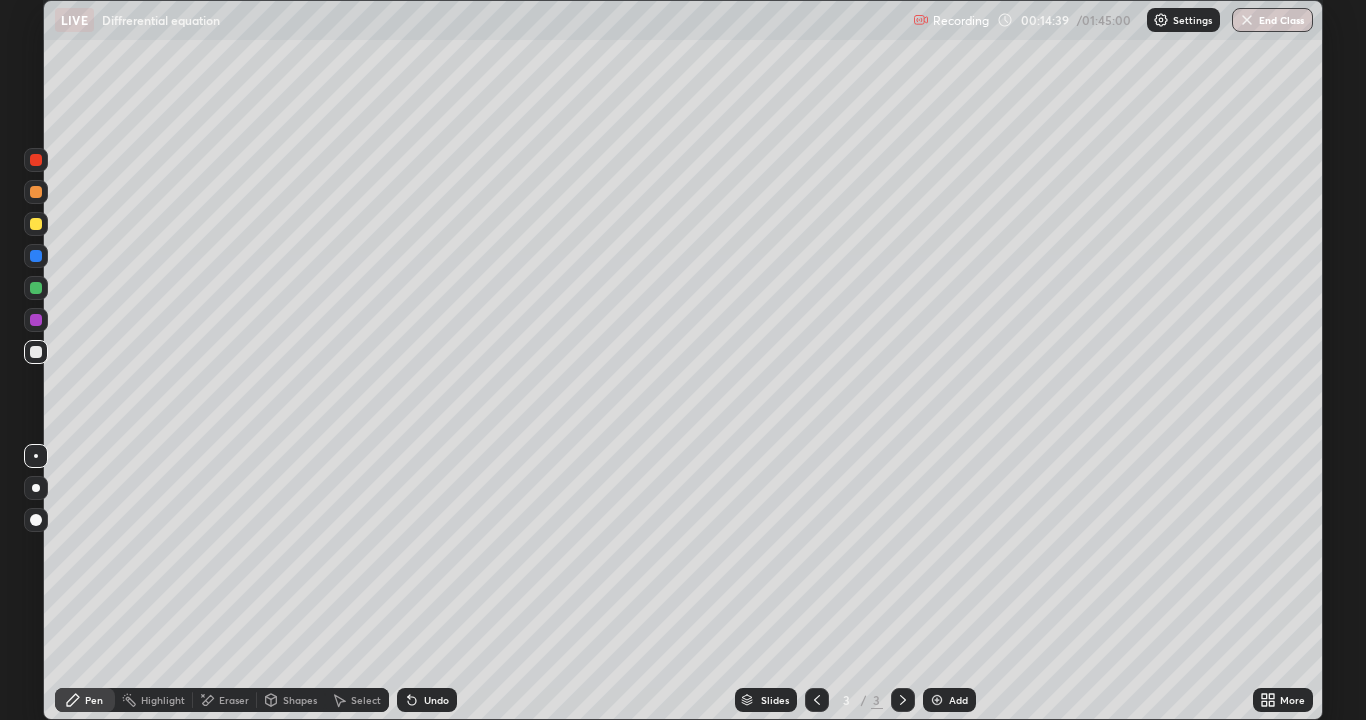 click on "Eraser" at bounding box center [225, 700] 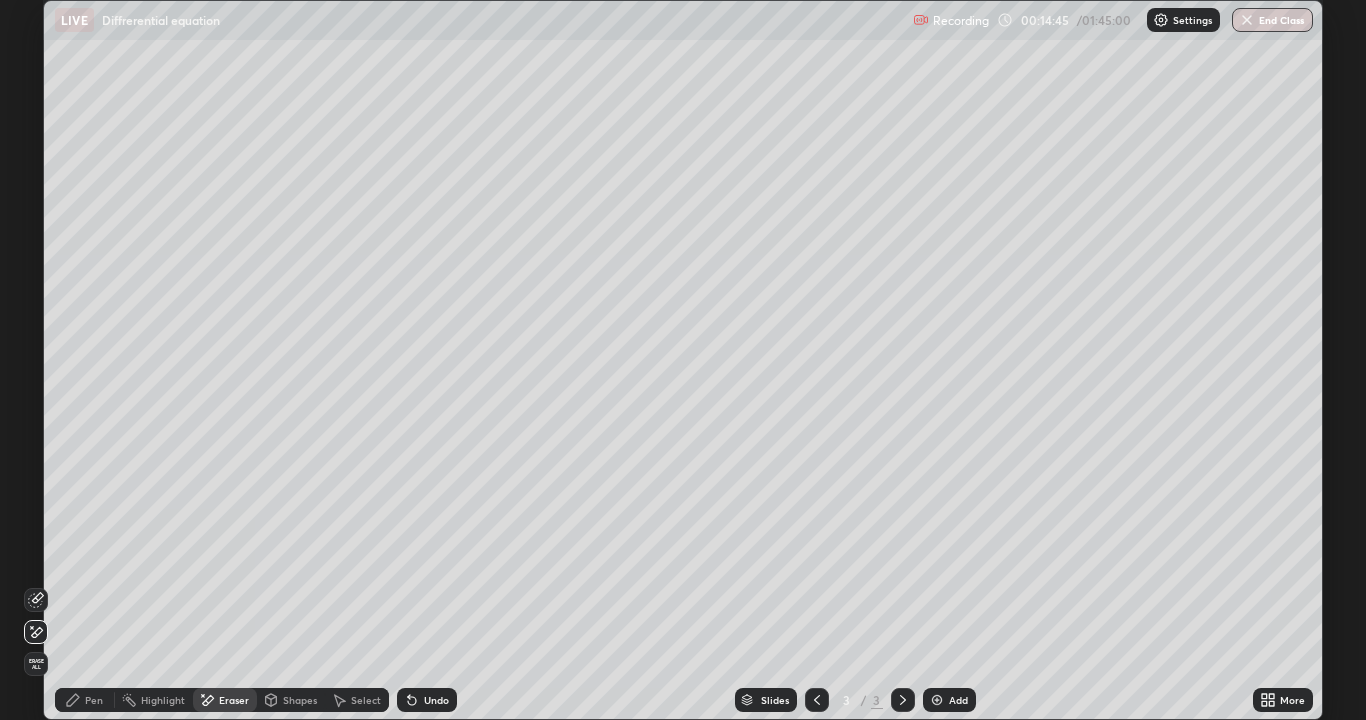 click on "Pen" at bounding box center (85, 700) 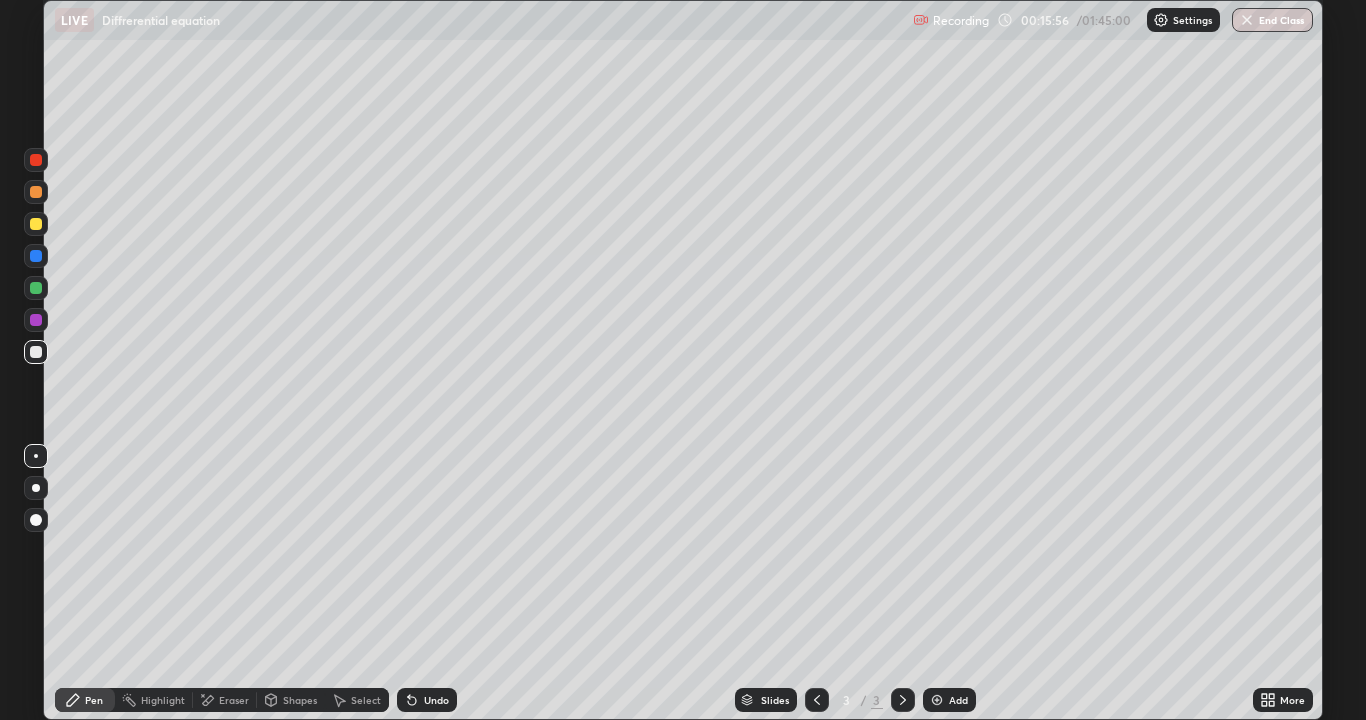 click on "Eraser" at bounding box center [234, 700] 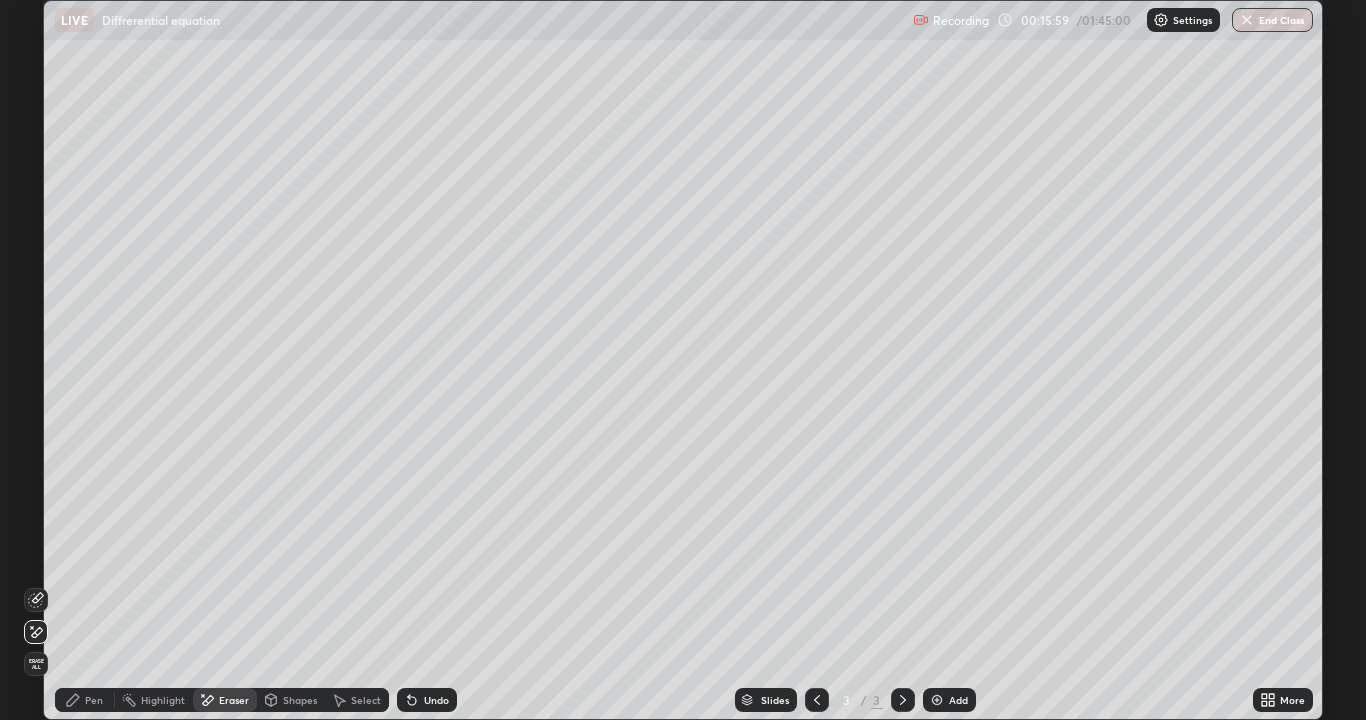 click 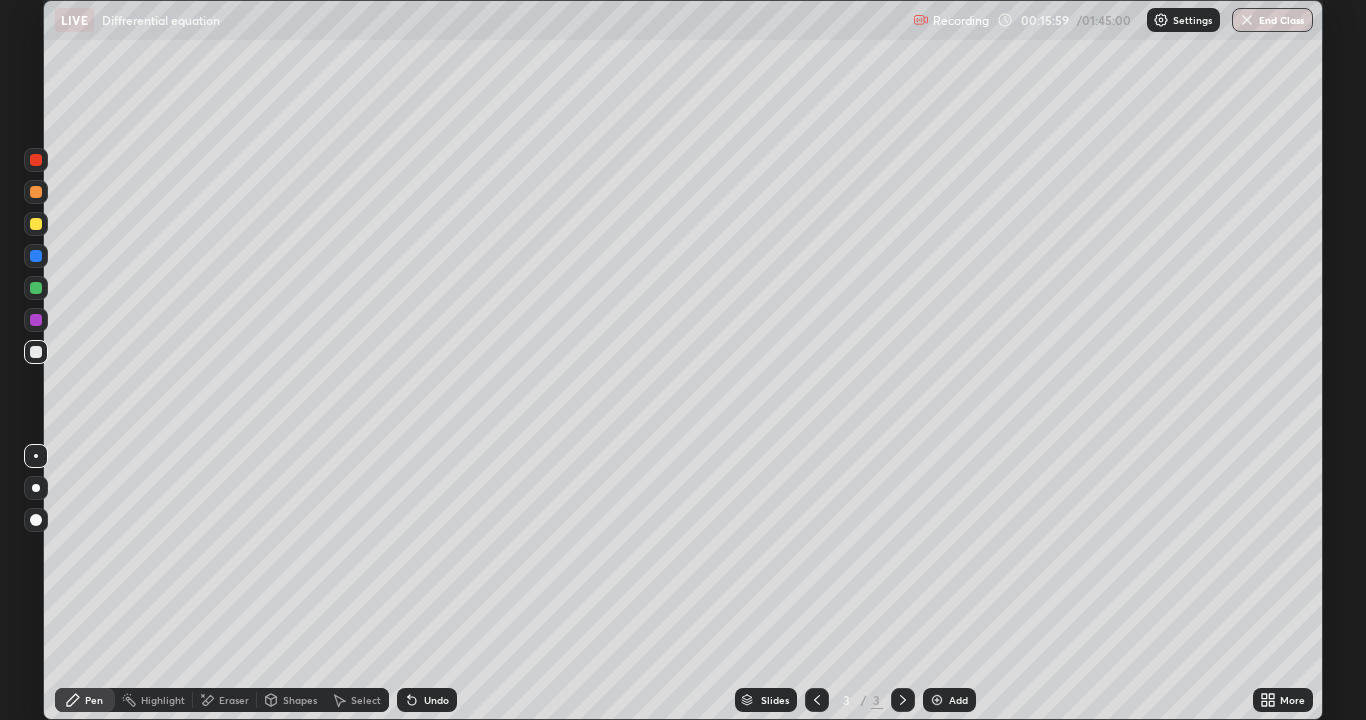 click at bounding box center [36, 224] 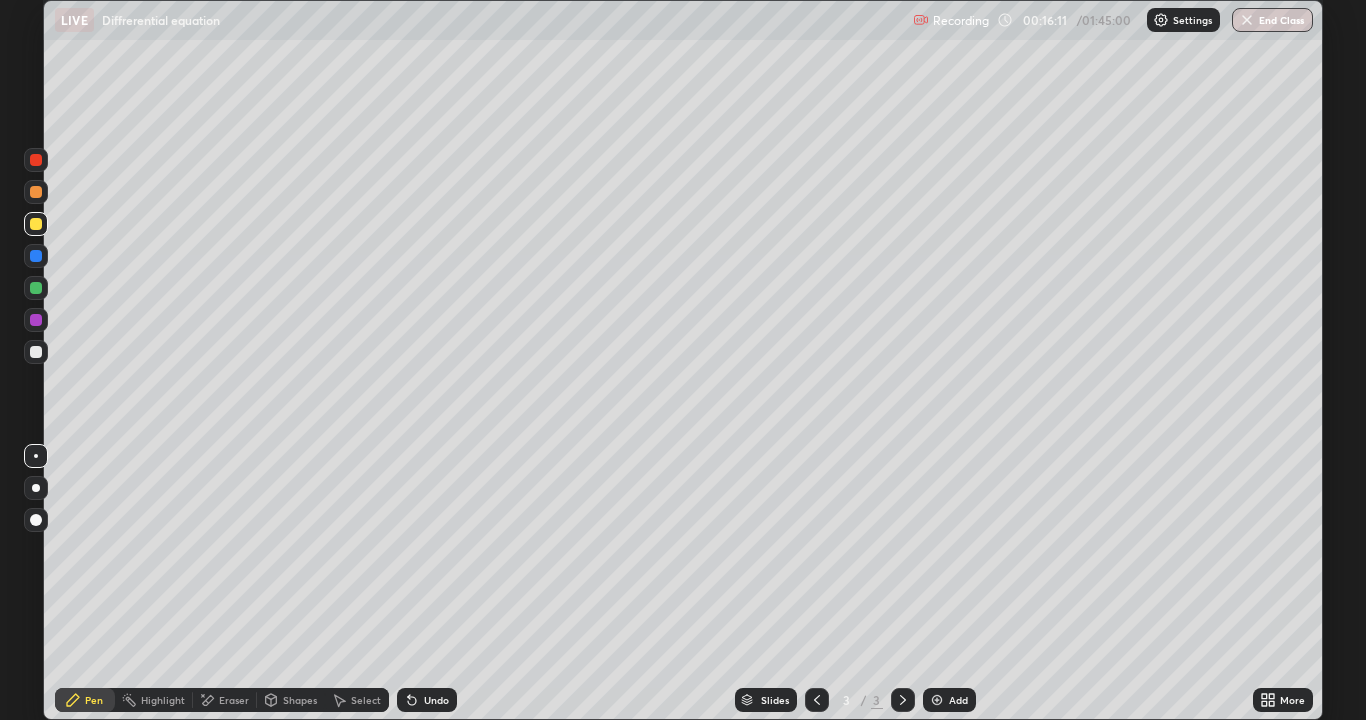 click on "Undo" at bounding box center (427, 700) 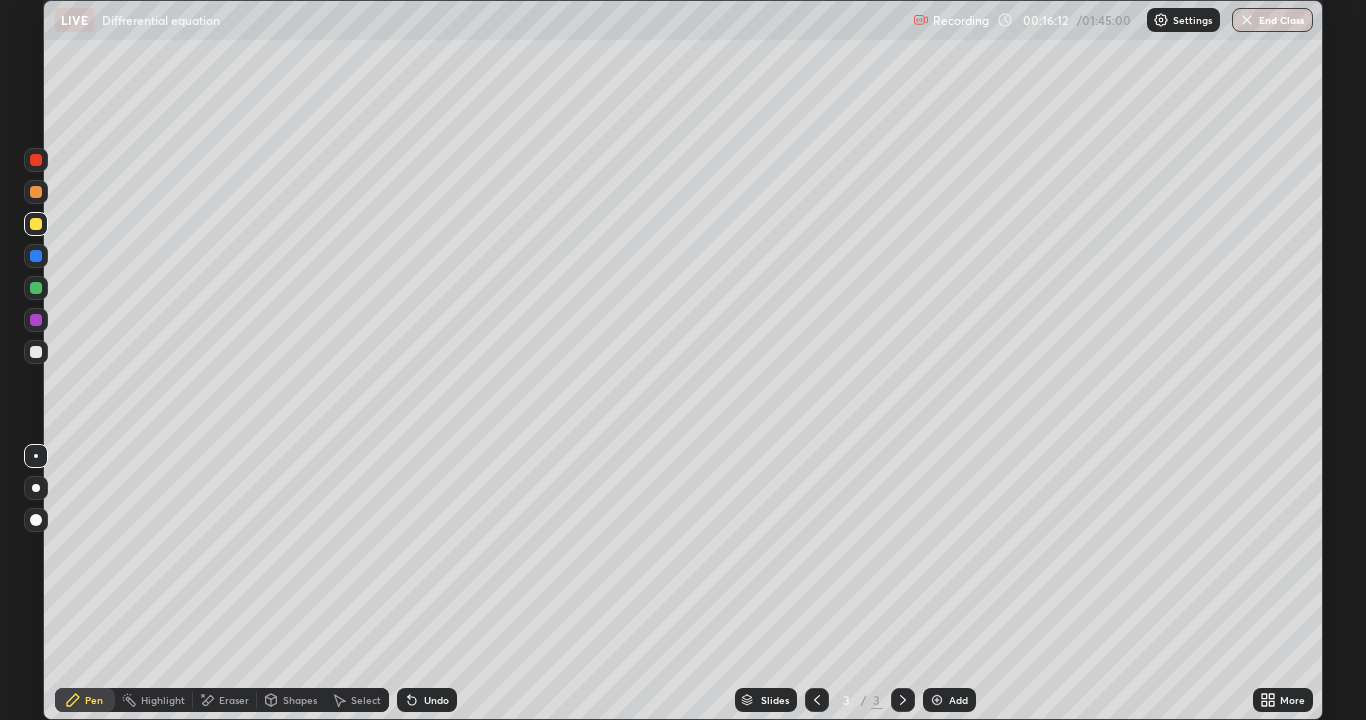 click on "Undo" at bounding box center (427, 700) 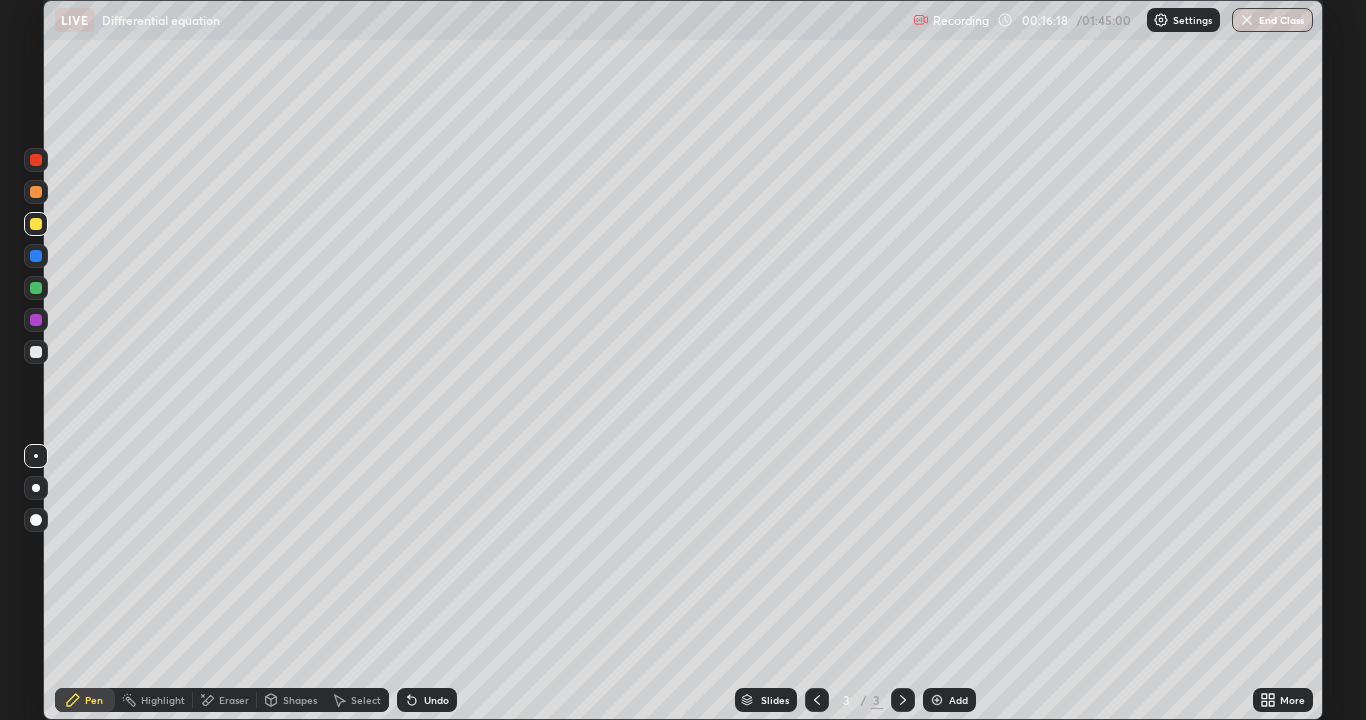 click on "Undo" at bounding box center (427, 700) 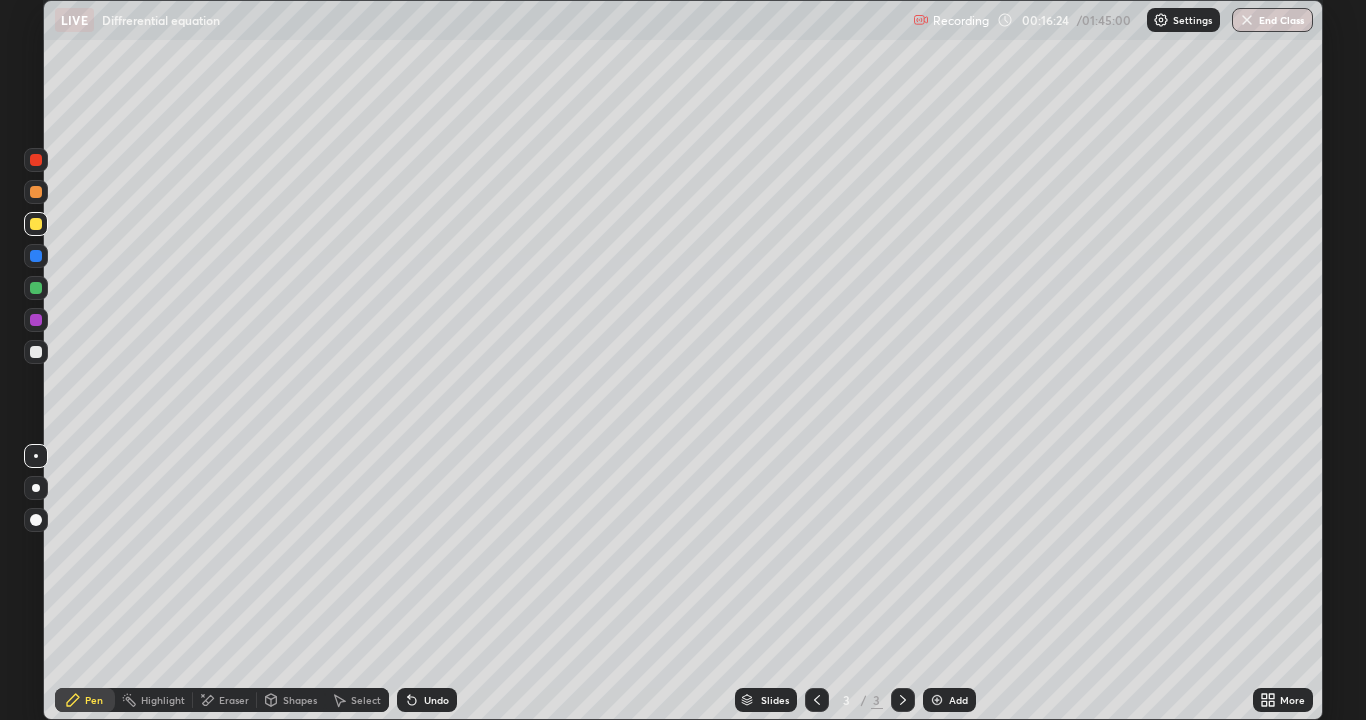 click on "Undo" at bounding box center [436, 700] 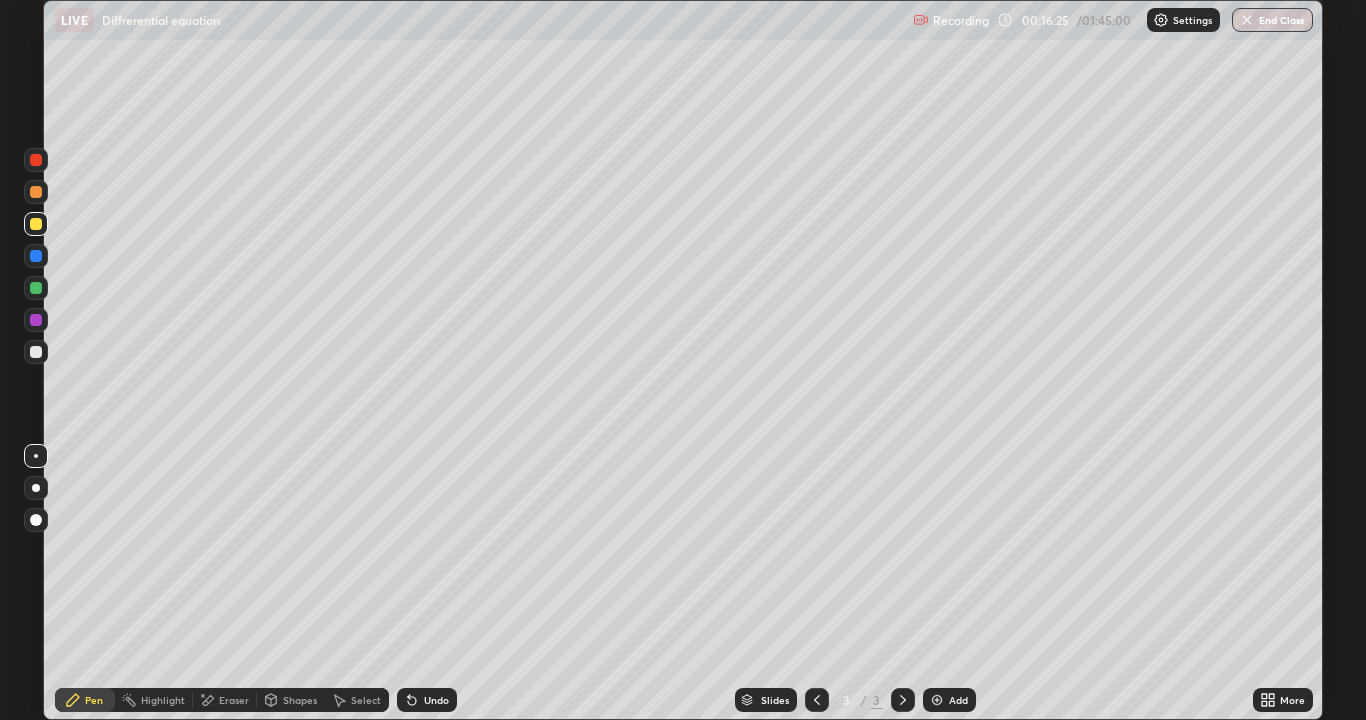 click on "Undo" at bounding box center (427, 700) 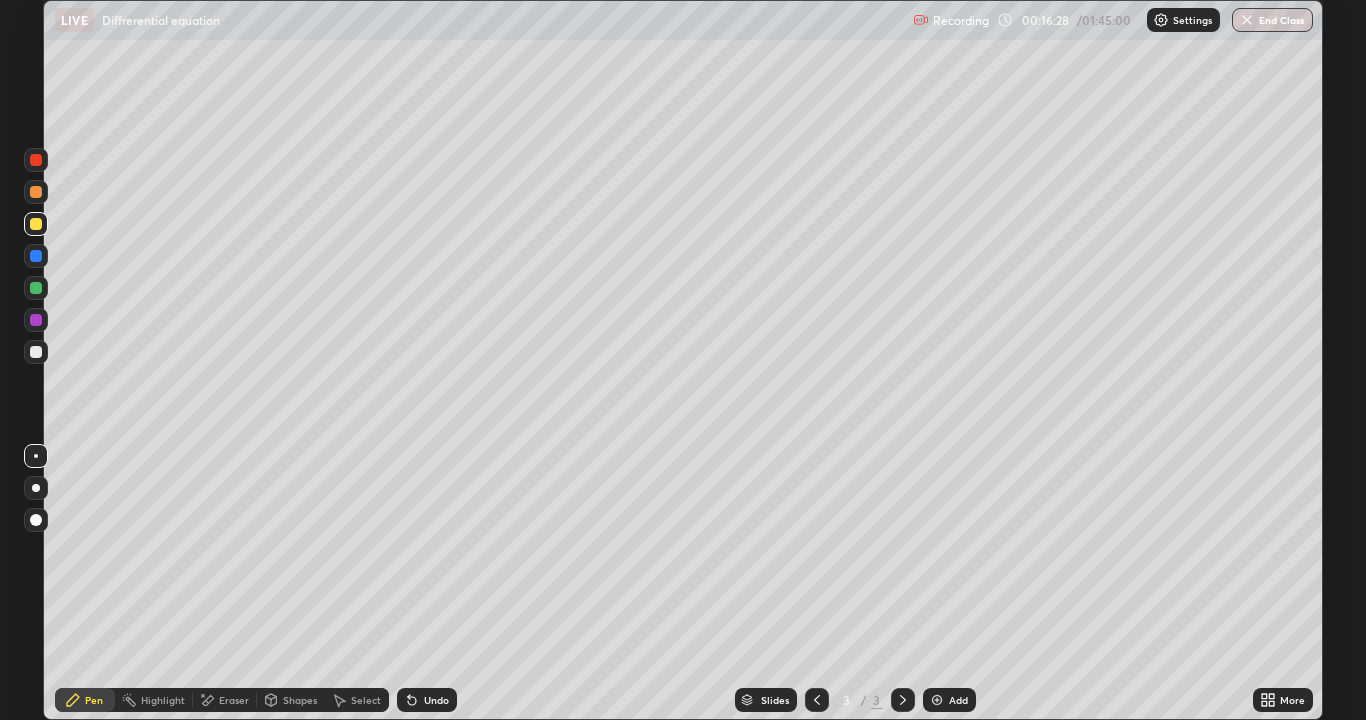 click on "Eraser" at bounding box center (234, 700) 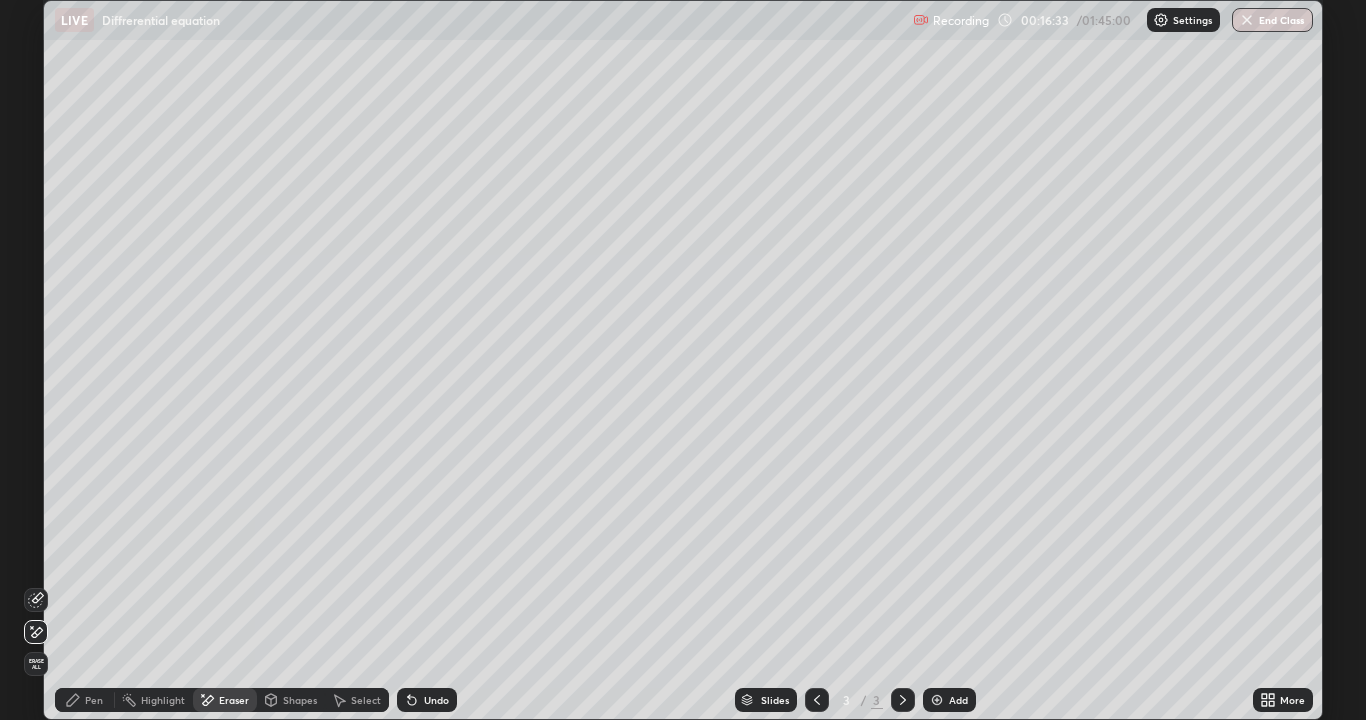 click on "Pen" at bounding box center (94, 700) 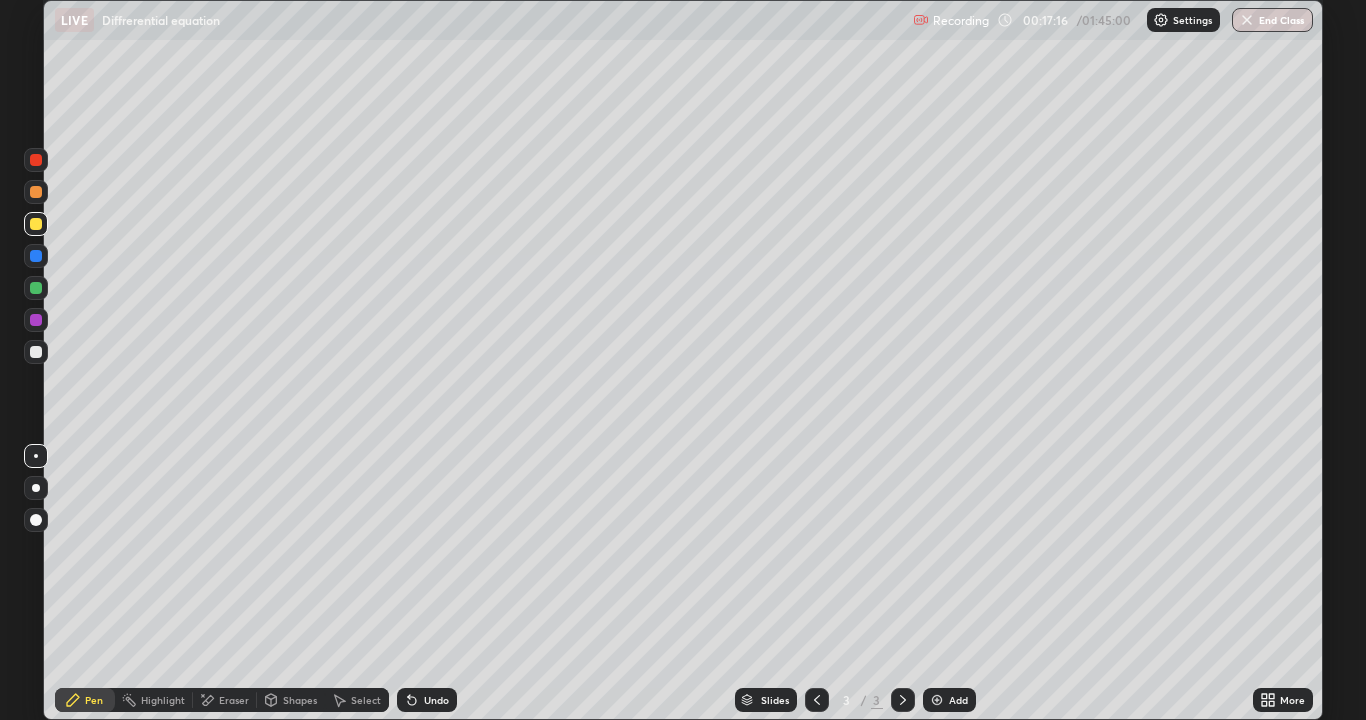 click on "Eraser" at bounding box center [234, 700] 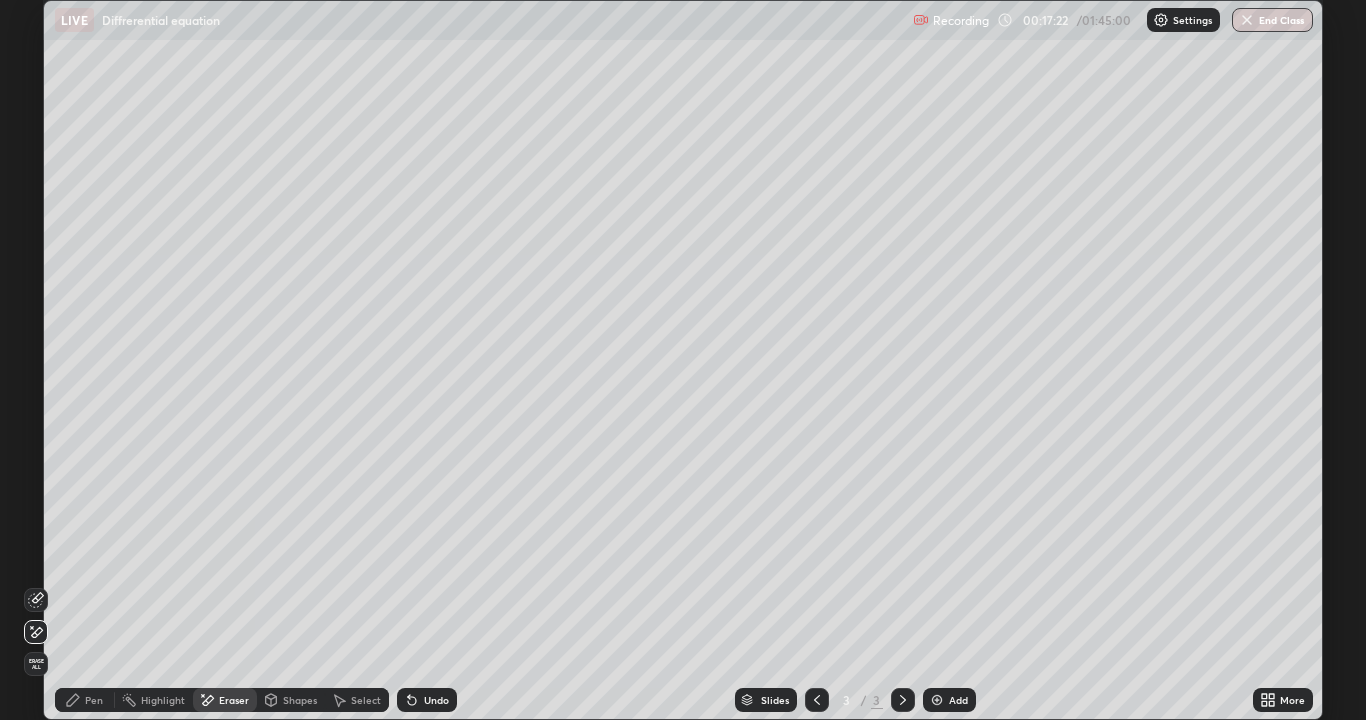 click on "Pen" at bounding box center [85, 700] 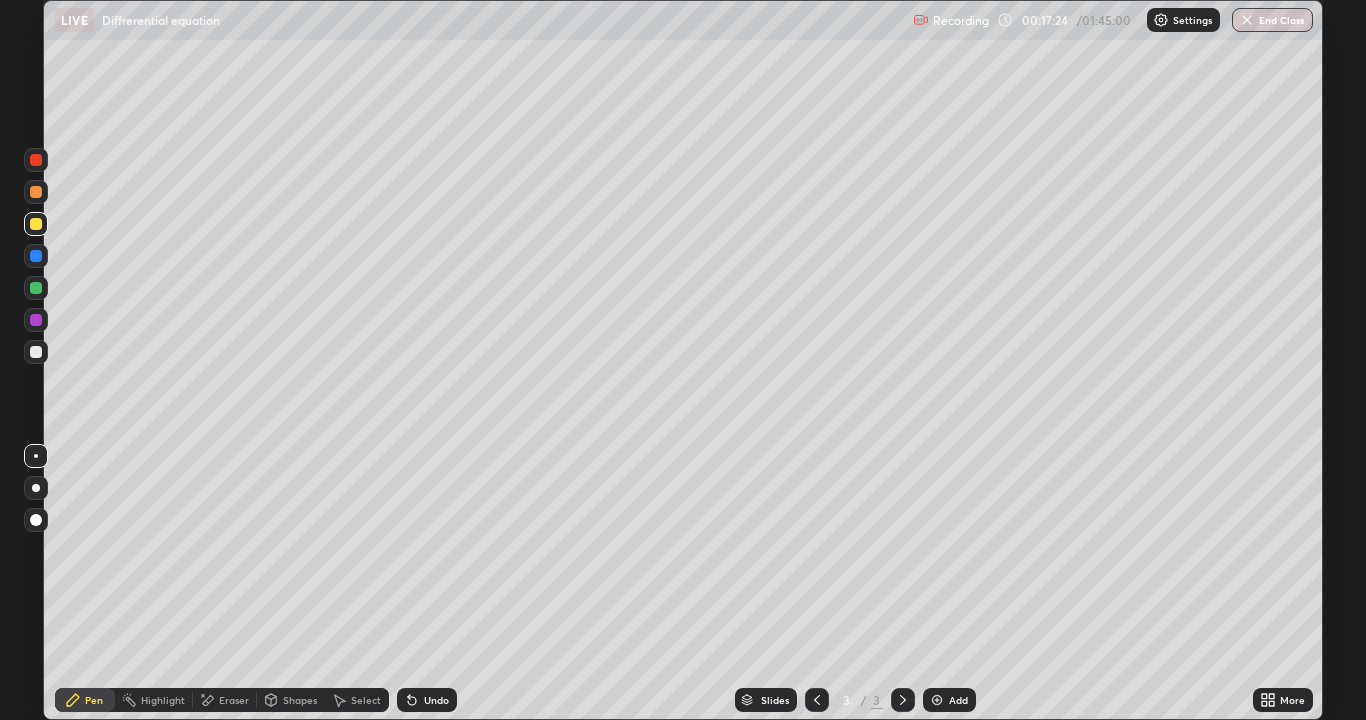 click at bounding box center [36, 352] 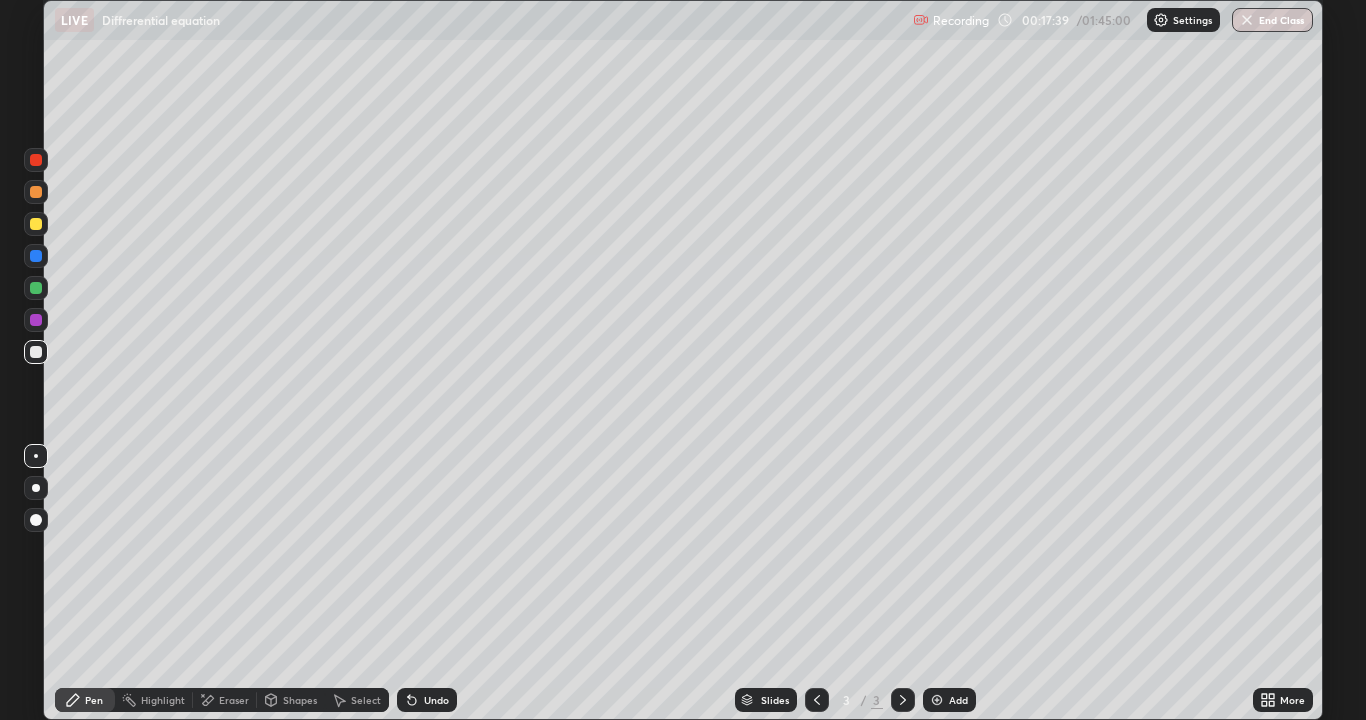 click on "Eraser" at bounding box center (234, 700) 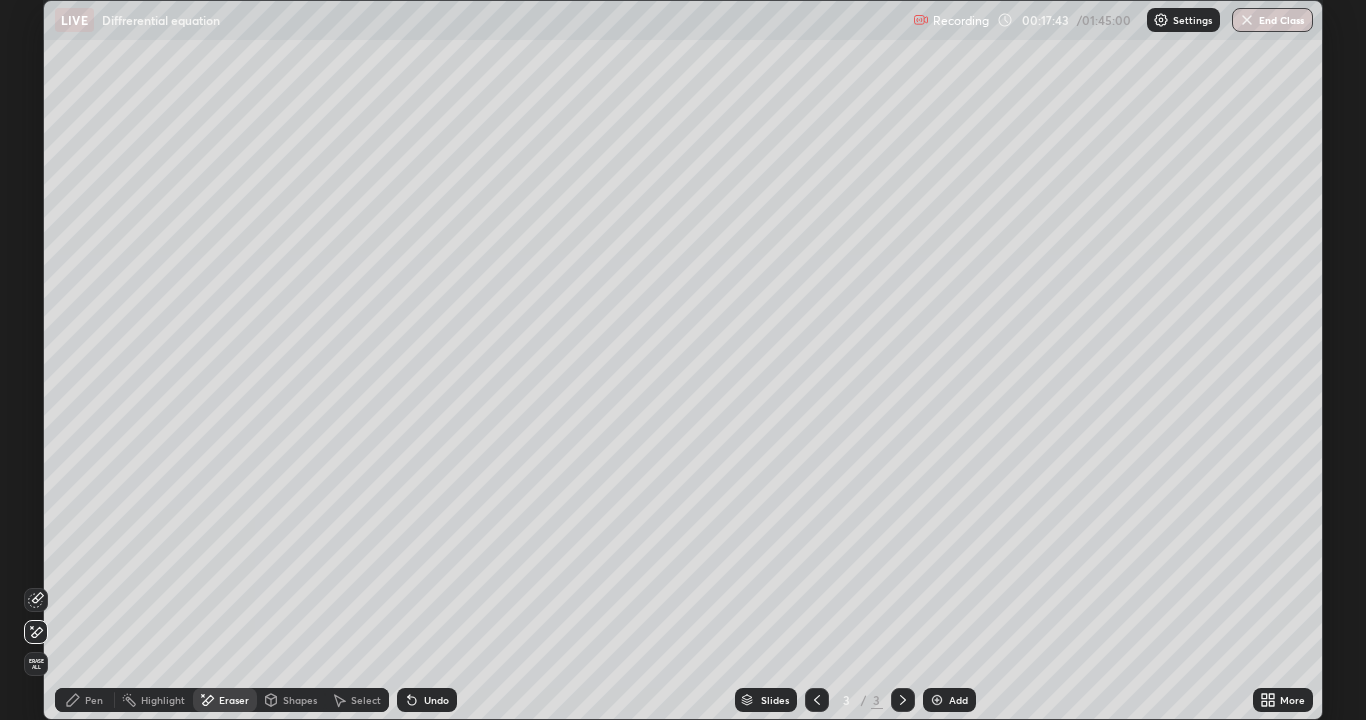 click on "Pen" at bounding box center [85, 700] 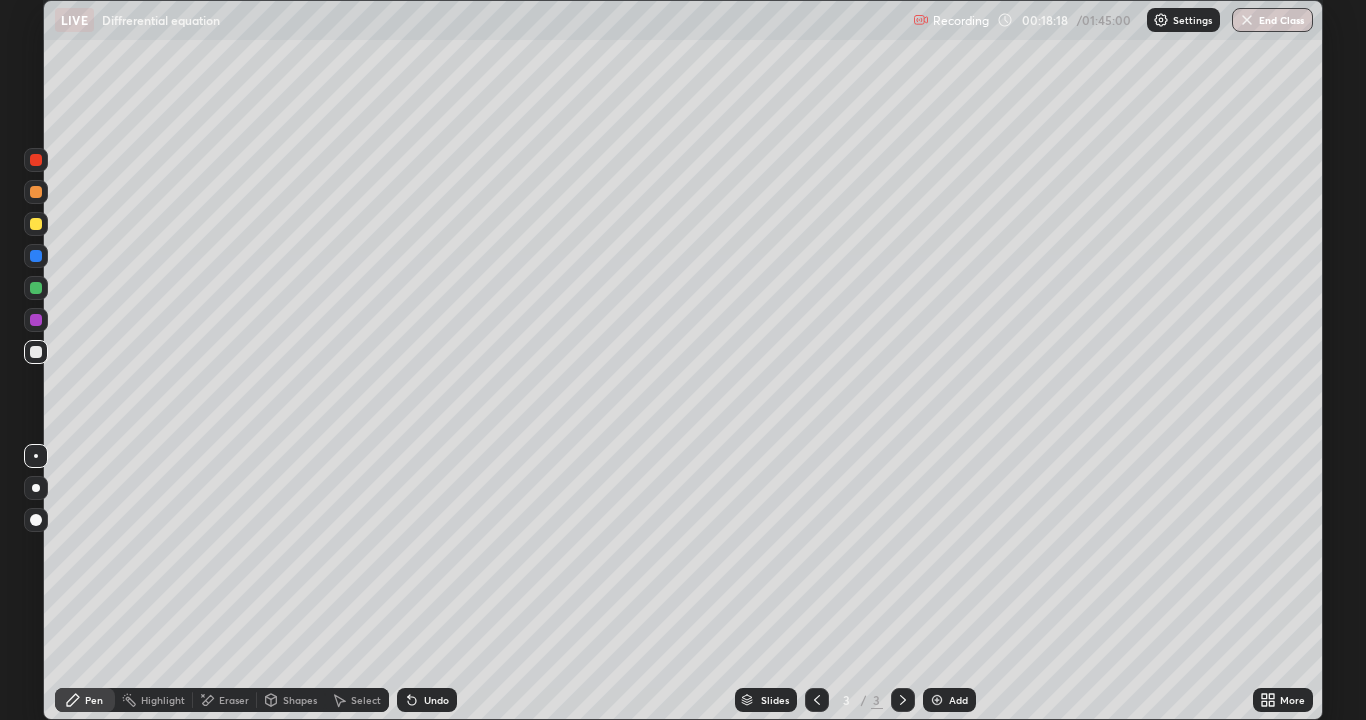 click on "Undo" at bounding box center [436, 700] 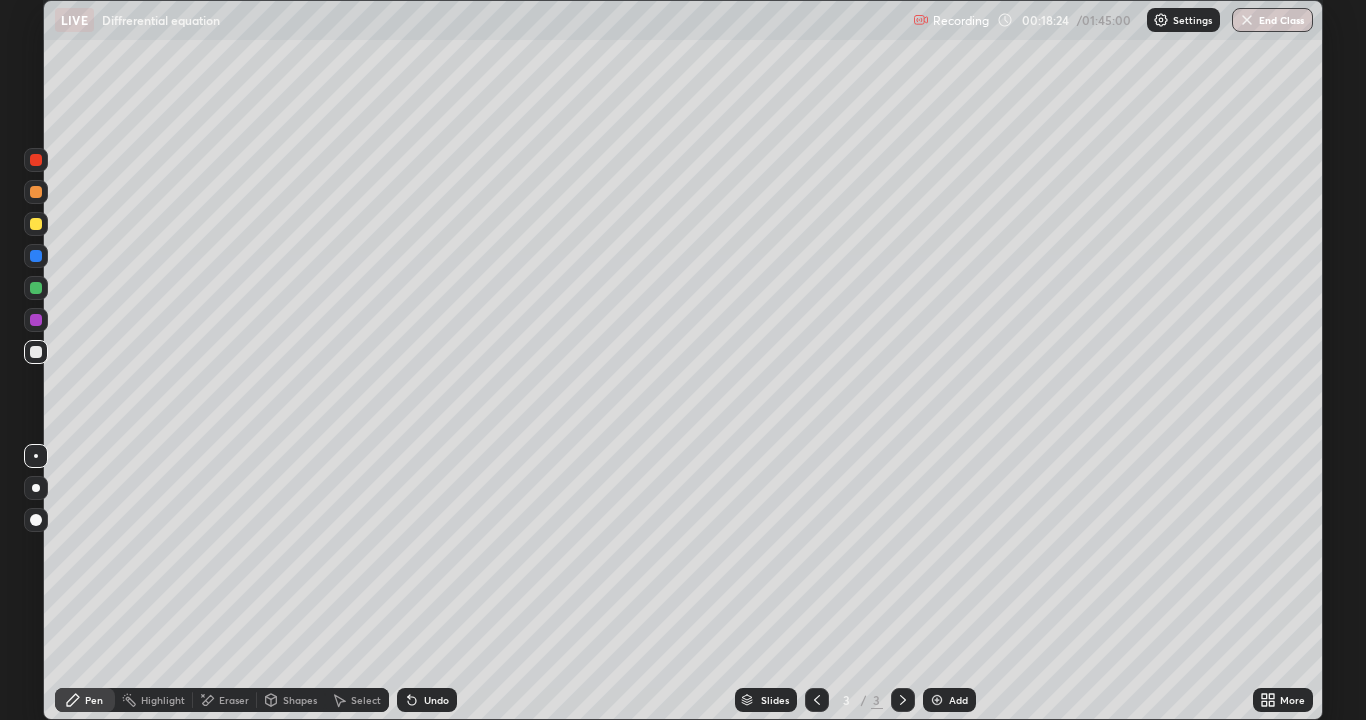 click on "Select" at bounding box center [366, 700] 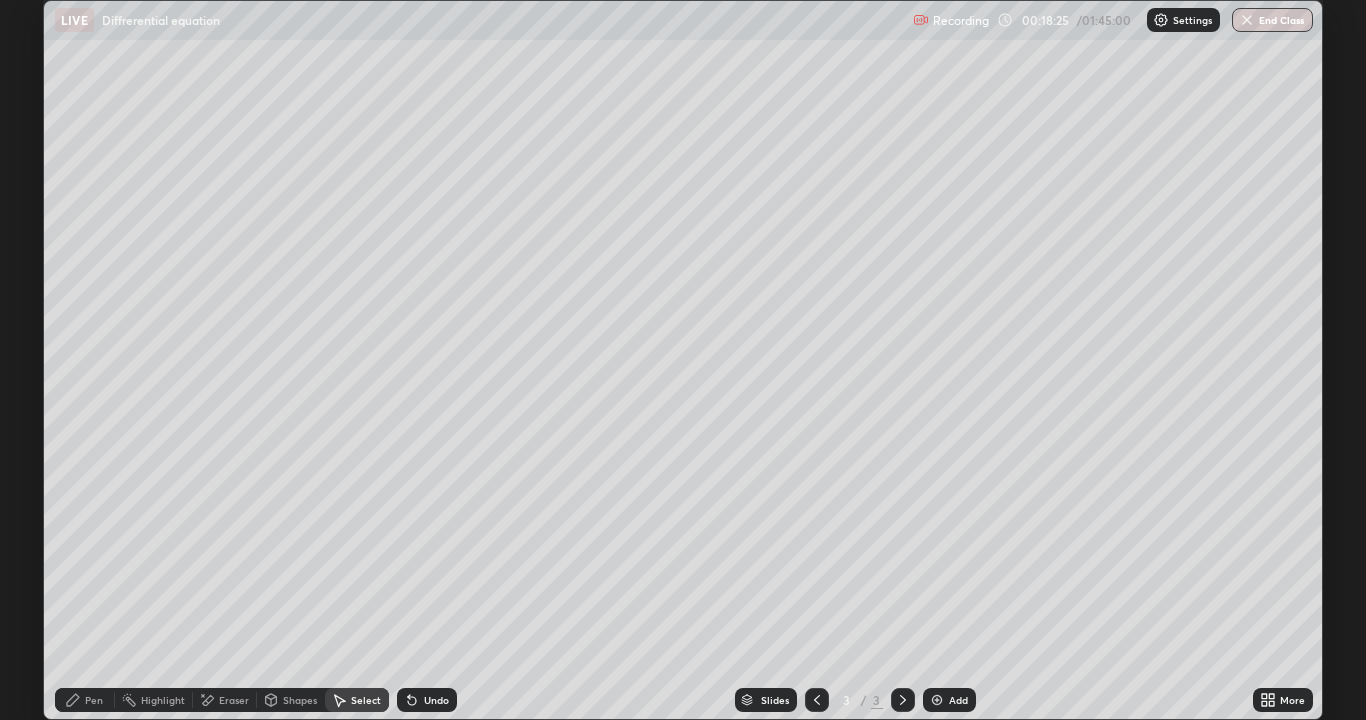 click on "Undo" at bounding box center [427, 700] 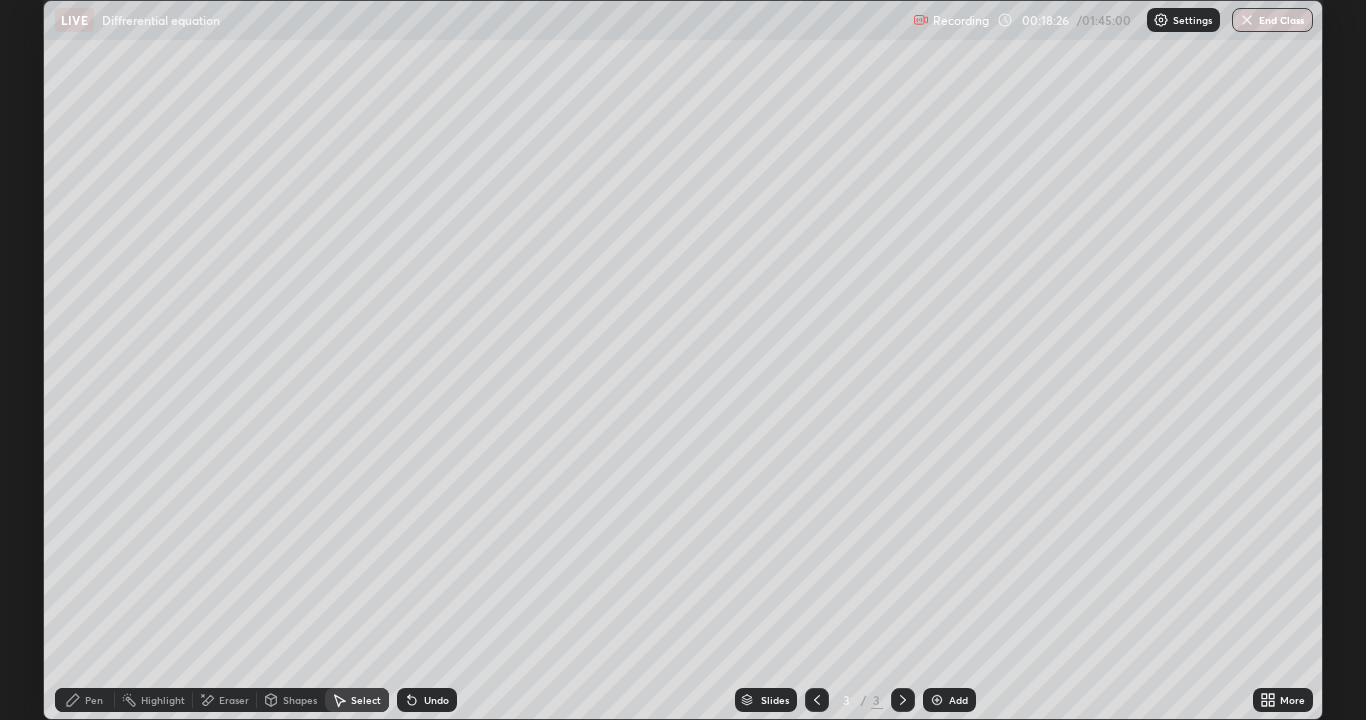 click on "Pen" at bounding box center (94, 700) 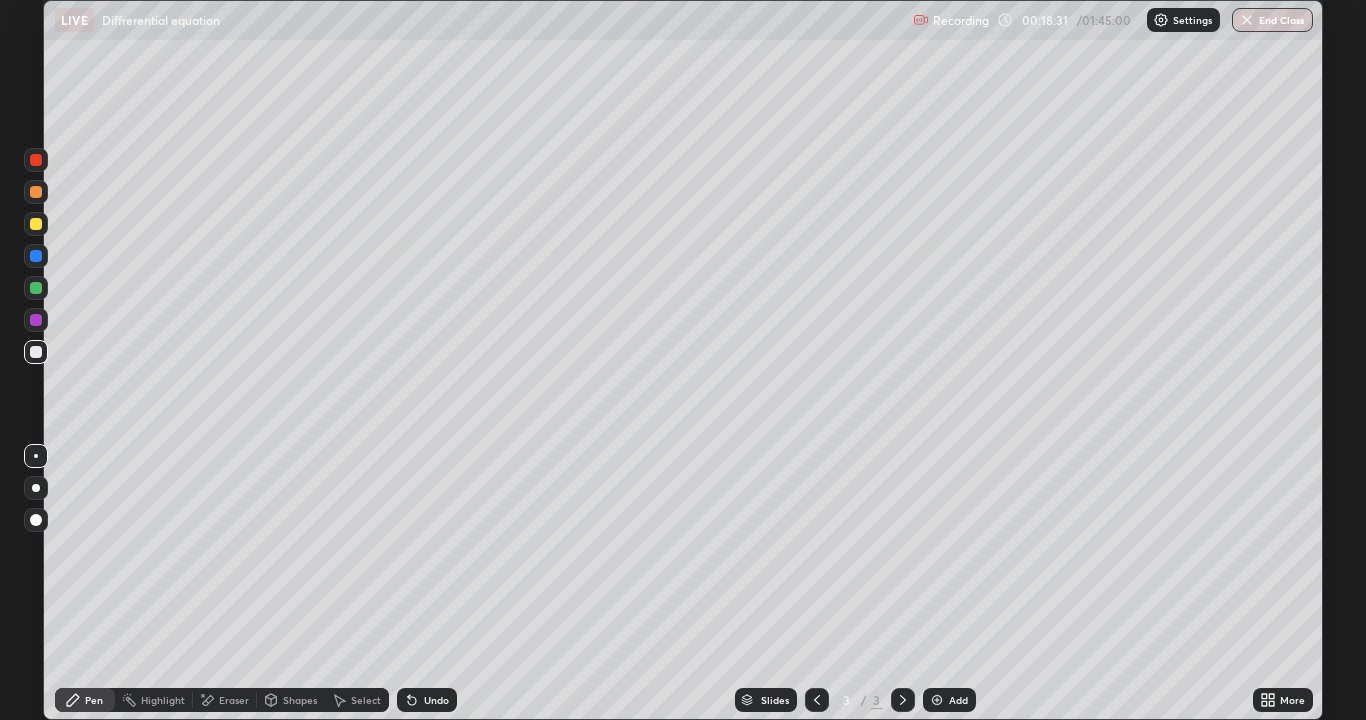 click on "Undo" at bounding box center (436, 700) 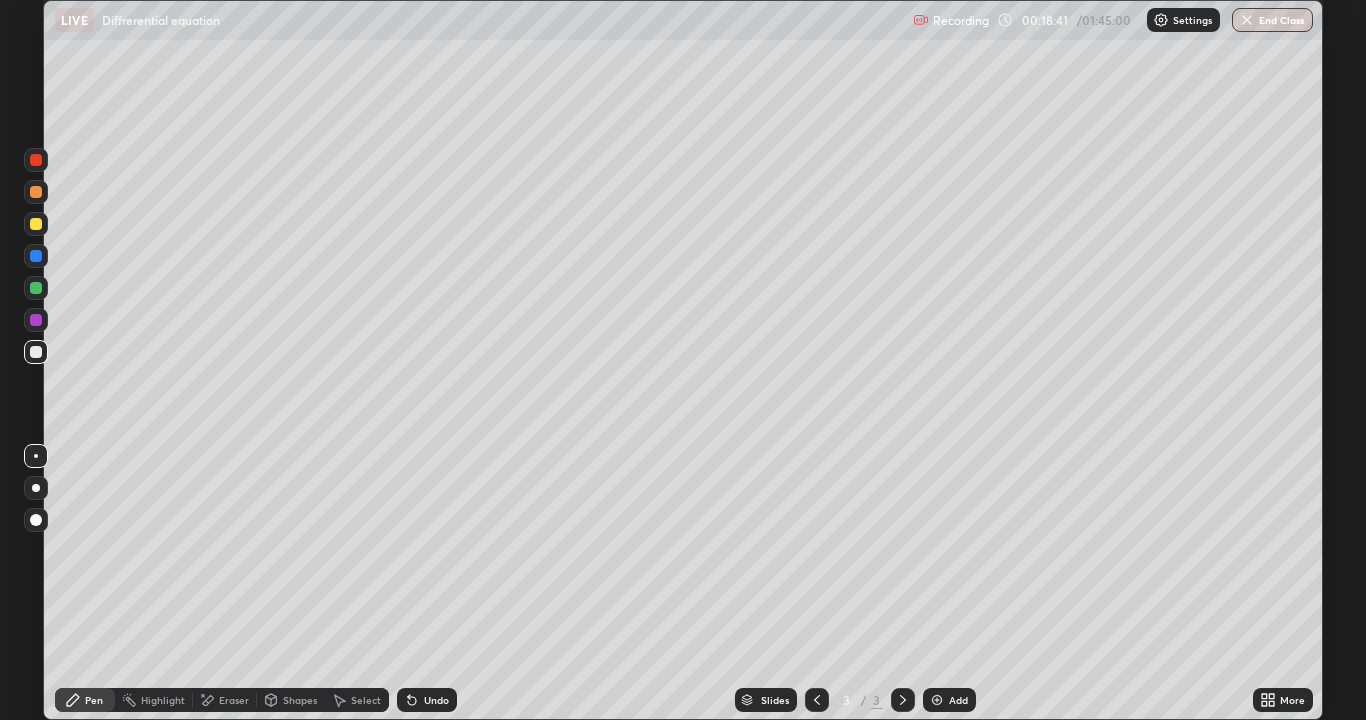 click on "Eraser" at bounding box center (225, 700) 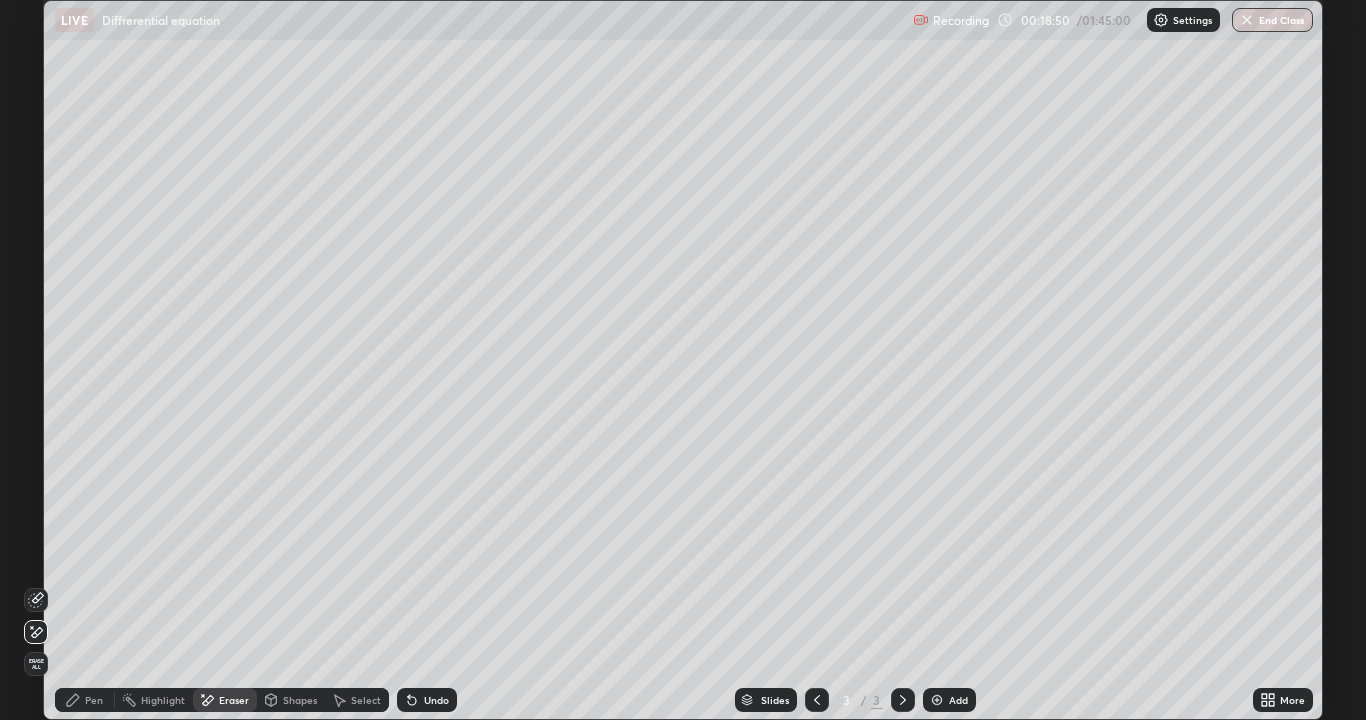 click on "Pen" at bounding box center [94, 700] 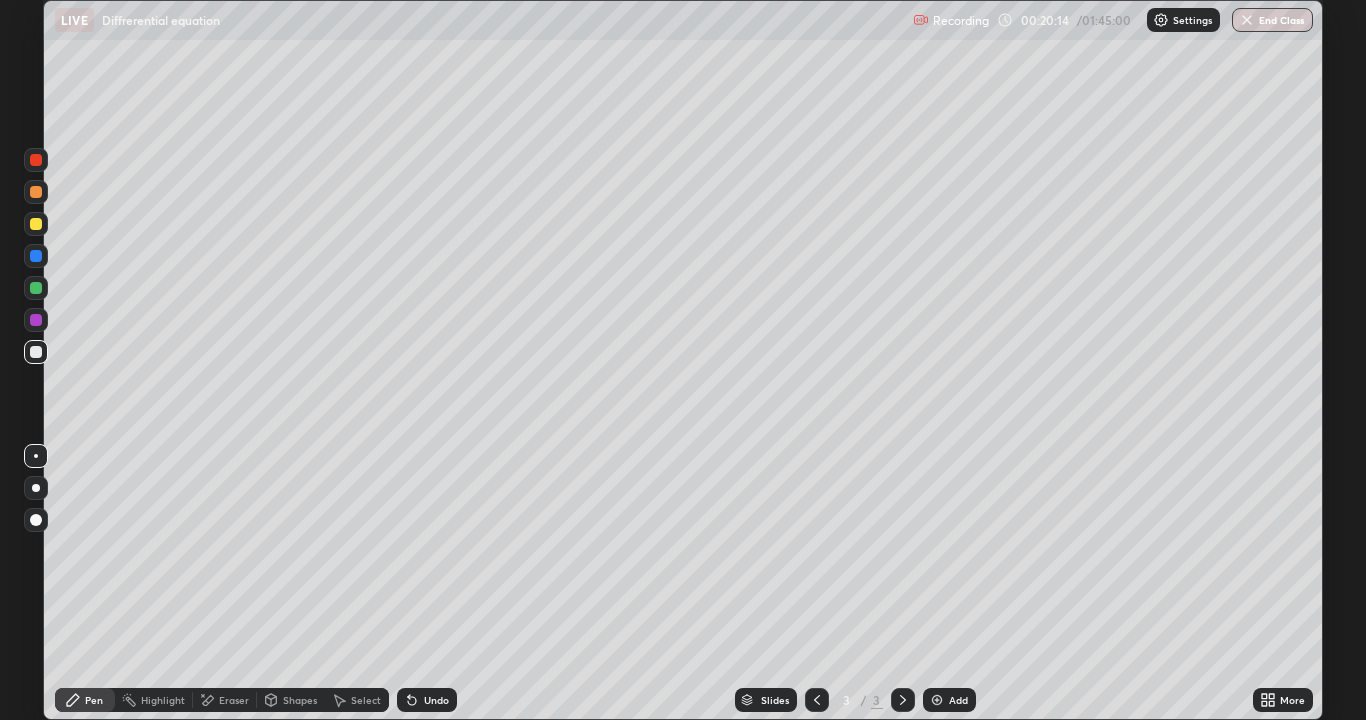 click on "Undo" at bounding box center (436, 700) 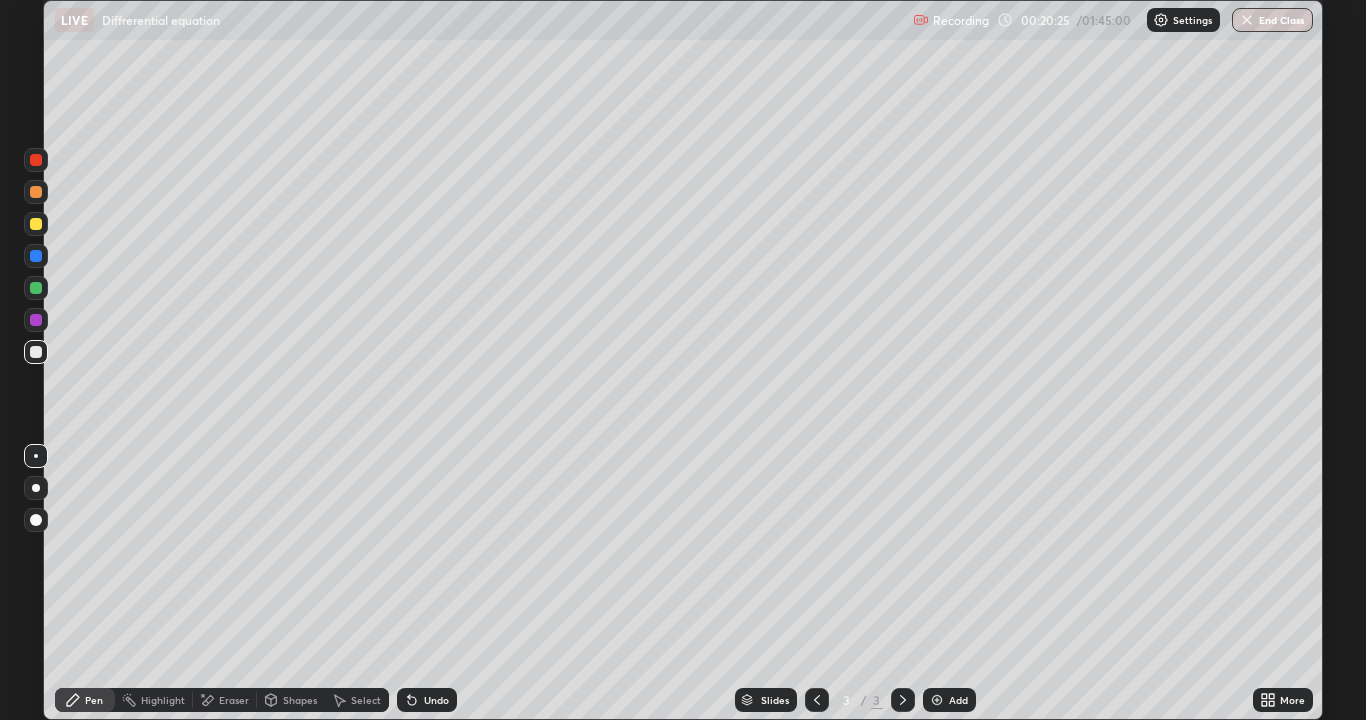 click on "Eraser" at bounding box center (234, 700) 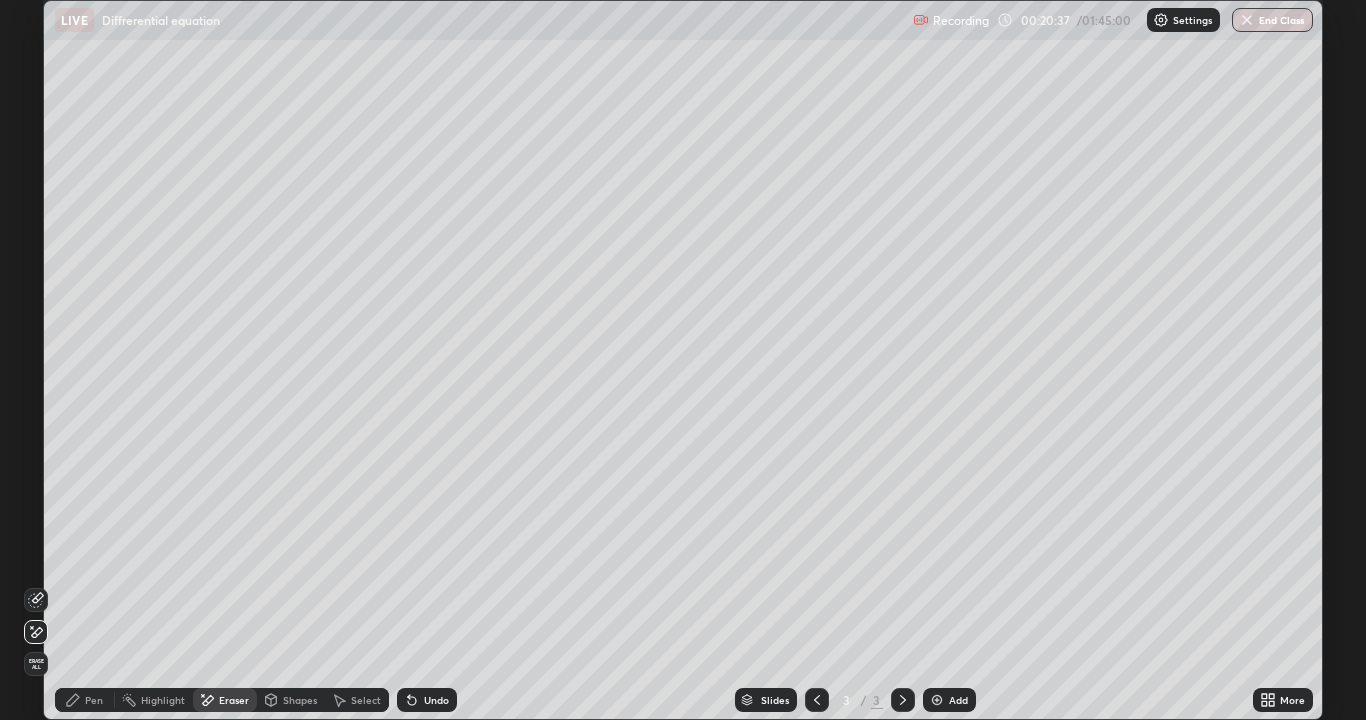 click on "Pen" at bounding box center [94, 700] 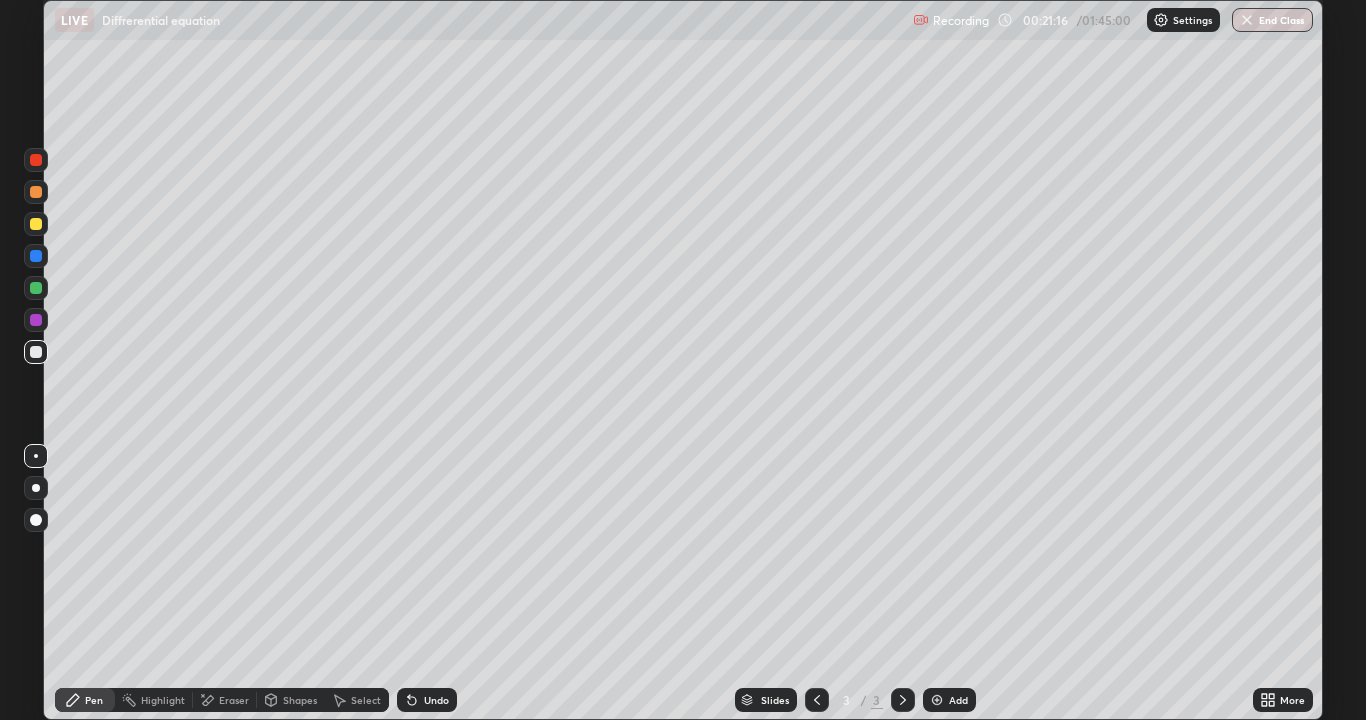 click on "Eraser" at bounding box center [234, 700] 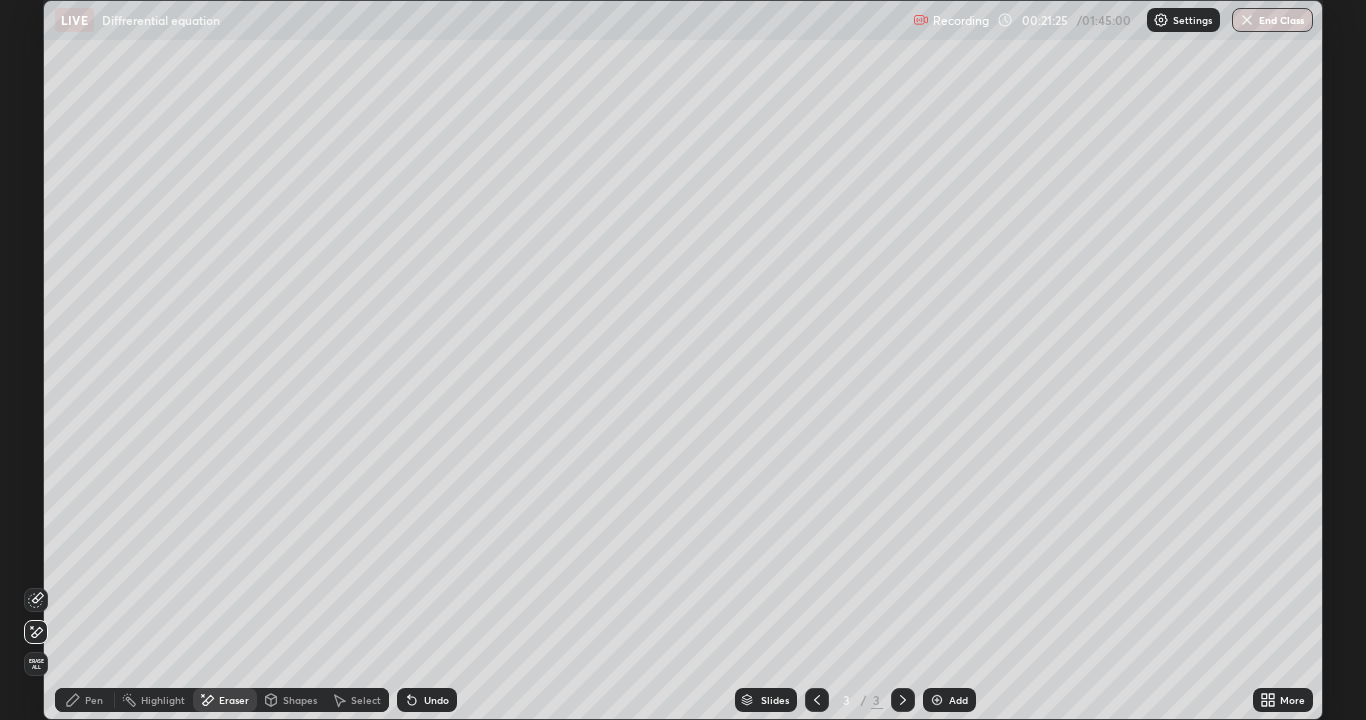 click on "Pen" at bounding box center [94, 700] 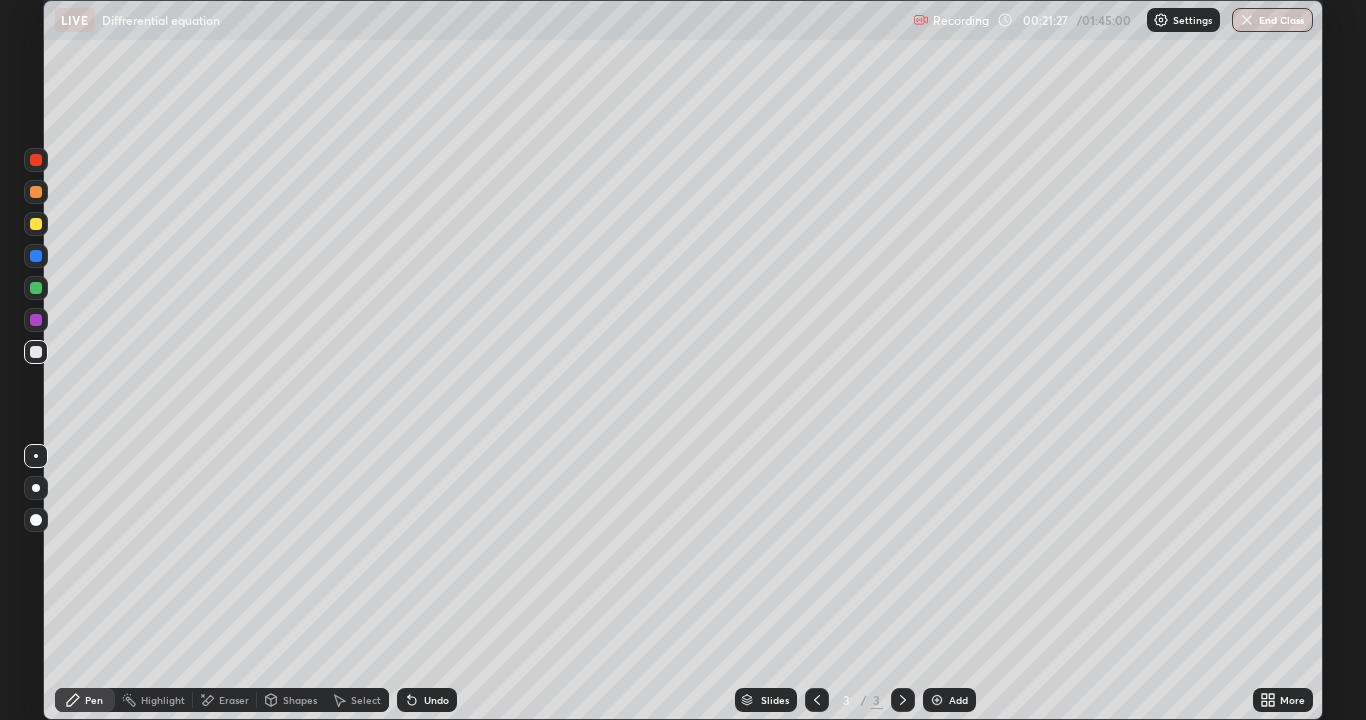 click on "Undo" at bounding box center [436, 700] 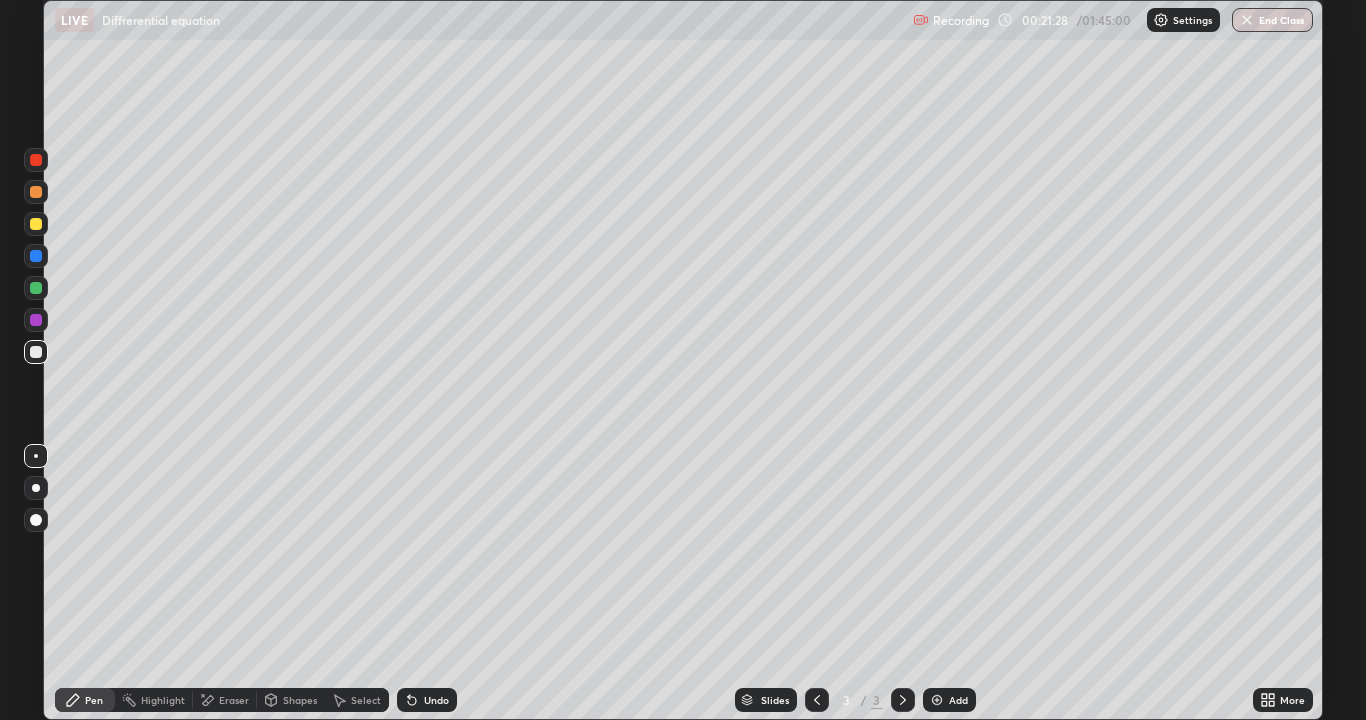 click at bounding box center [36, 224] 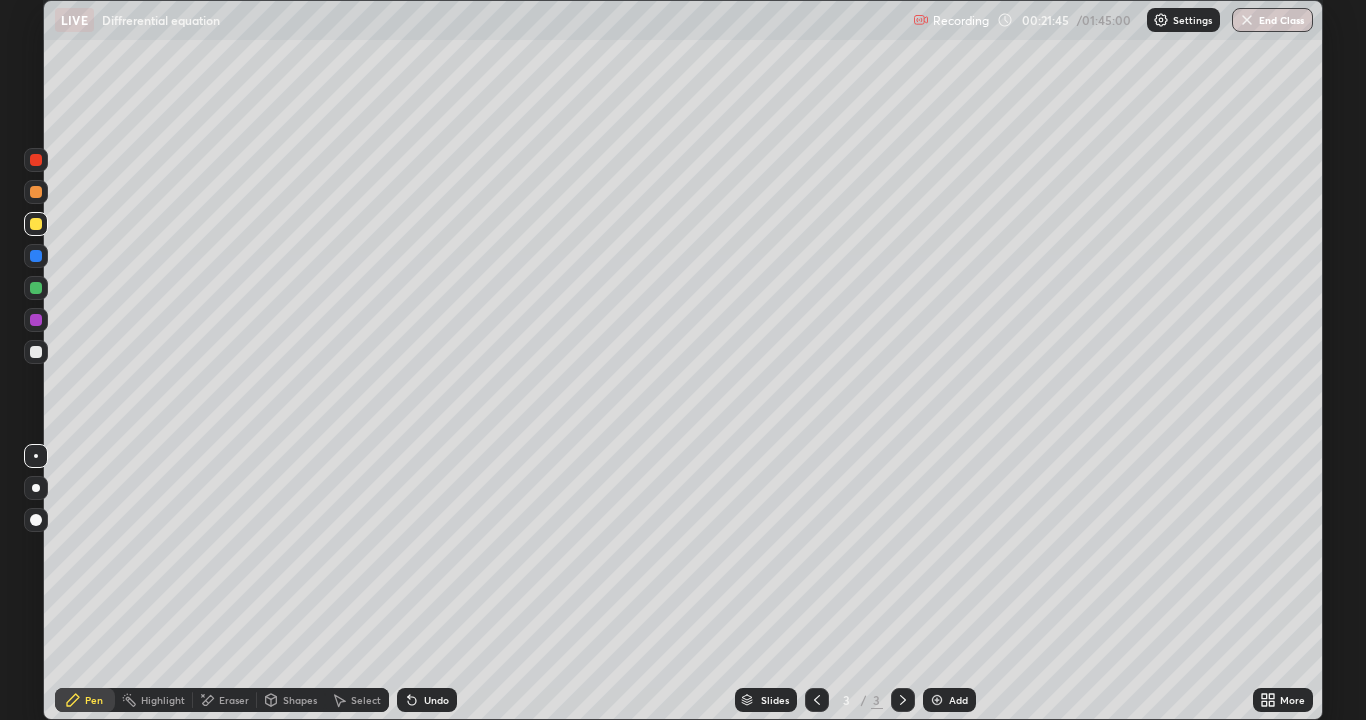 click on "Eraser" at bounding box center (225, 700) 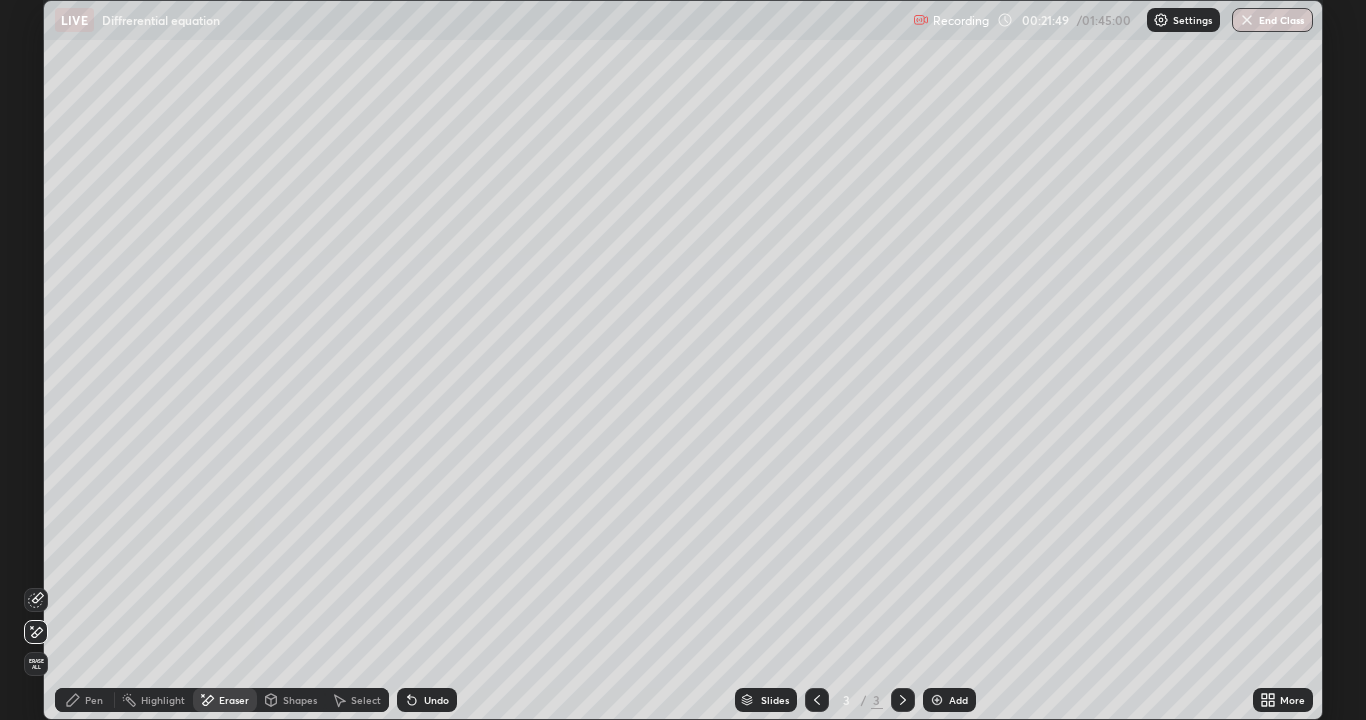 click on "Pen" at bounding box center (94, 700) 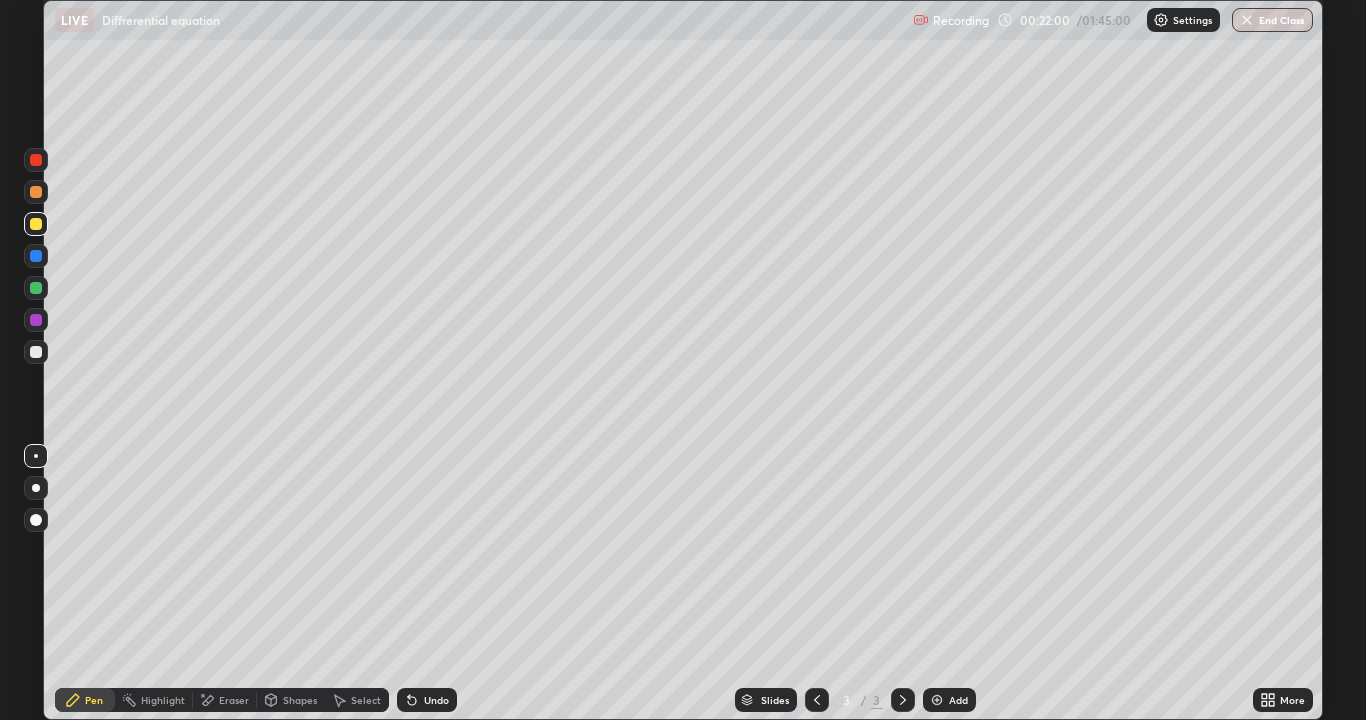 click on "Eraser" at bounding box center [234, 700] 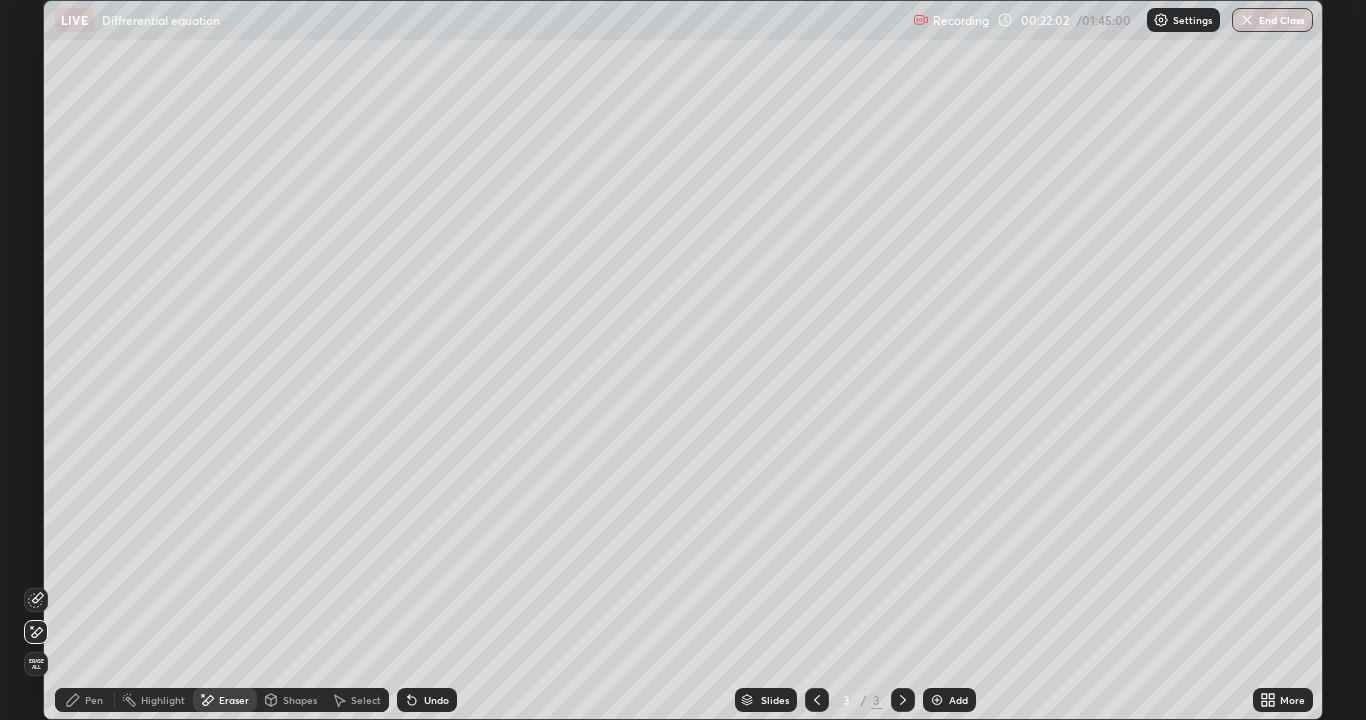 click on "Pen" at bounding box center [85, 700] 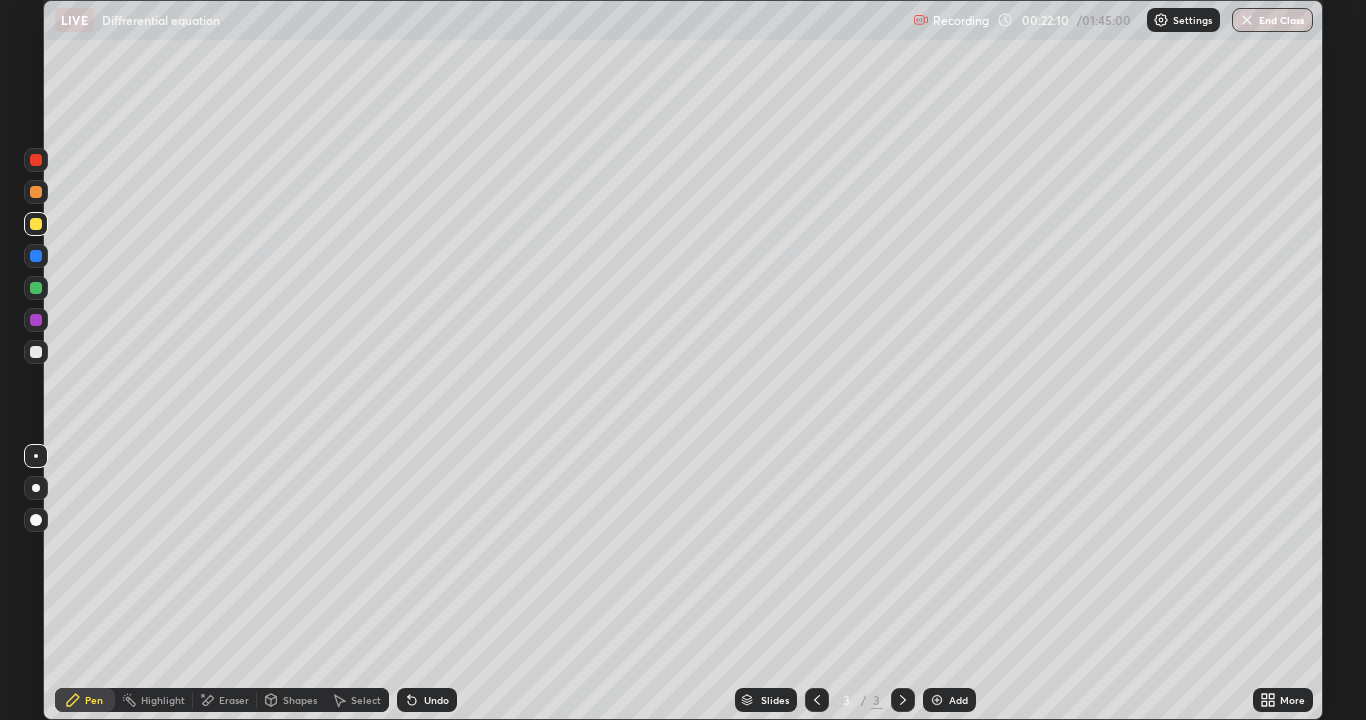 click 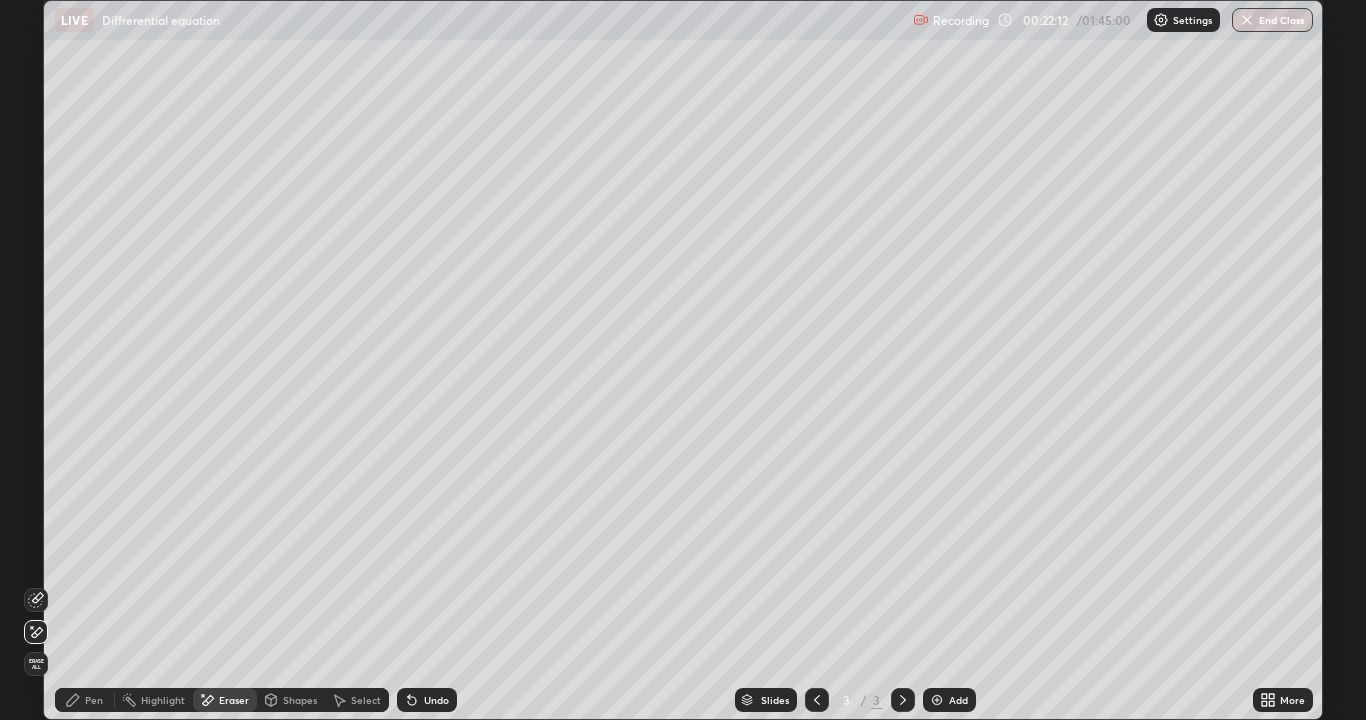 click on "Pen" at bounding box center (94, 700) 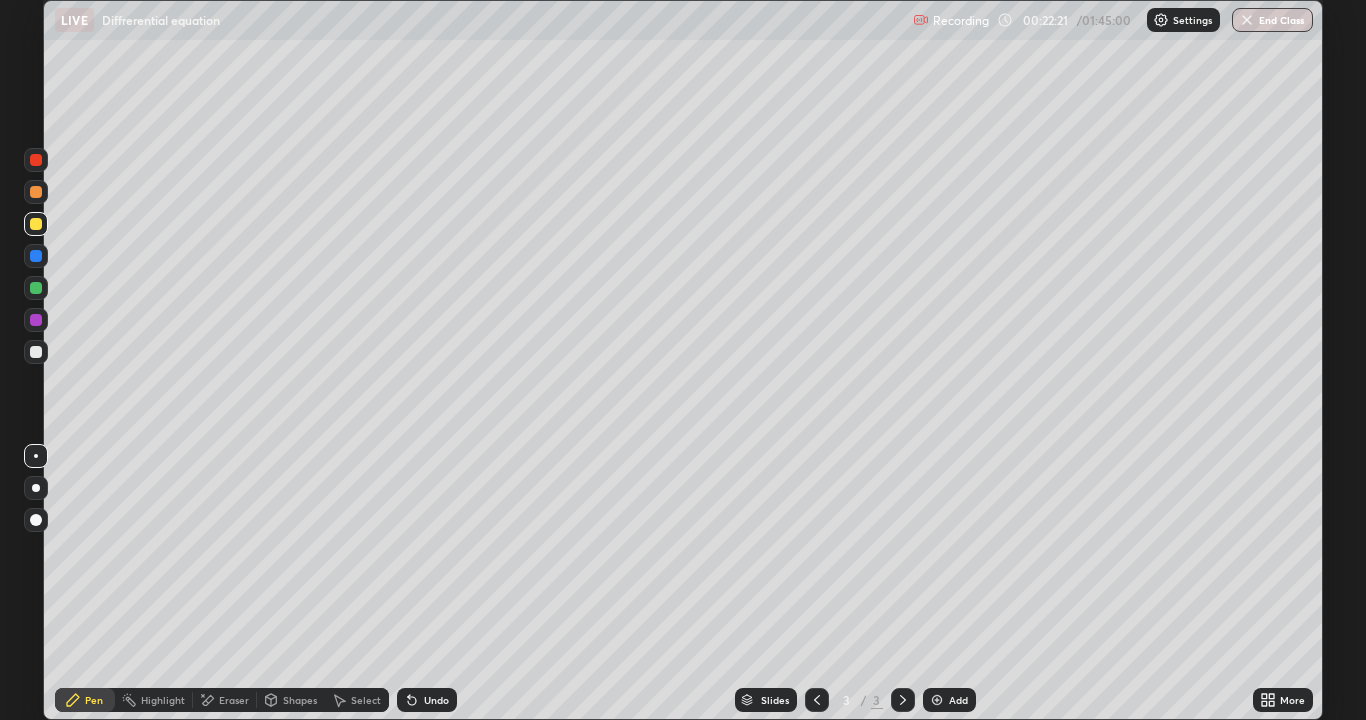 click on "Eraser" at bounding box center (234, 700) 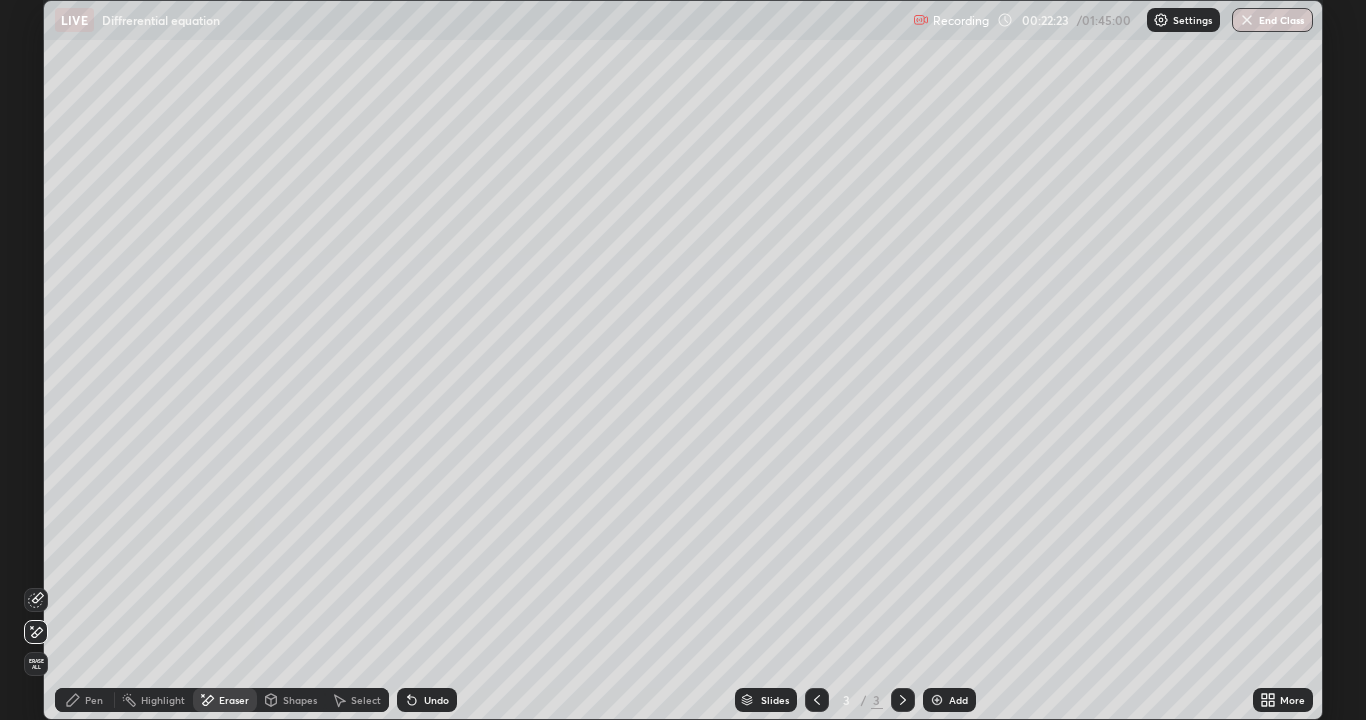 click 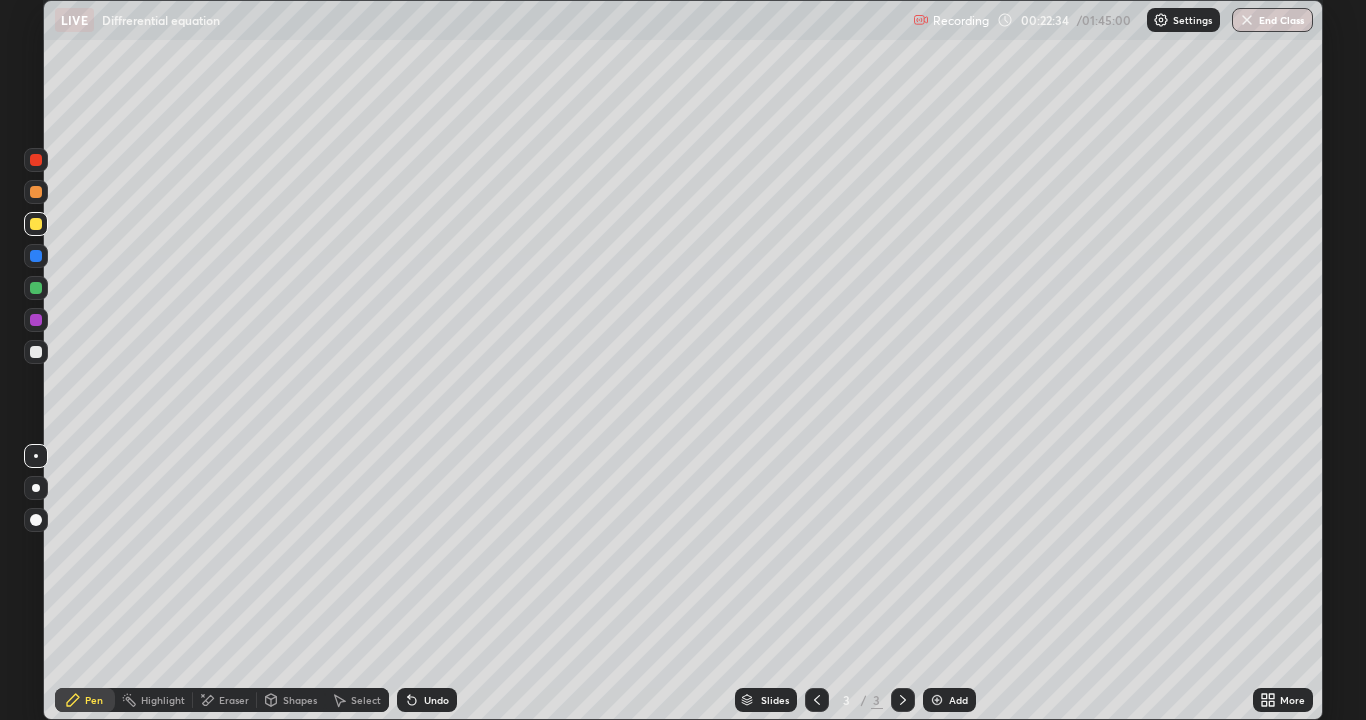 click on "Eraser" at bounding box center (234, 700) 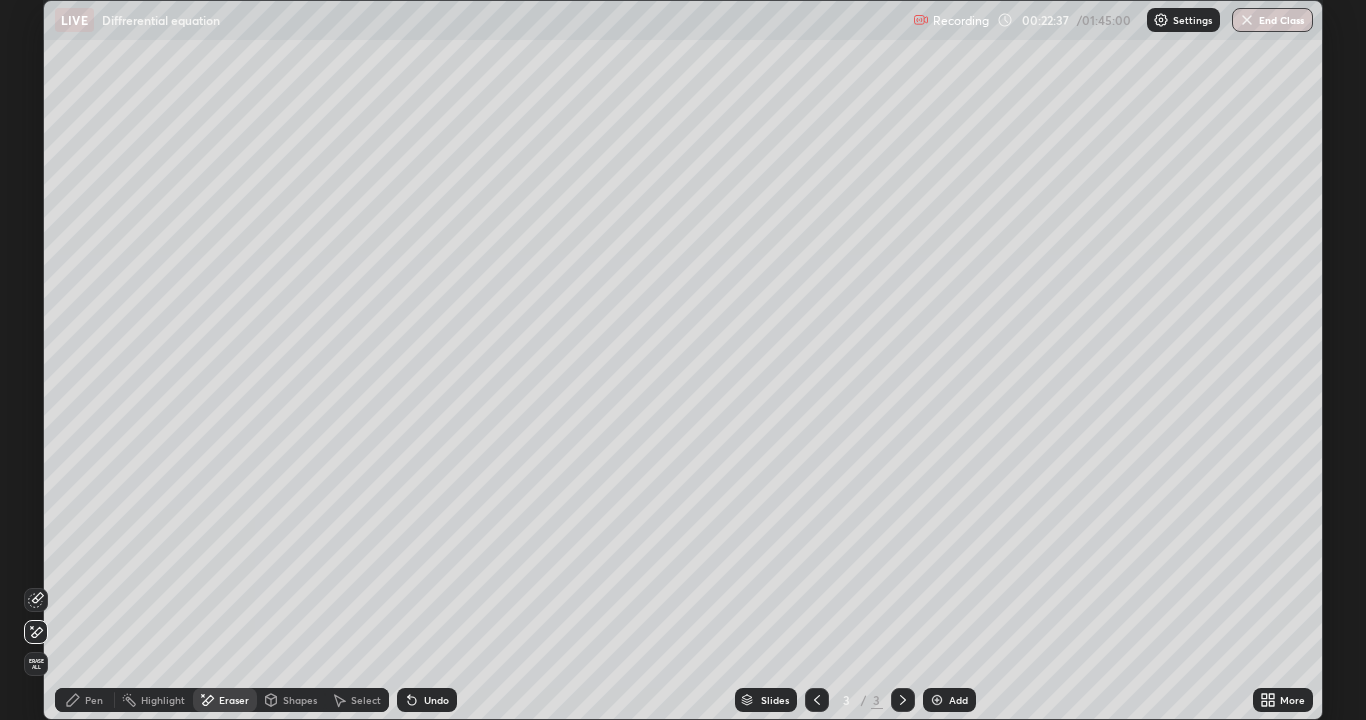 click on "Pen" at bounding box center (85, 700) 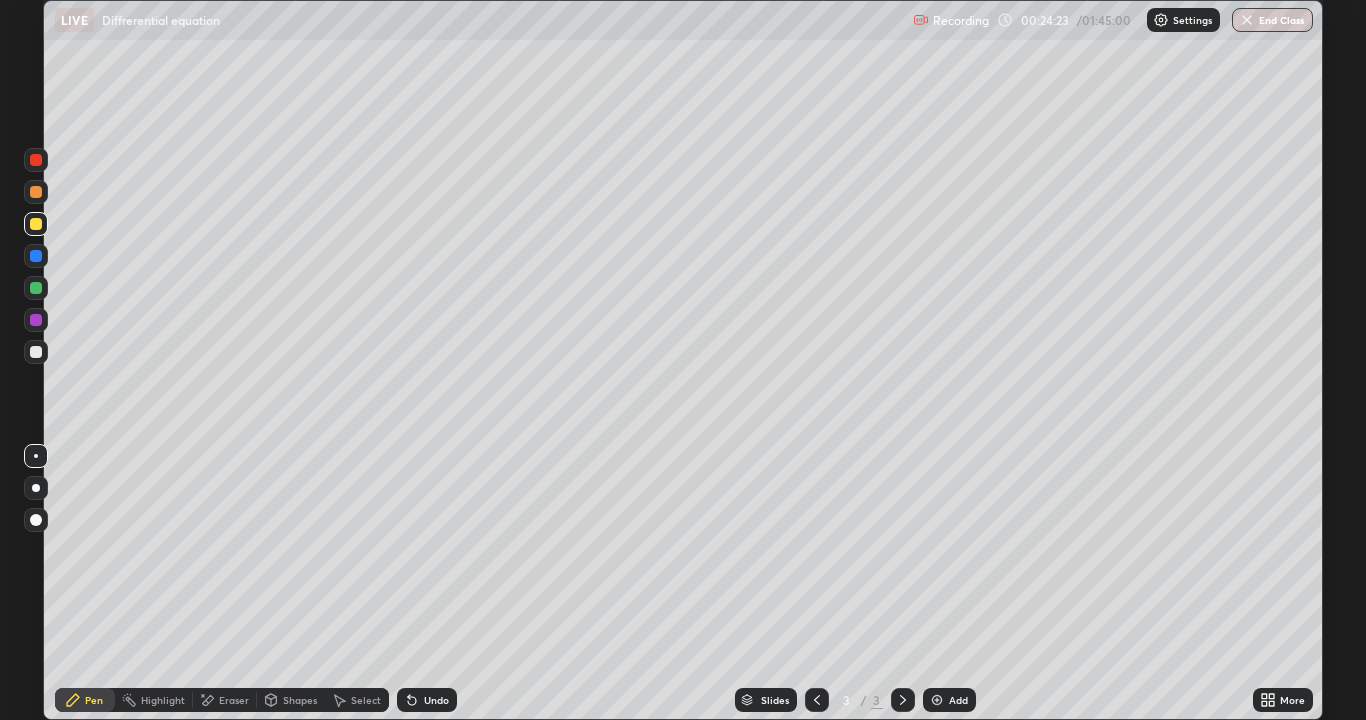 click on "Eraser" at bounding box center (234, 700) 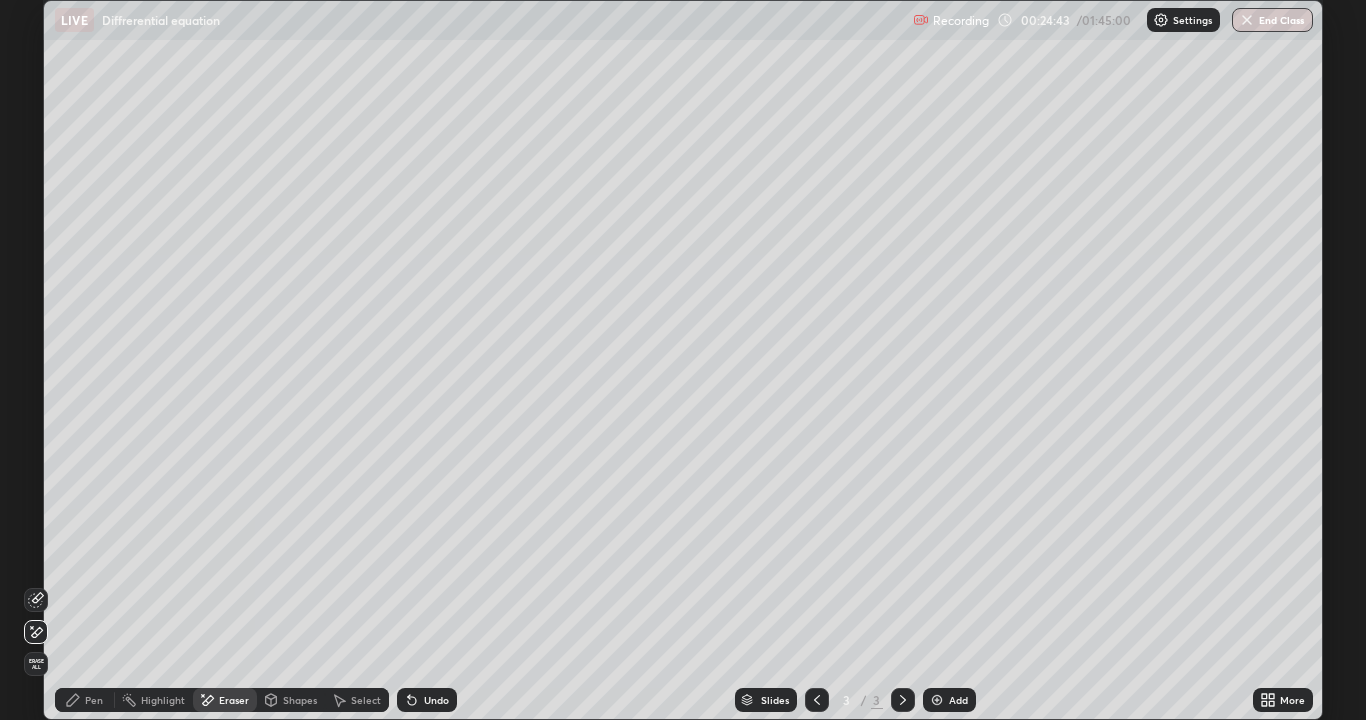 click on "Pen" at bounding box center (94, 700) 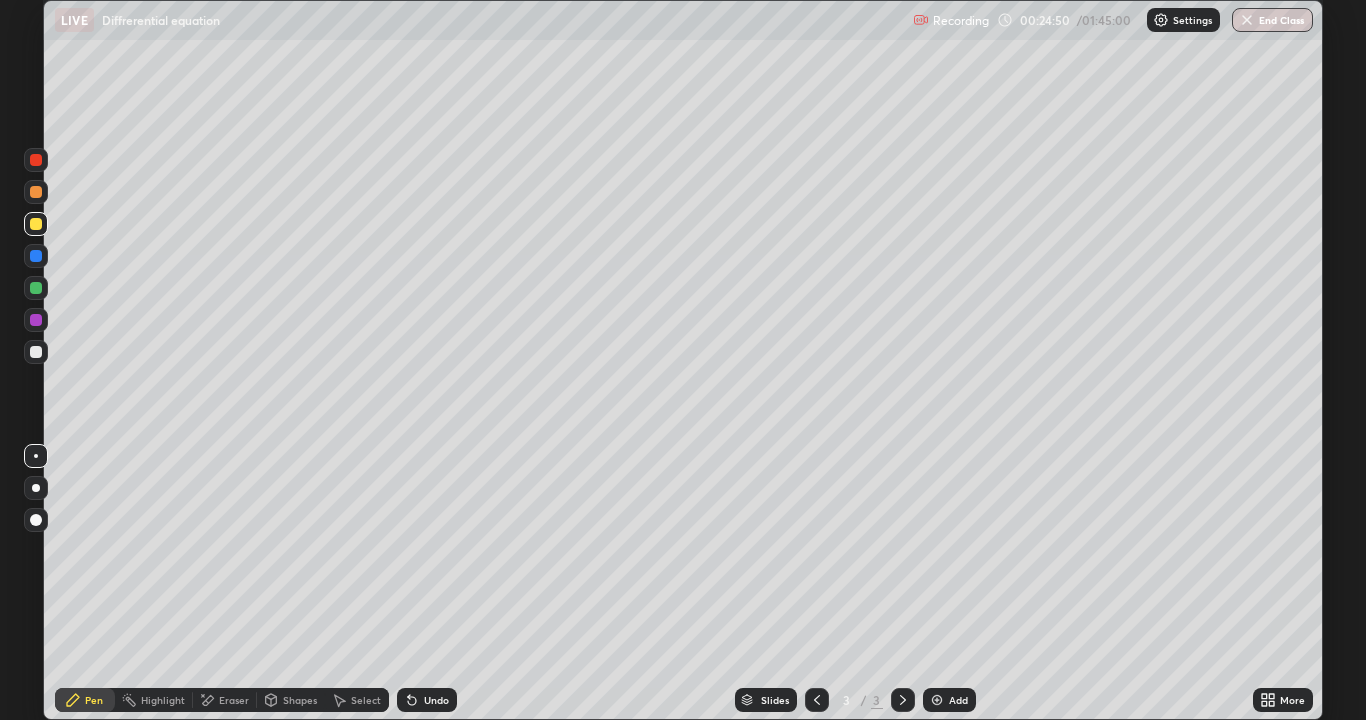 click on "Undo" at bounding box center [427, 700] 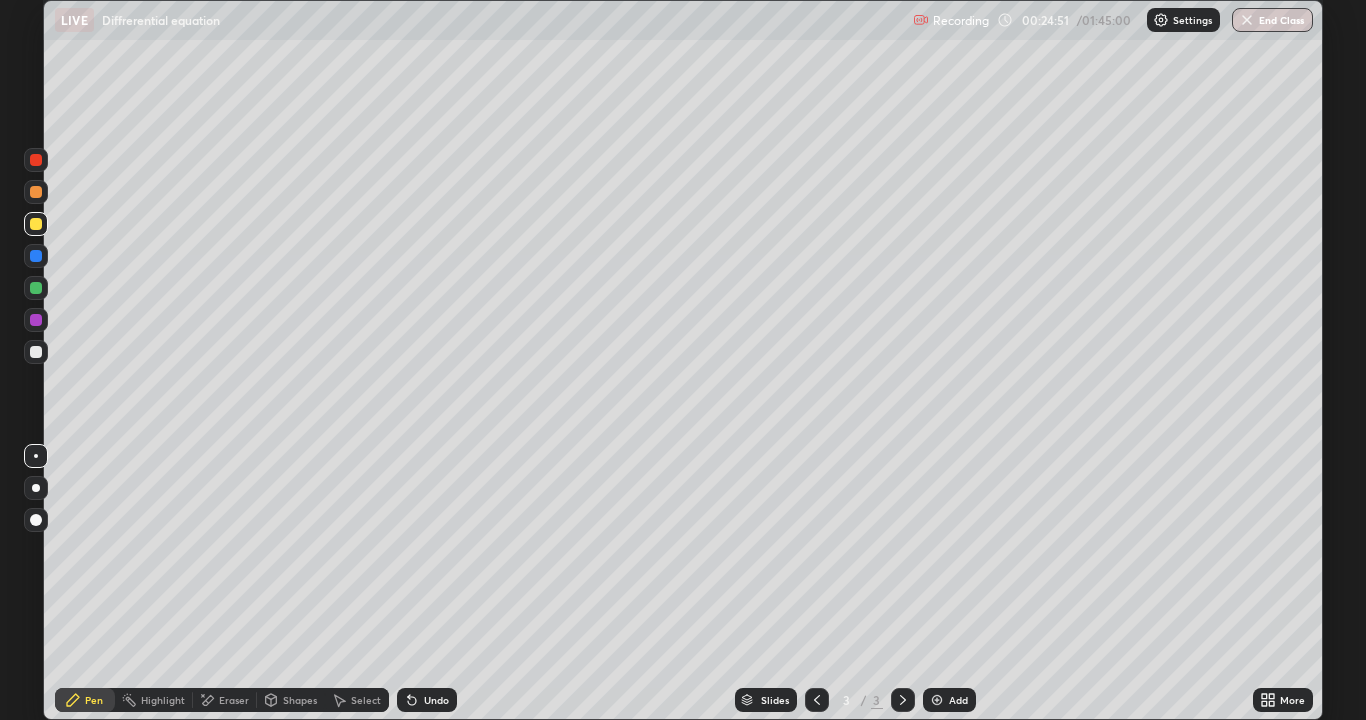 click on "Undo" at bounding box center [427, 700] 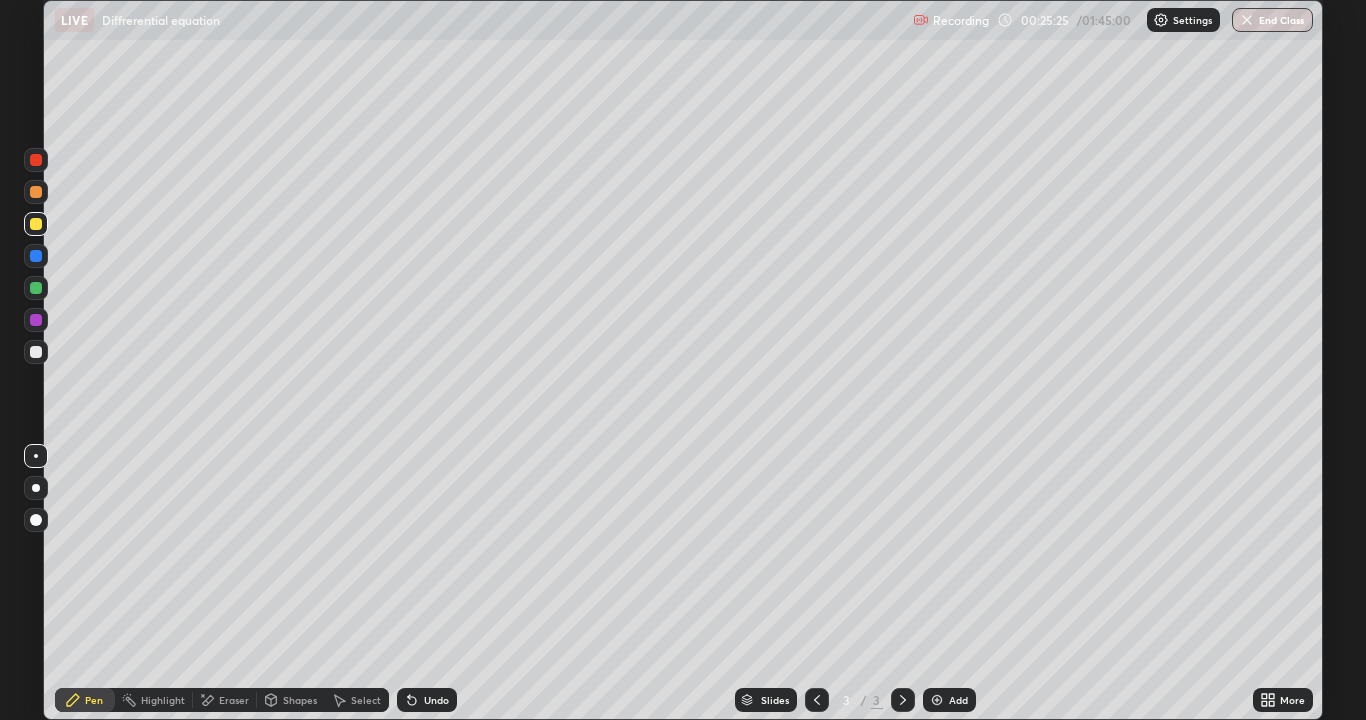 click on "Undo" at bounding box center [427, 700] 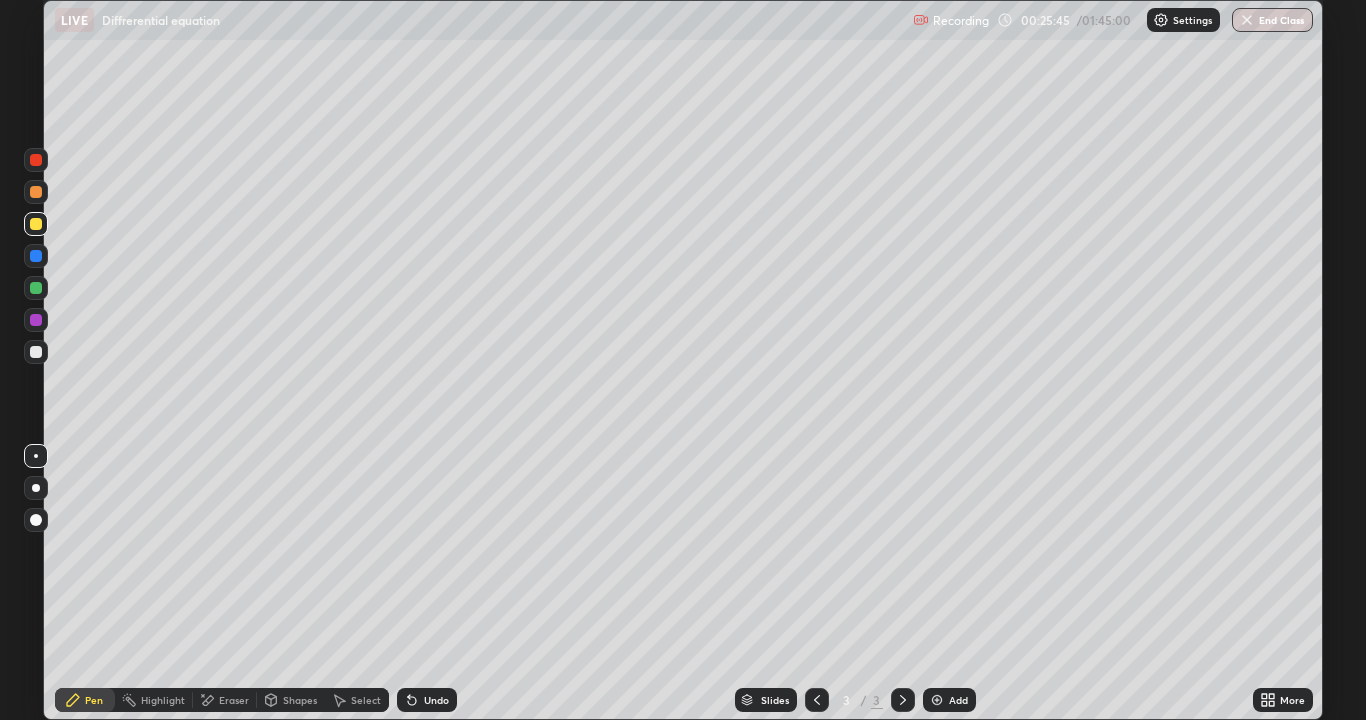 click on "Add" at bounding box center [958, 700] 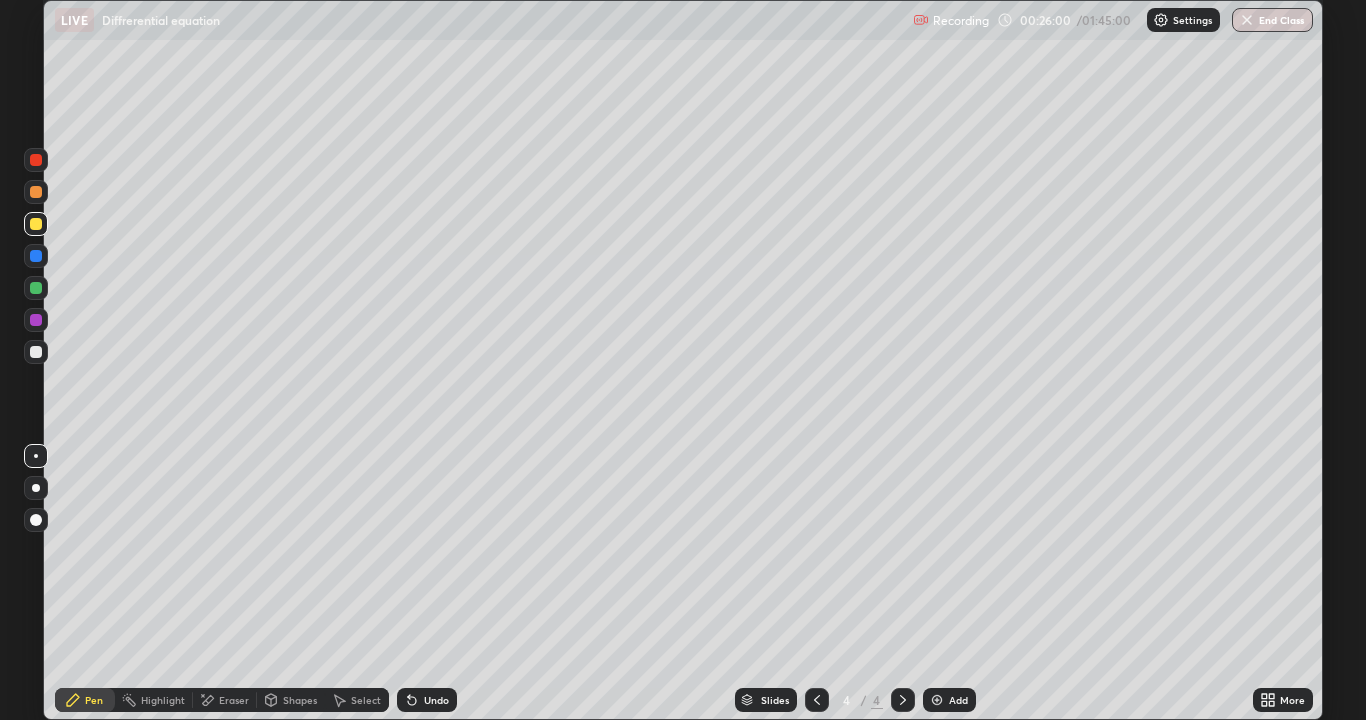 click 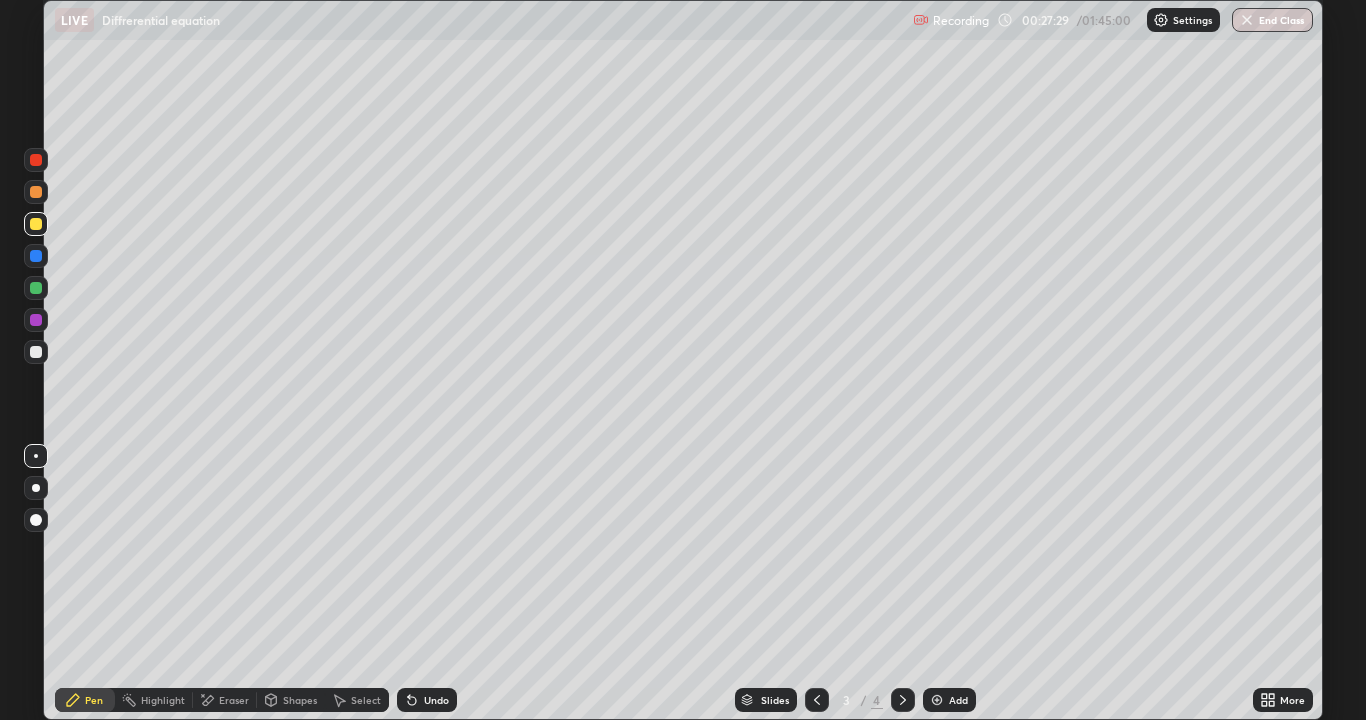 click at bounding box center [36, 352] 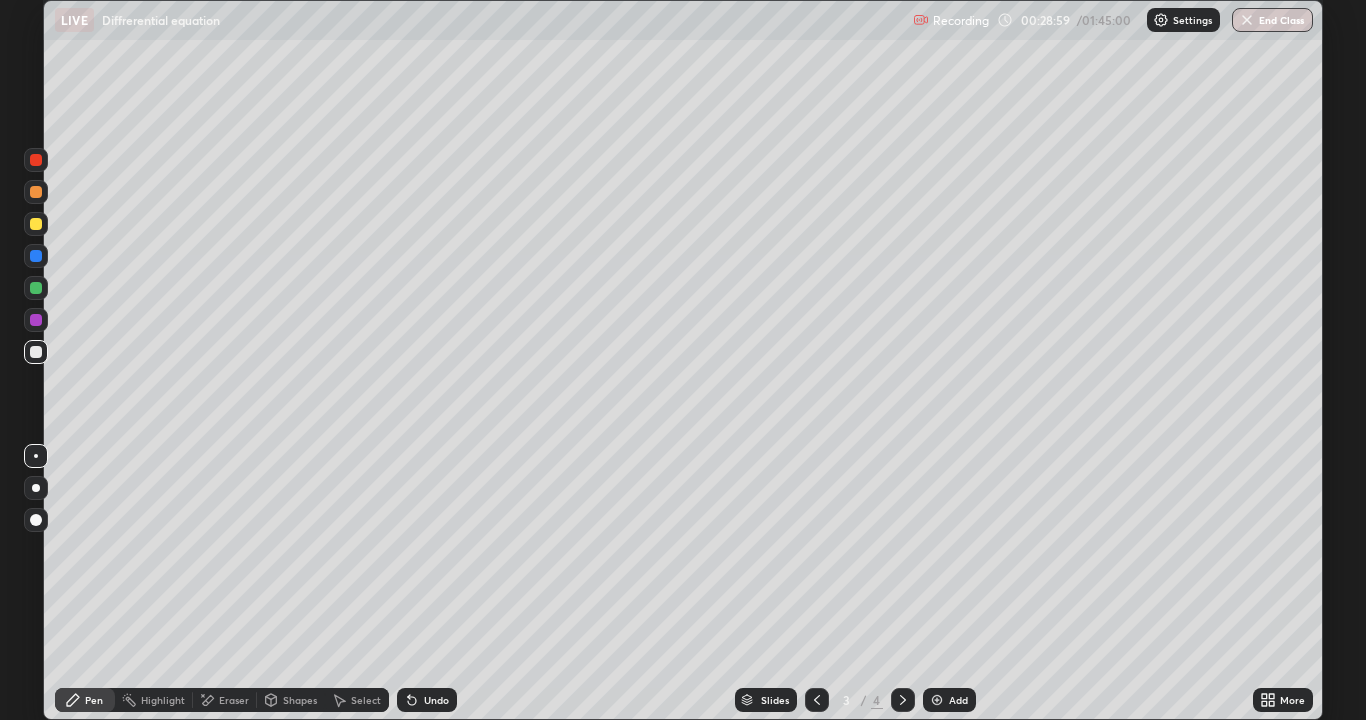 click 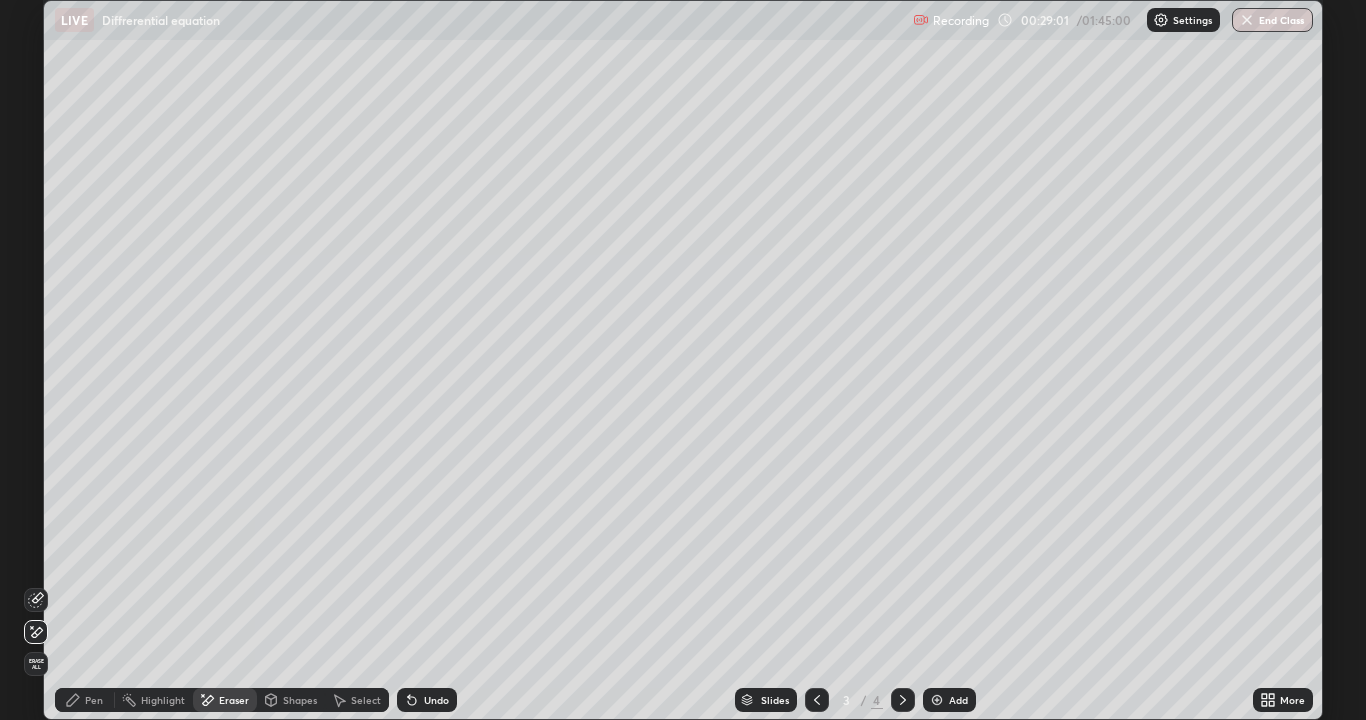 click on "Pen" at bounding box center (85, 700) 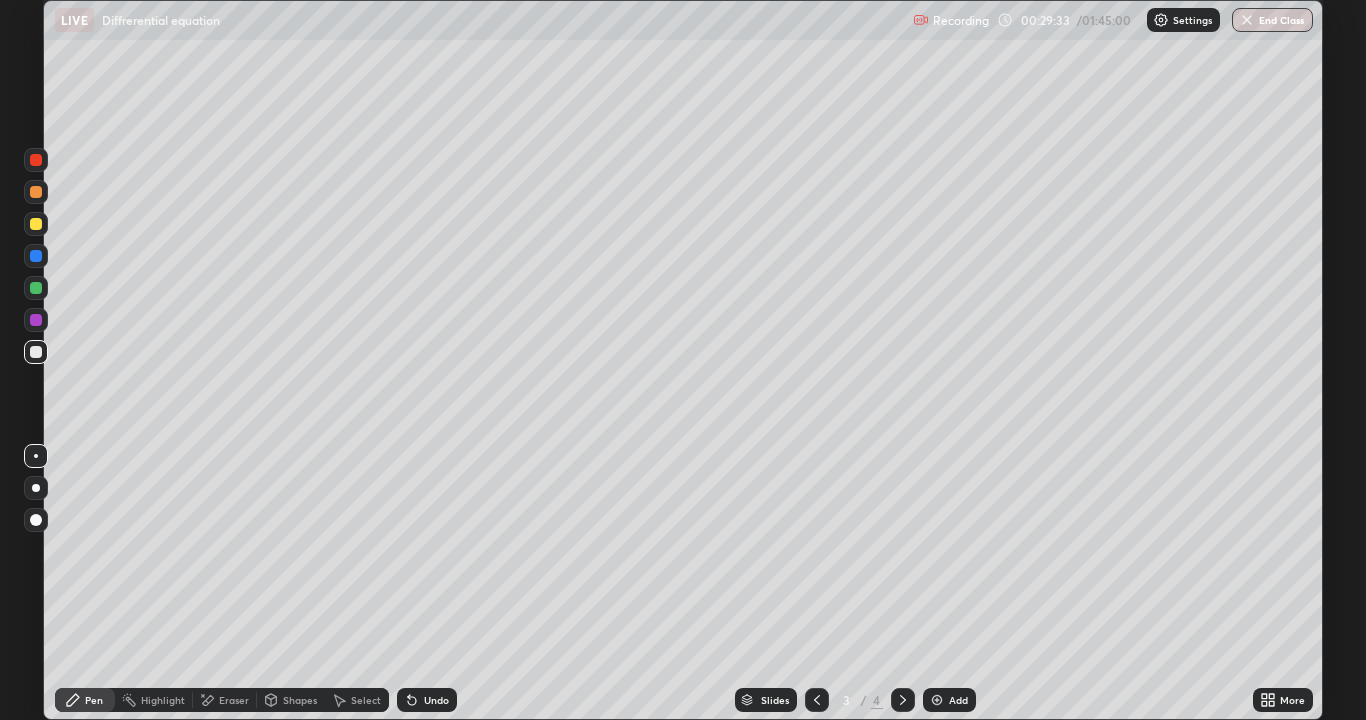 click on "Undo" at bounding box center [436, 700] 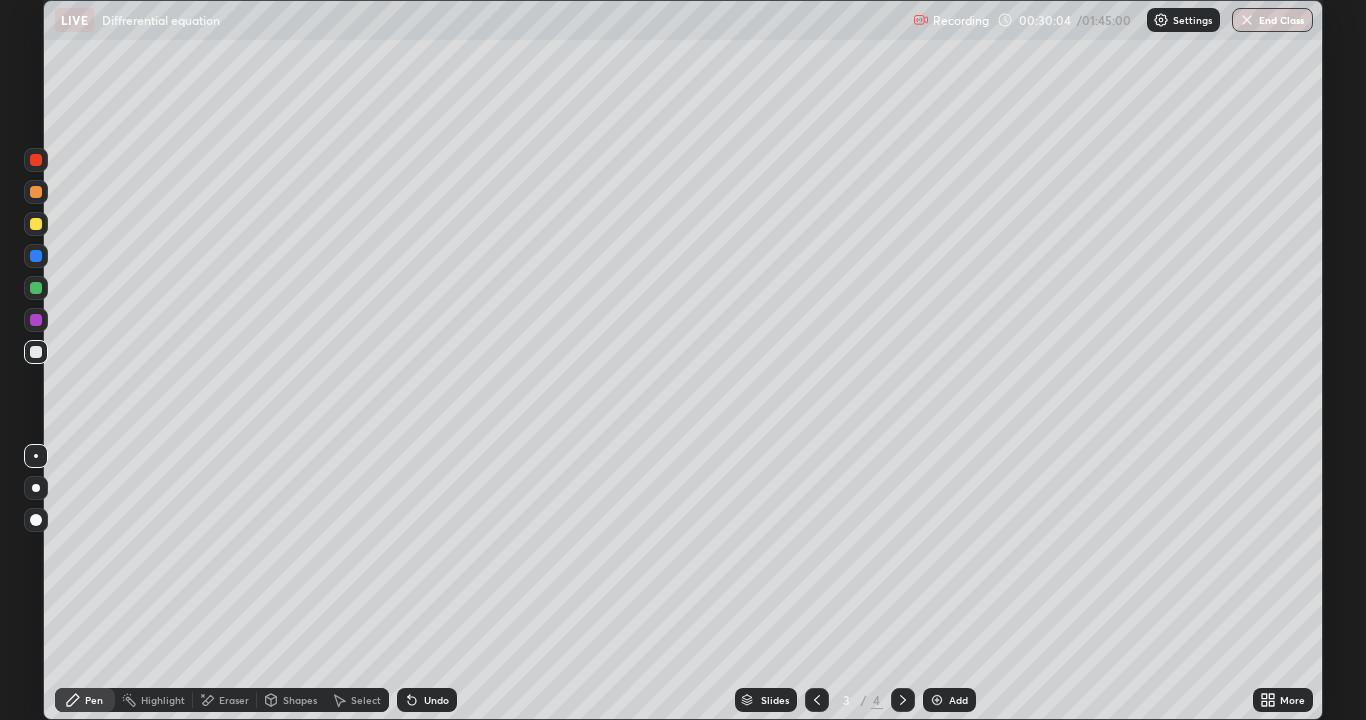 click on "Eraser" at bounding box center [234, 700] 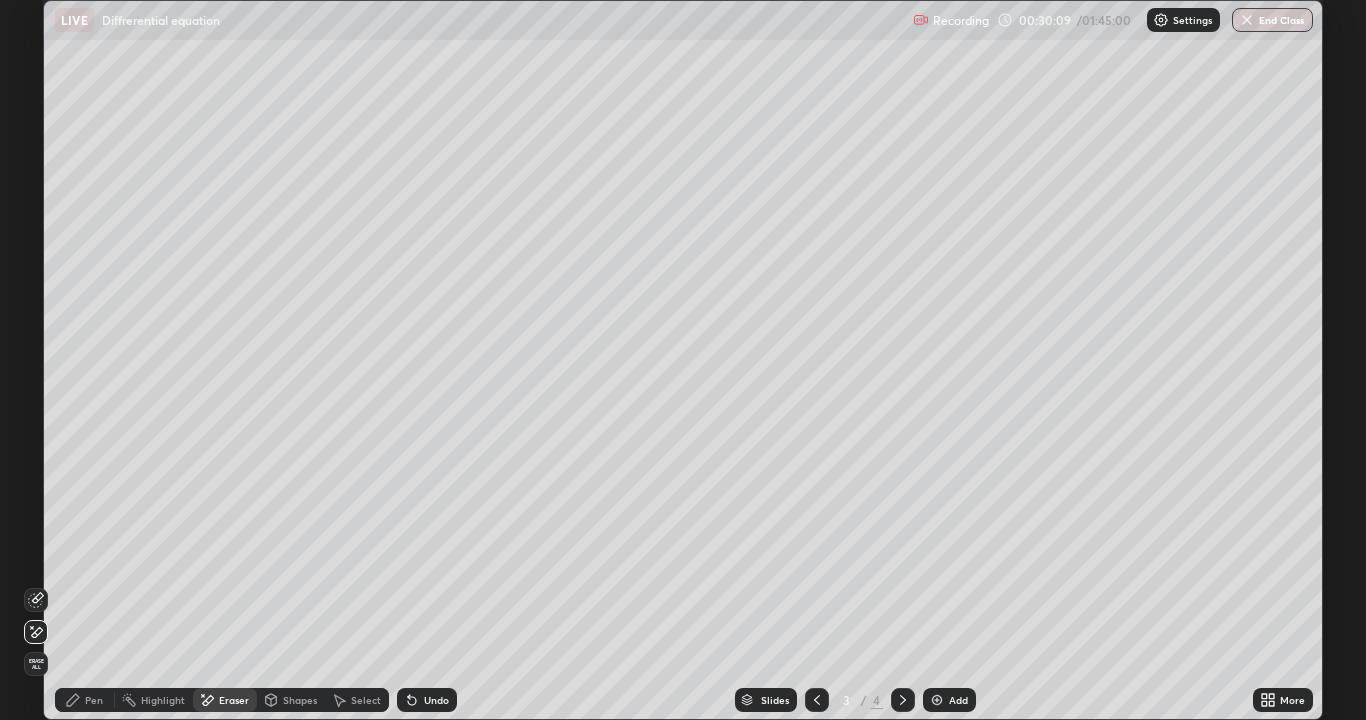 click on "Pen" at bounding box center [85, 700] 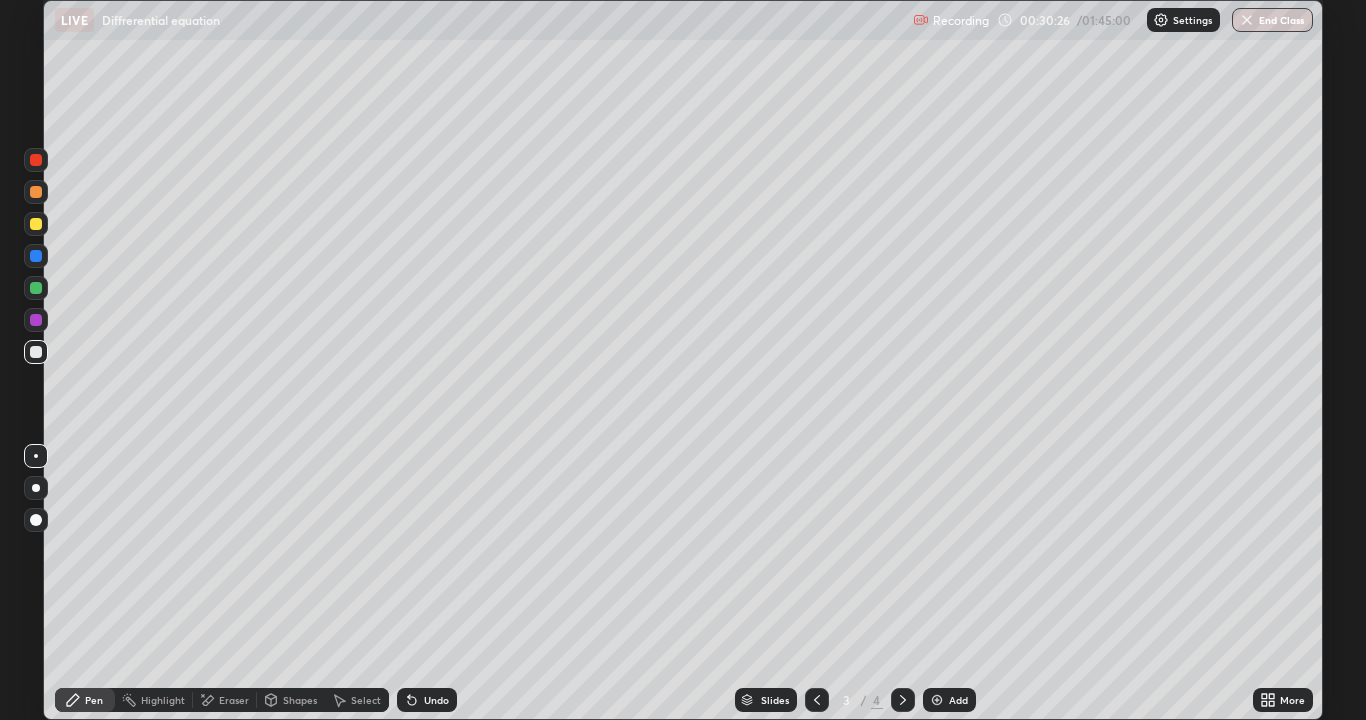 click on "Eraser" at bounding box center [225, 700] 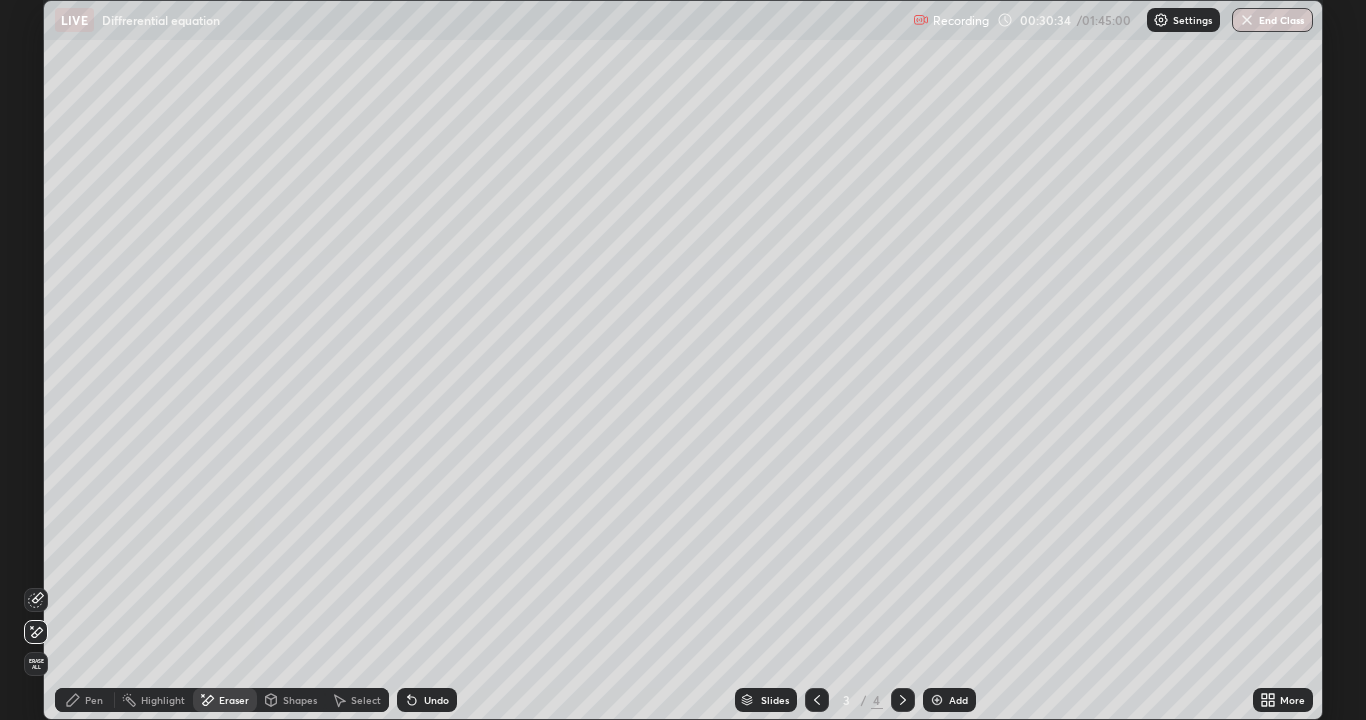 click on "Pen" at bounding box center [94, 700] 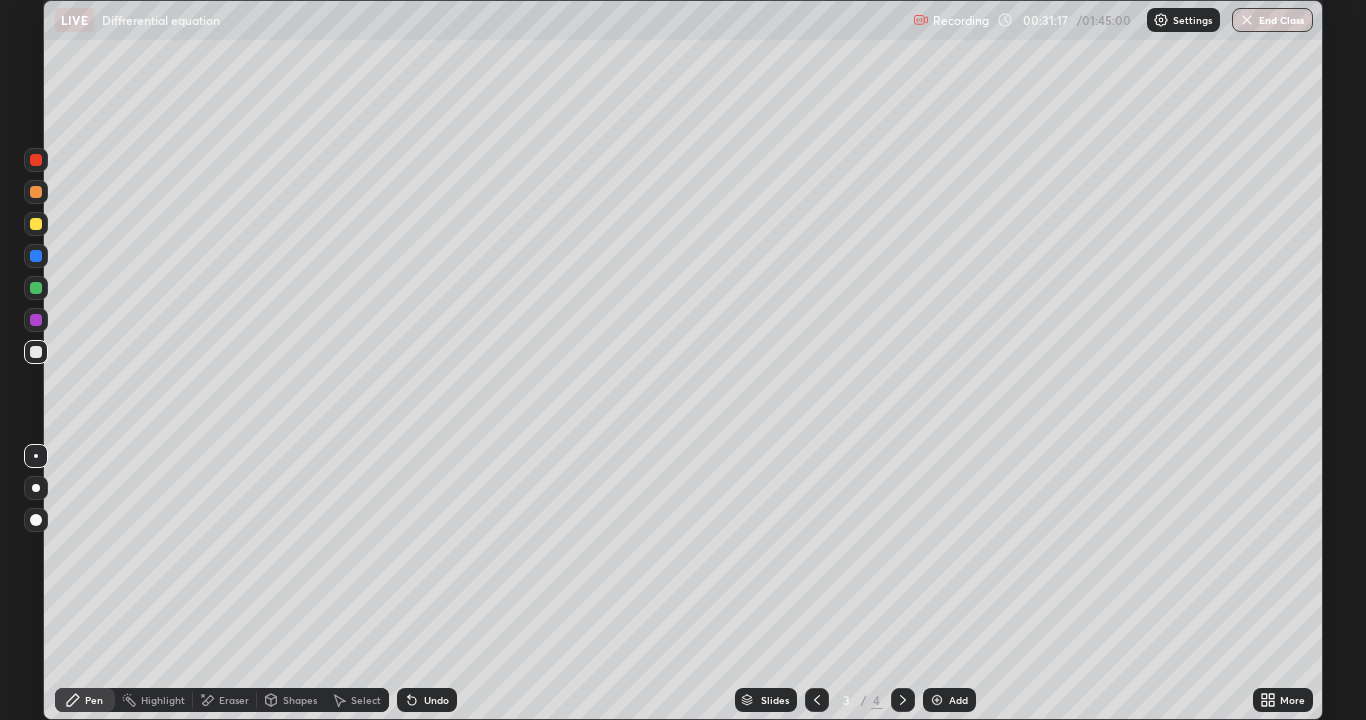 click on "Eraser" at bounding box center [234, 700] 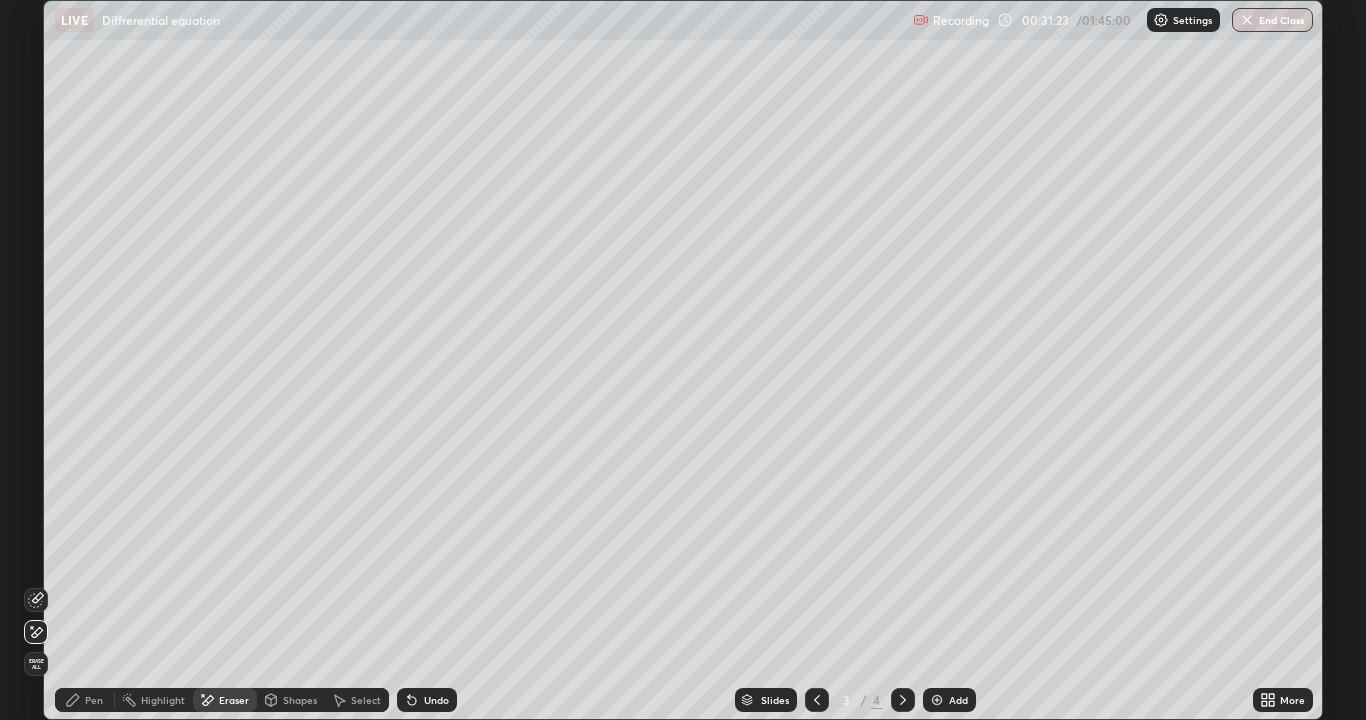 click on "Pen" at bounding box center [94, 700] 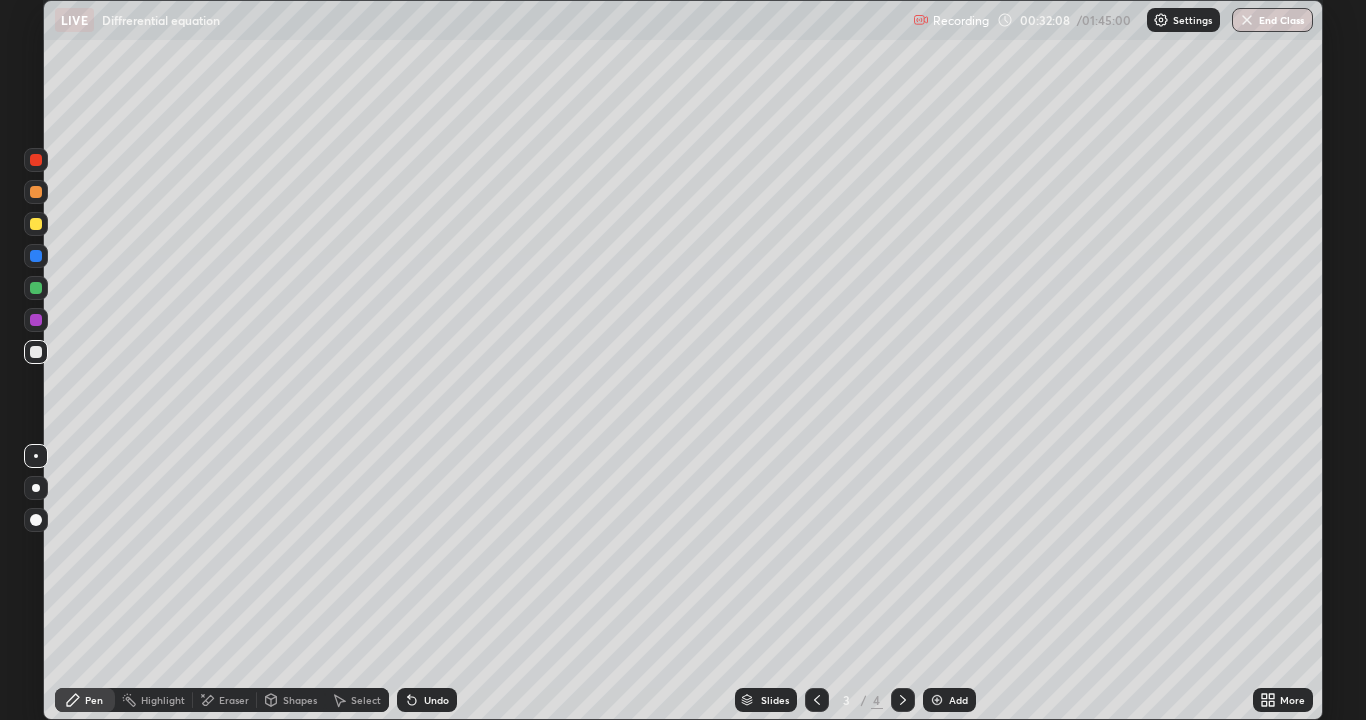 click on "Eraser" at bounding box center [234, 700] 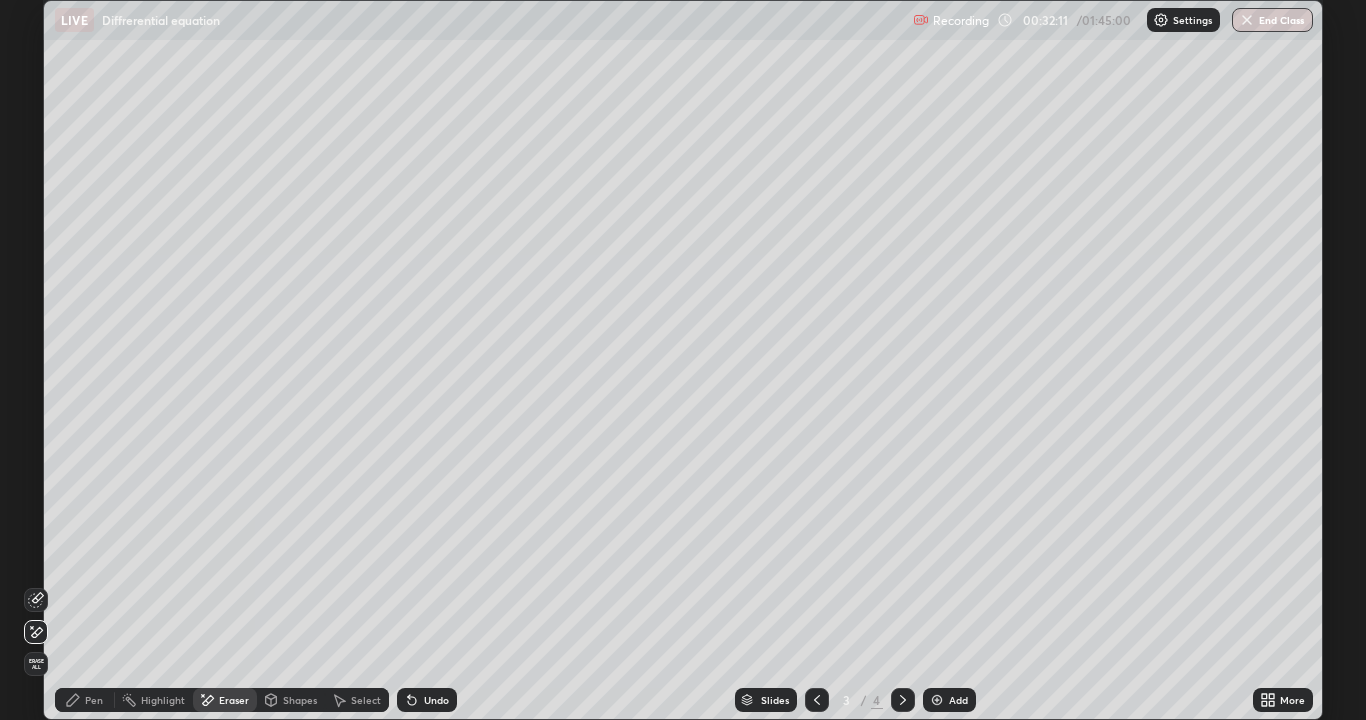 click on "Pen" at bounding box center (94, 700) 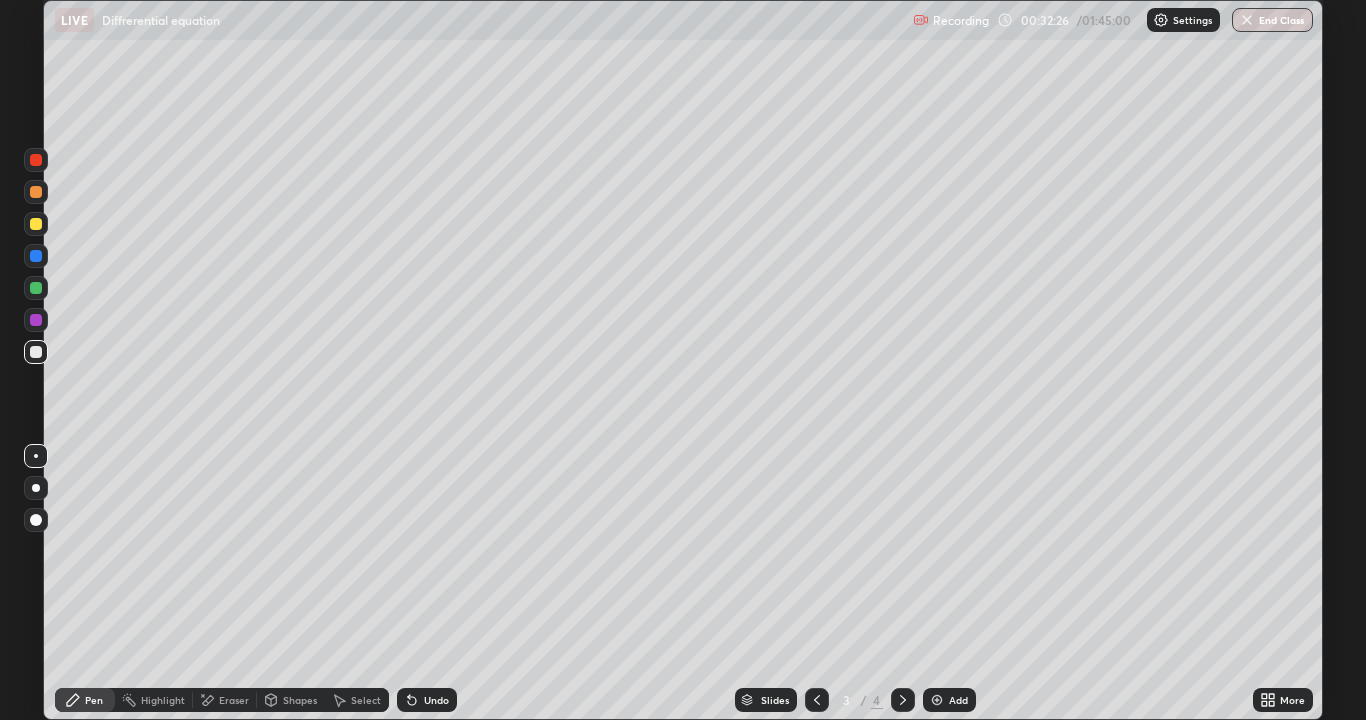 click on "Undo" at bounding box center [436, 700] 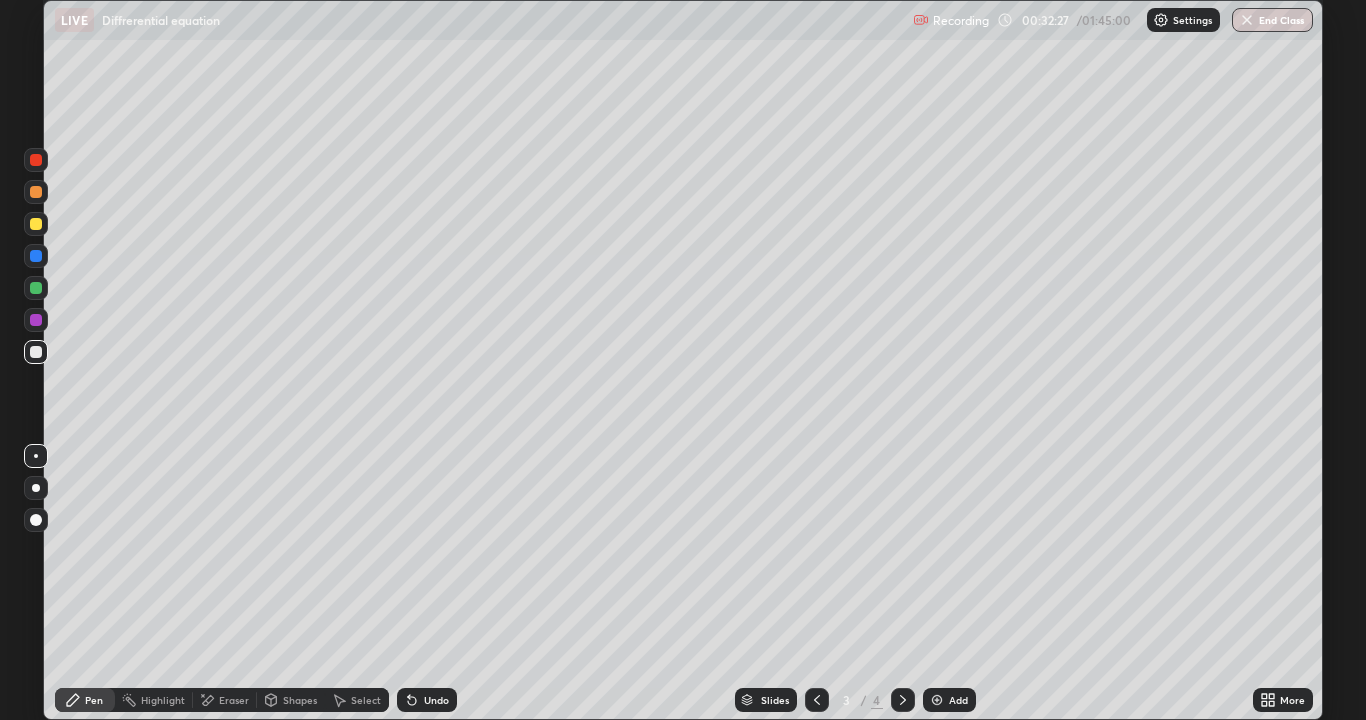 click on "Undo" at bounding box center [436, 700] 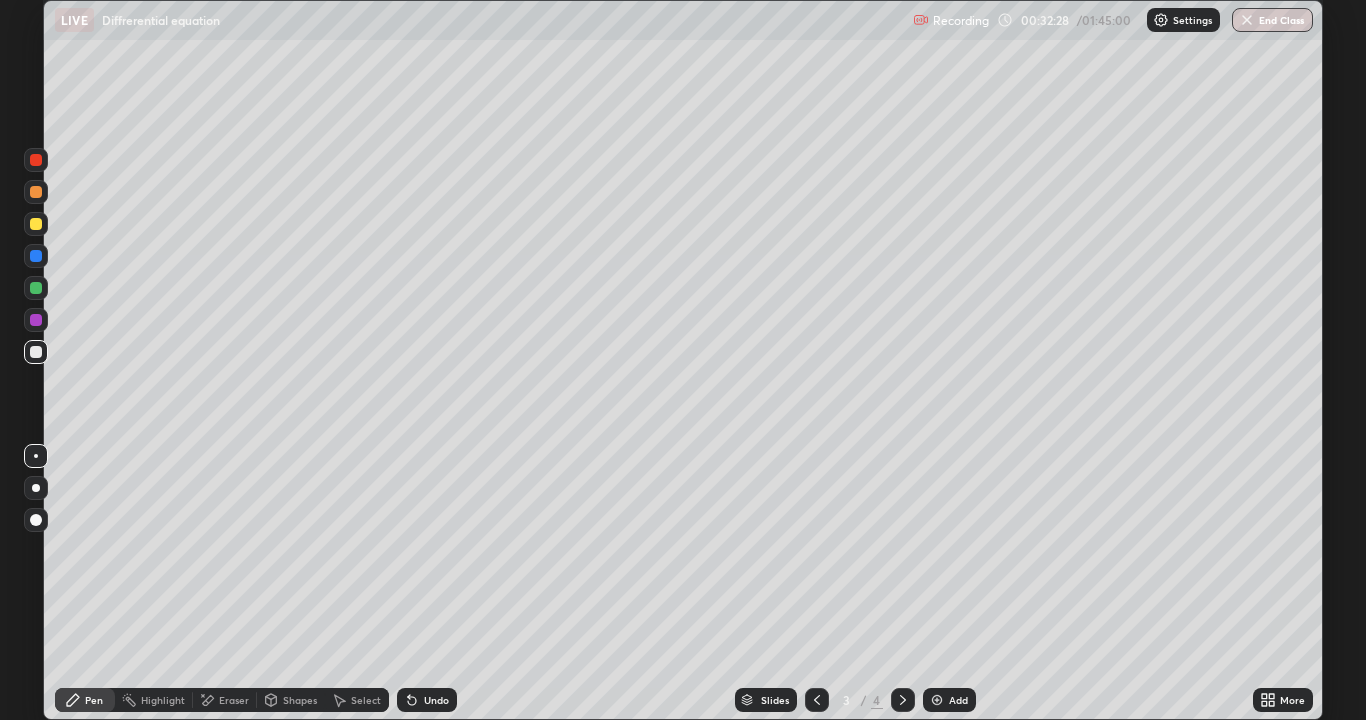 click on "Undo" at bounding box center (436, 700) 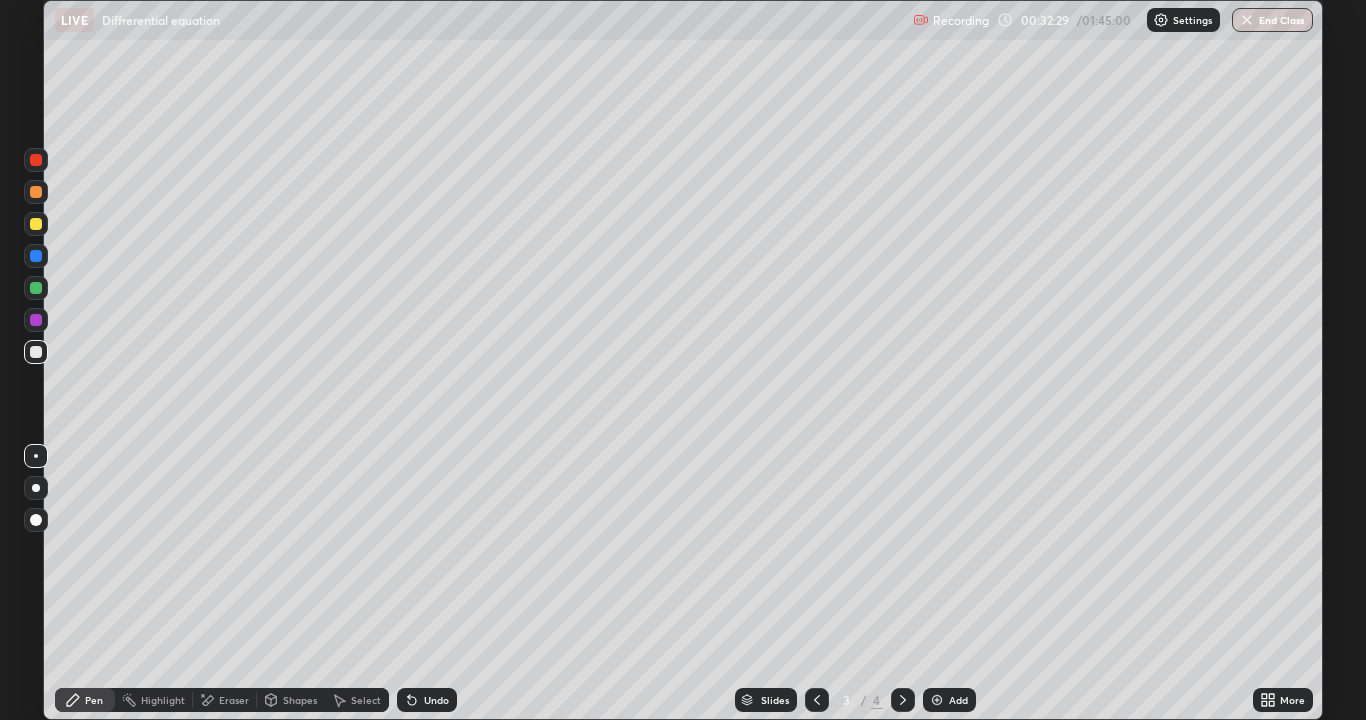 click on "Undo" at bounding box center [436, 700] 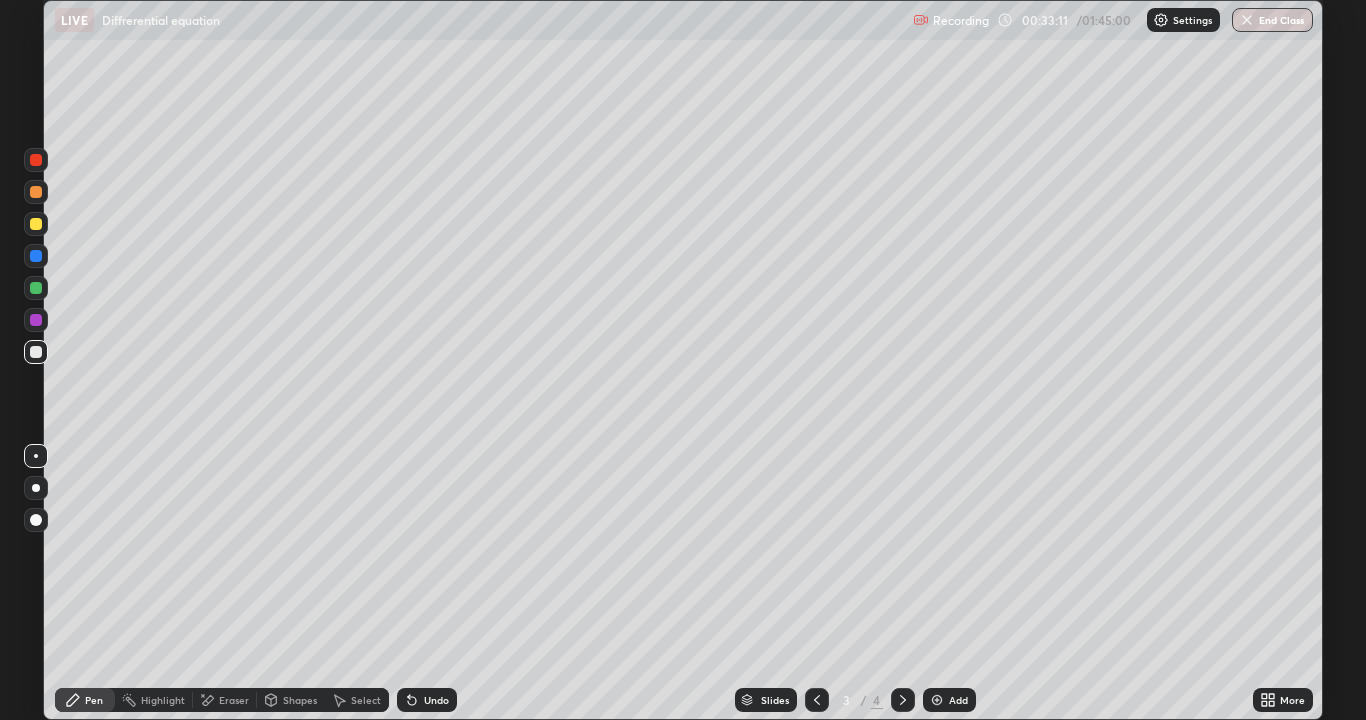 click on "Eraser" at bounding box center [225, 700] 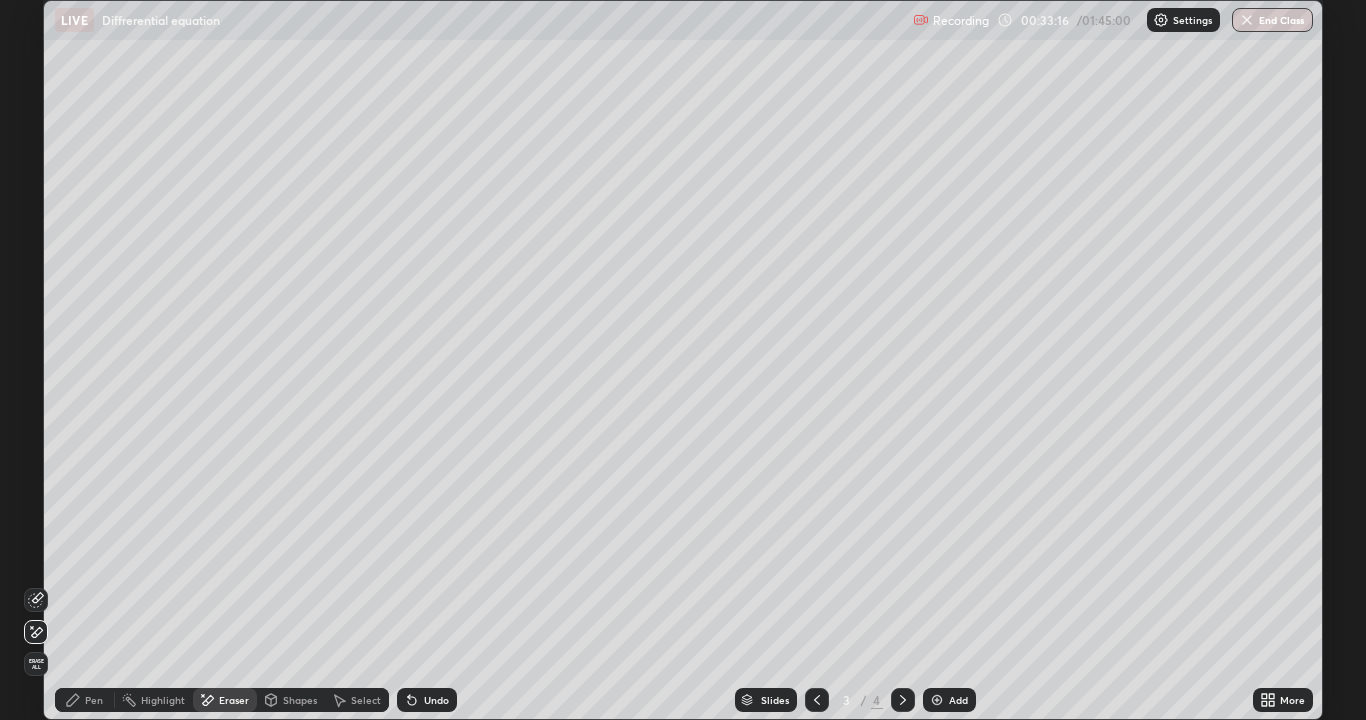 click on "Pen" at bounding box center [94, 700] 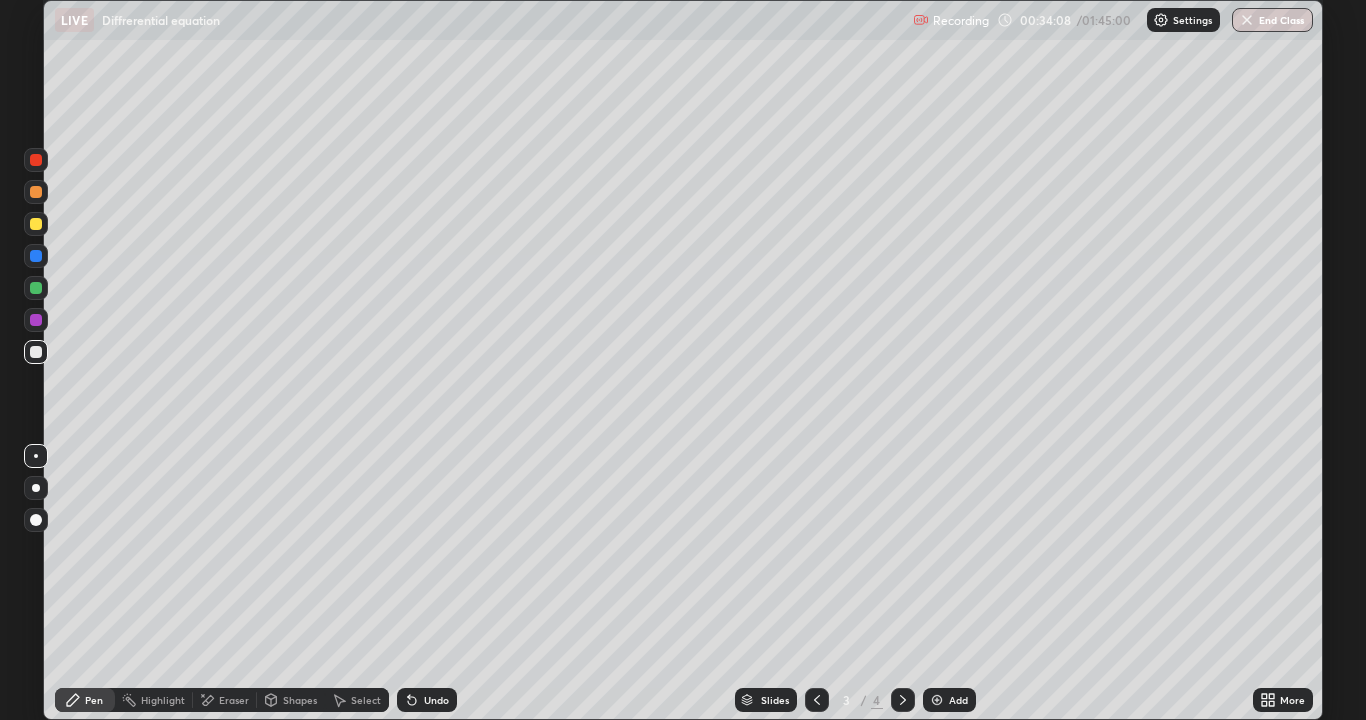 click on "Eraser" at bounding box center (225, 700) 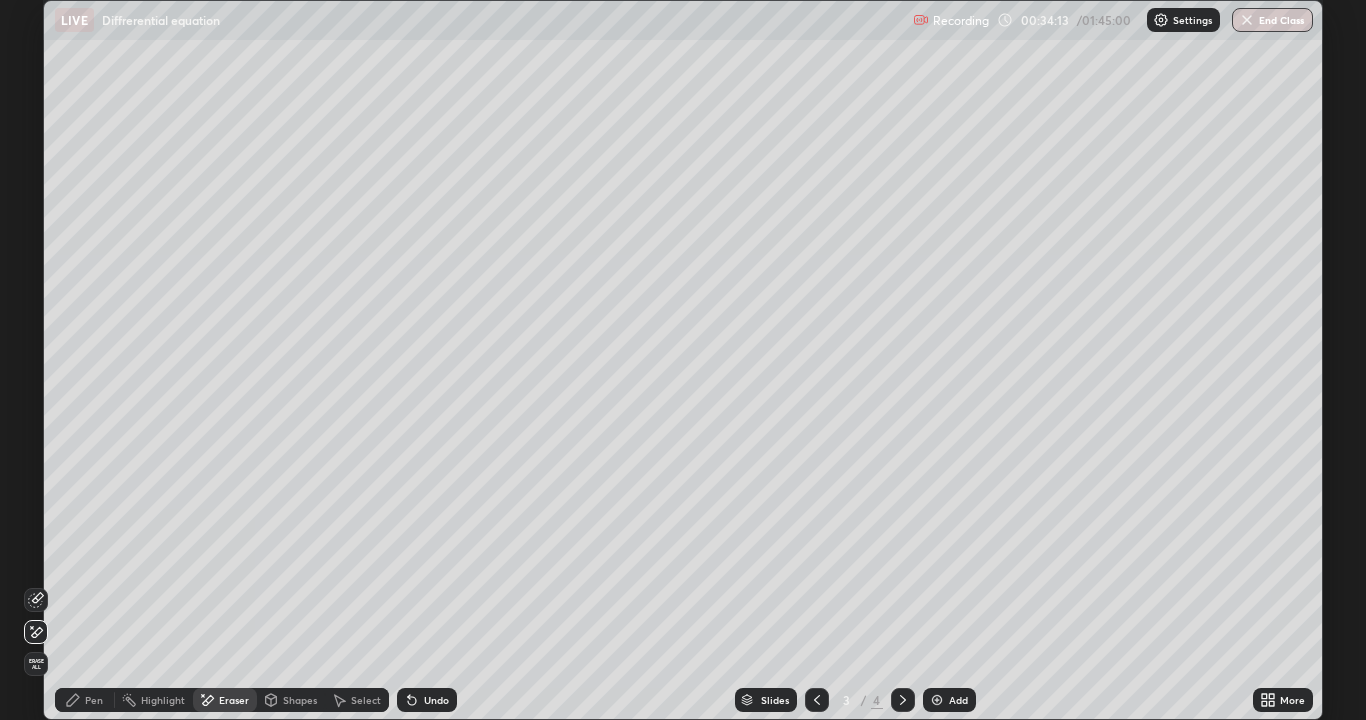 click on "Pen" at bounding box center [94, 700] 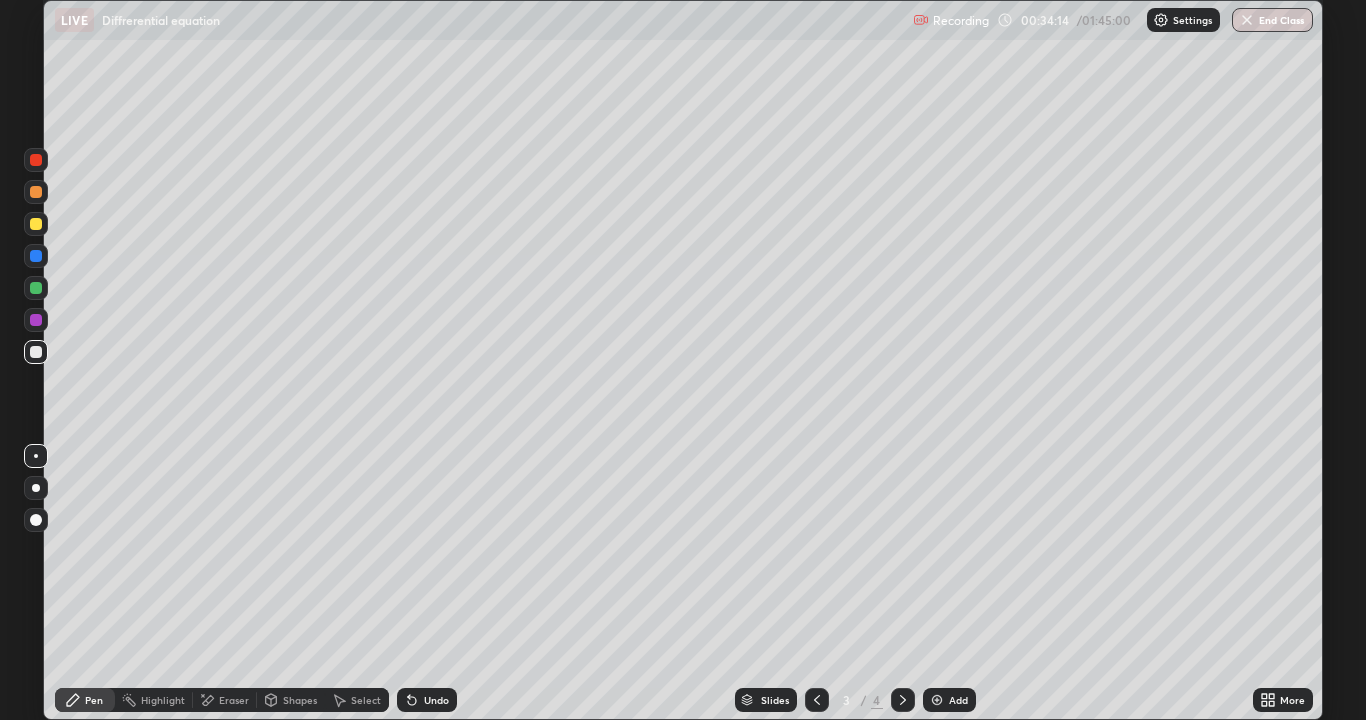 click at bounding box center [36, 224] 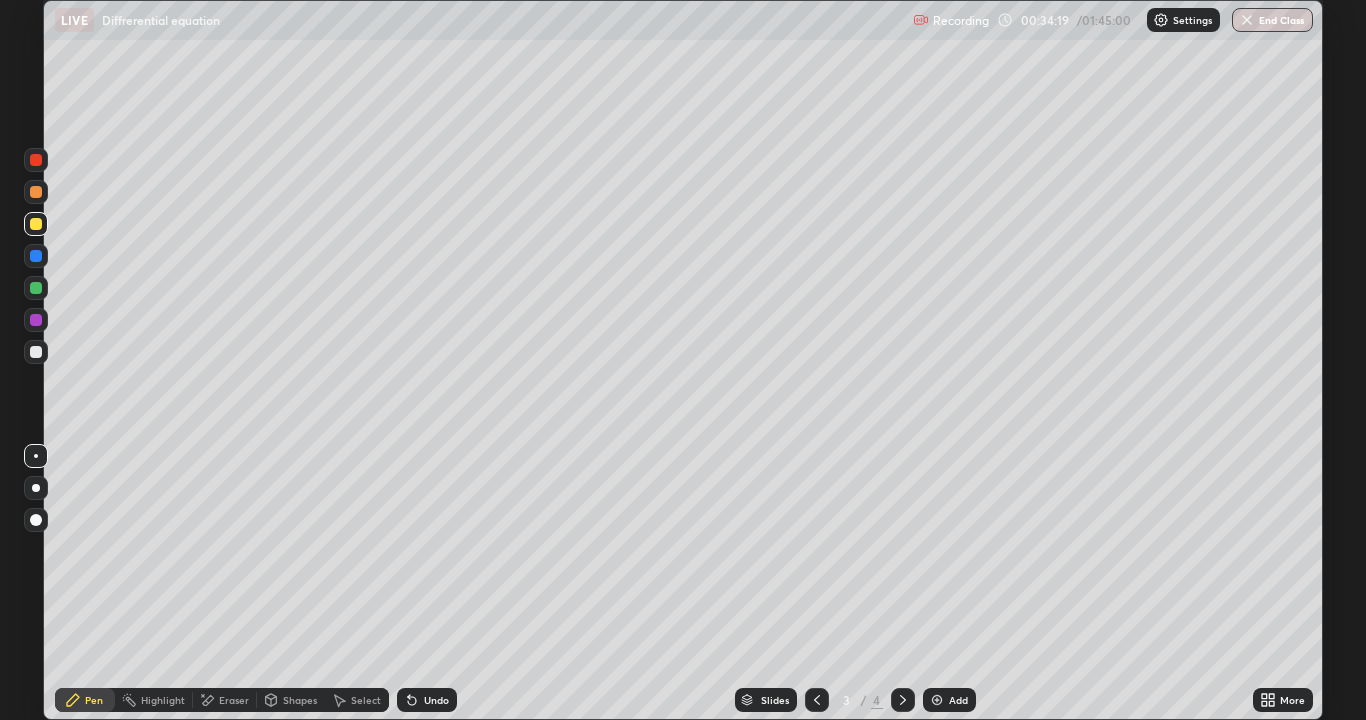 click on "Eraser" at bounding box center [225, 700] 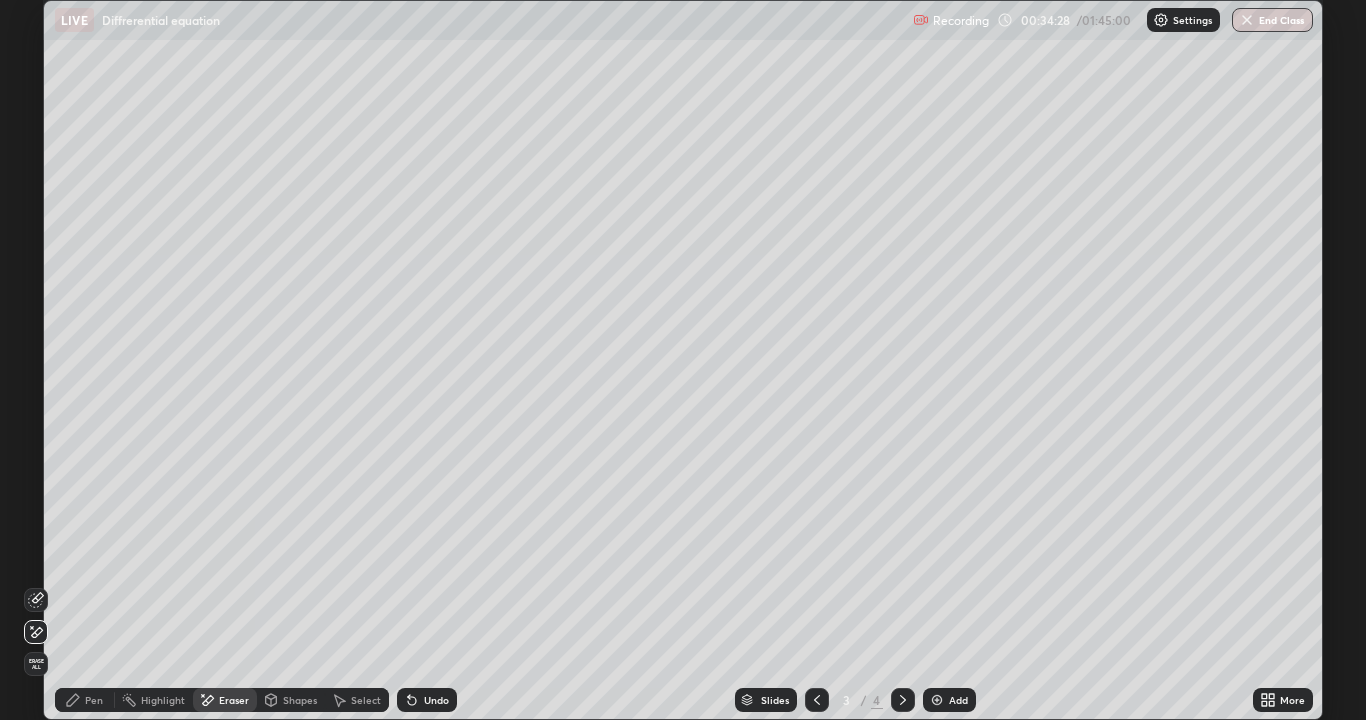click on "Pen" at bounding box center (94, 700) 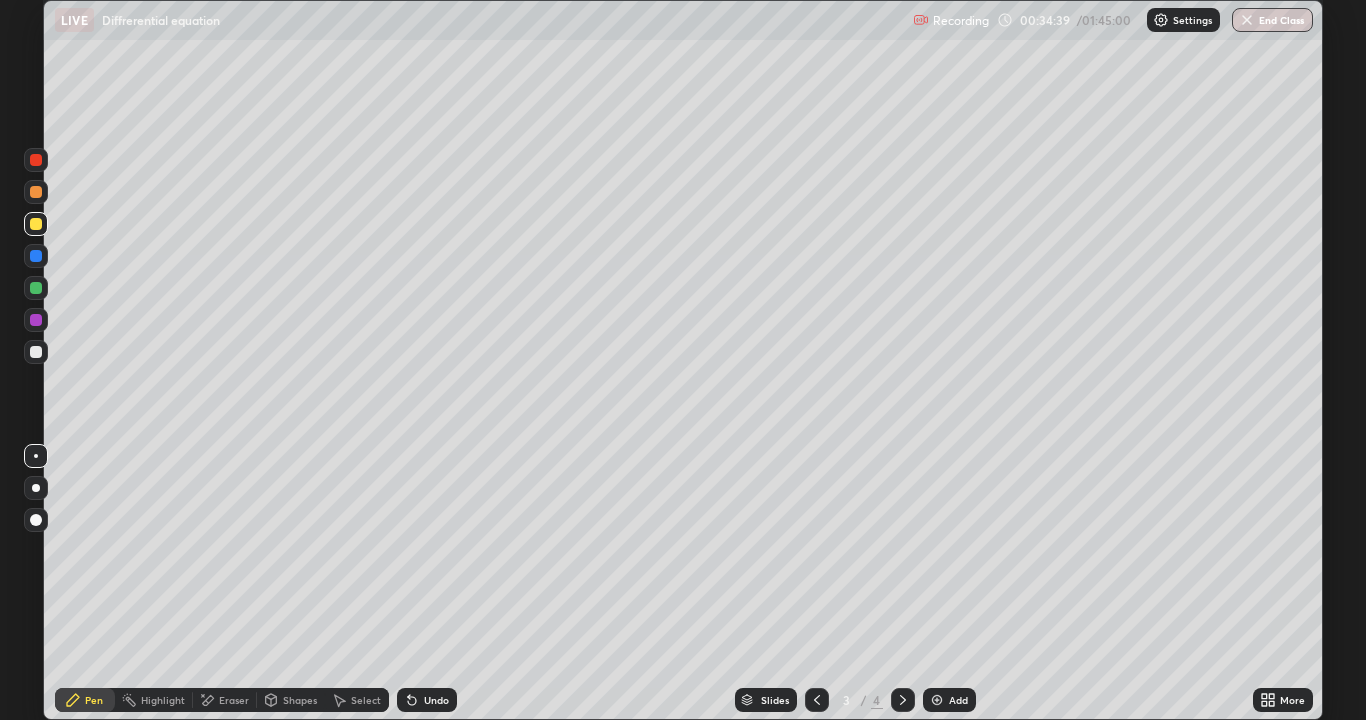click on "Undo" at bounding box center [427, 700] 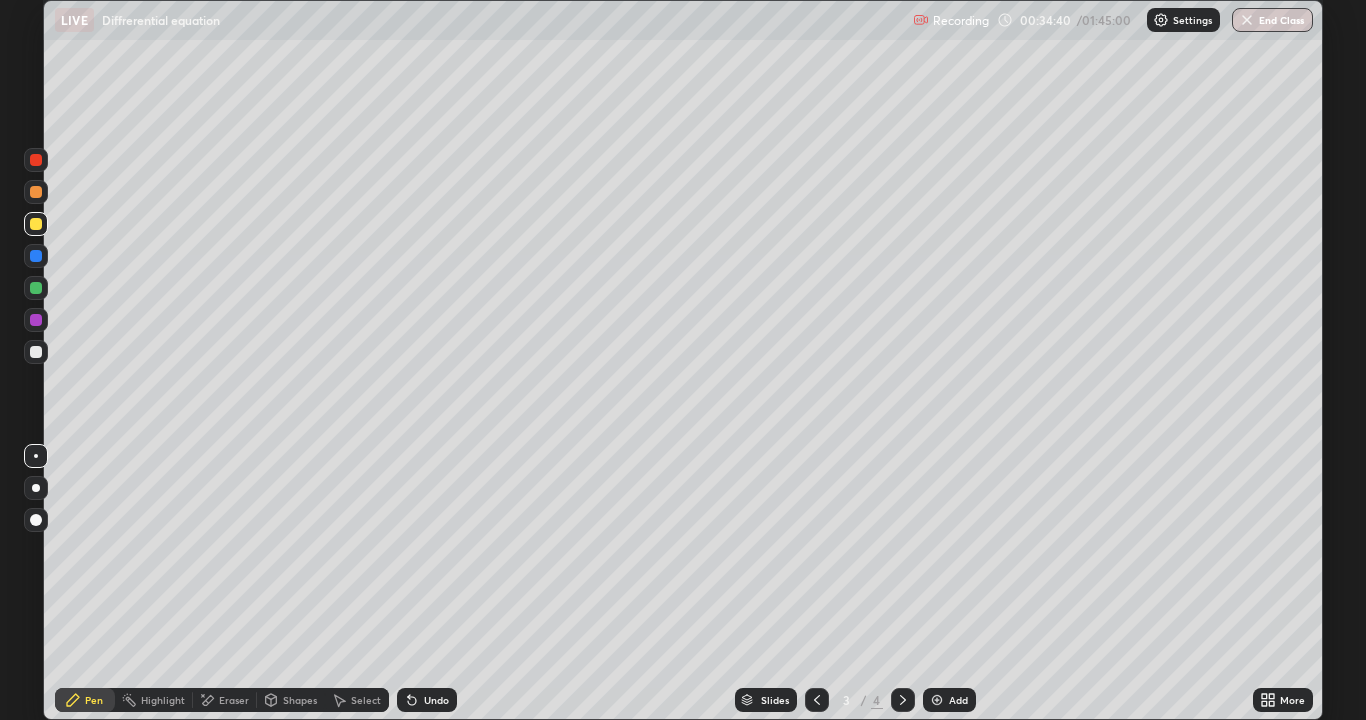 click on "Undo" at bounding box center [427, 700] 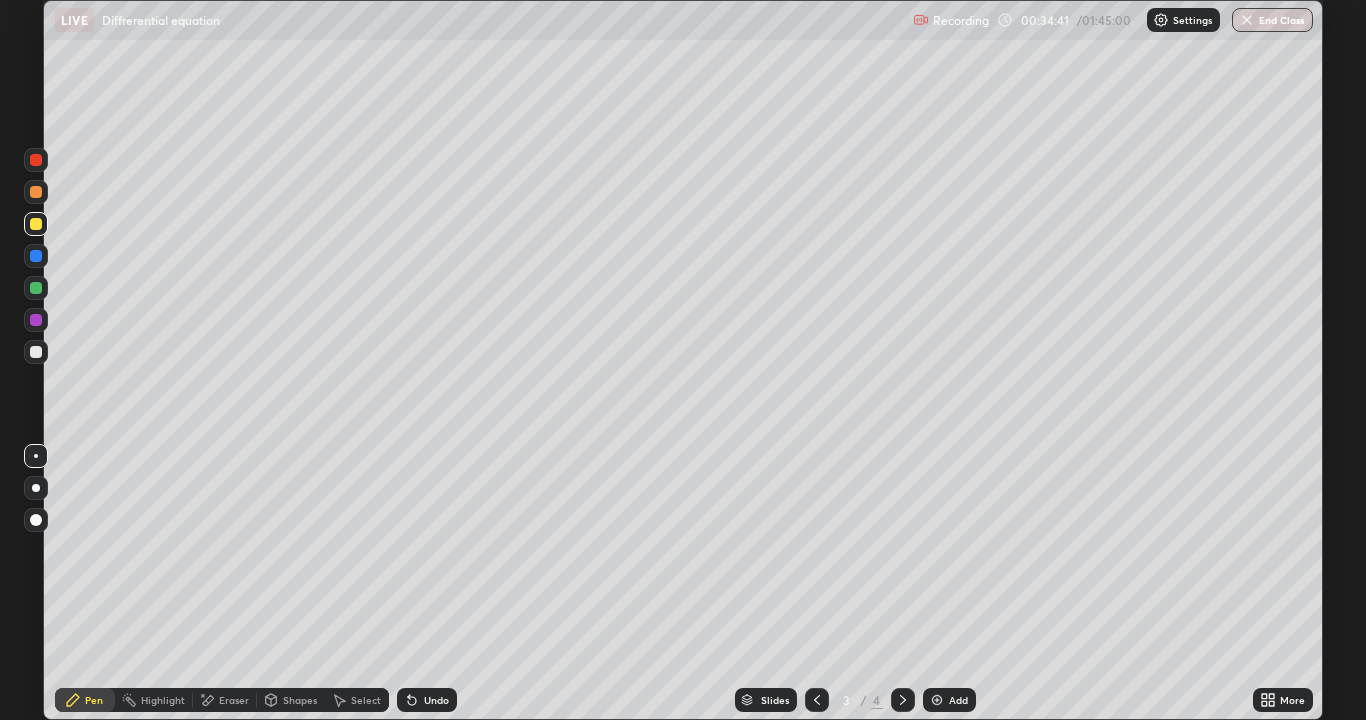 click on "Undo" at bounding box center (427, 700) 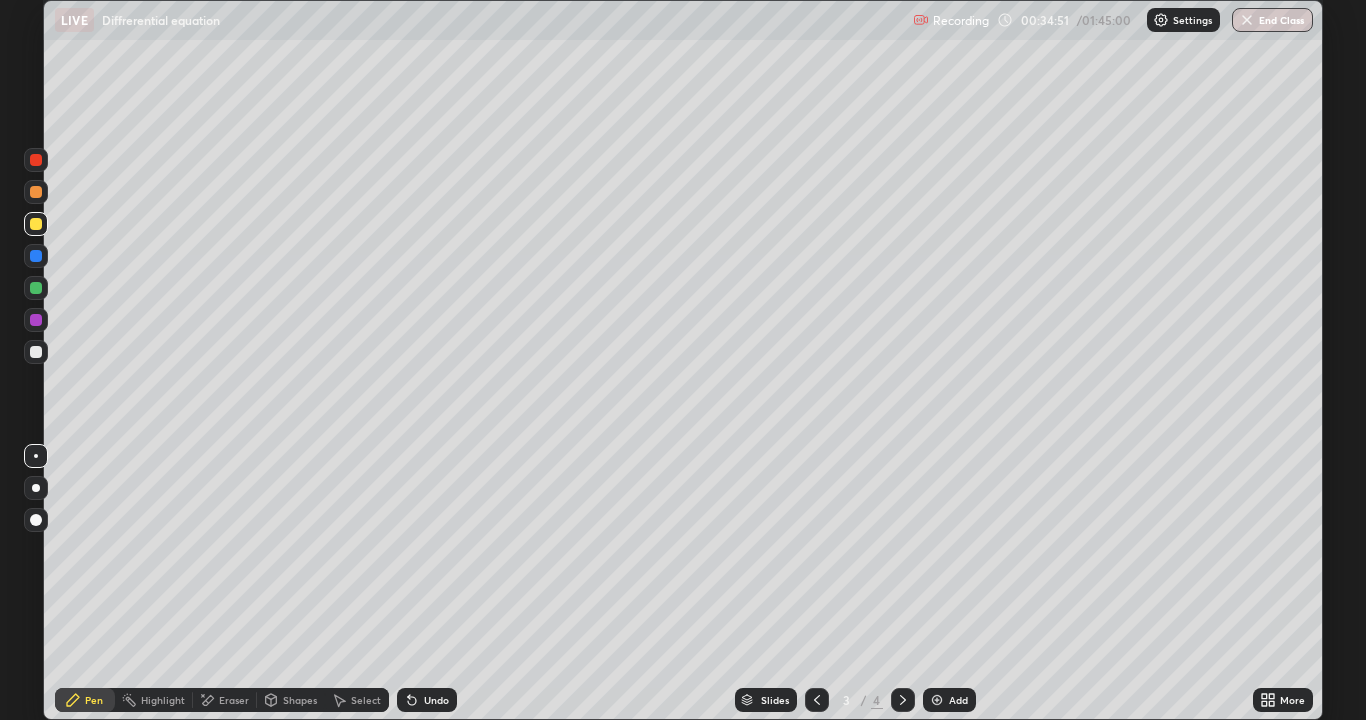 click 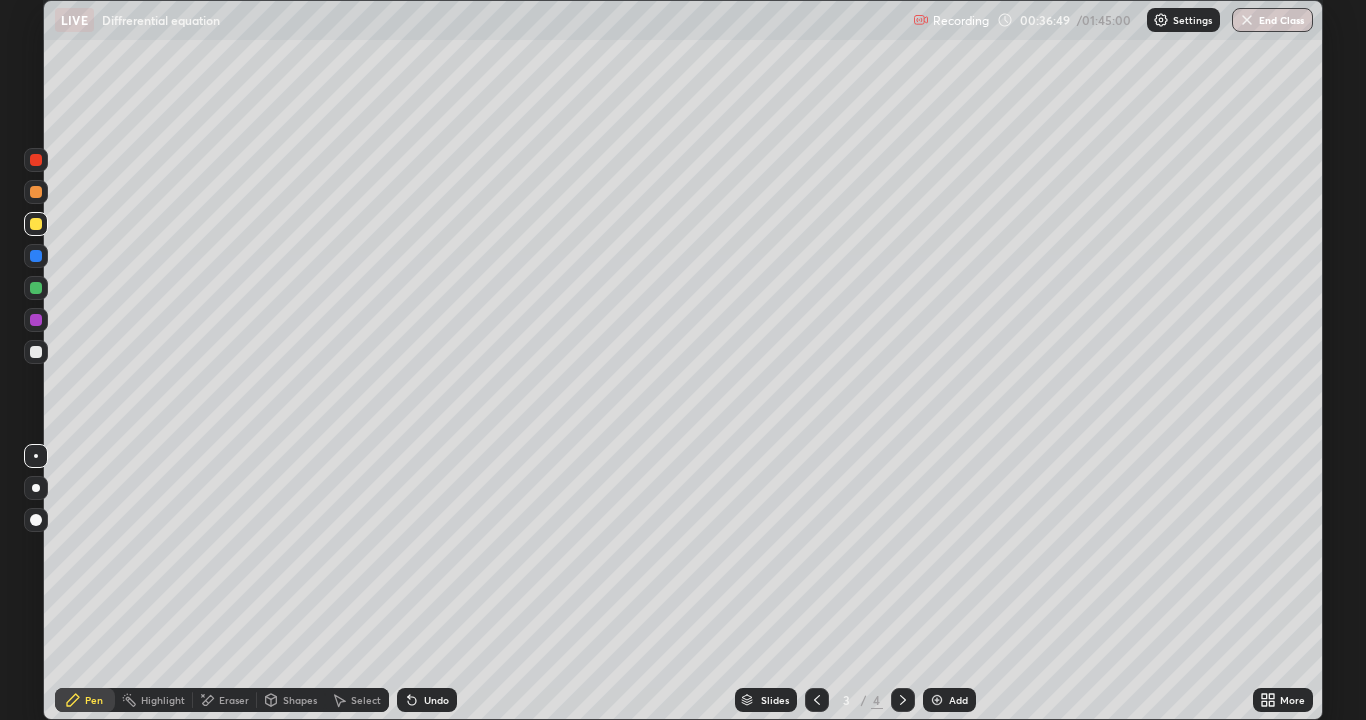 click on "Eraser" at bounding box center [234, 700] 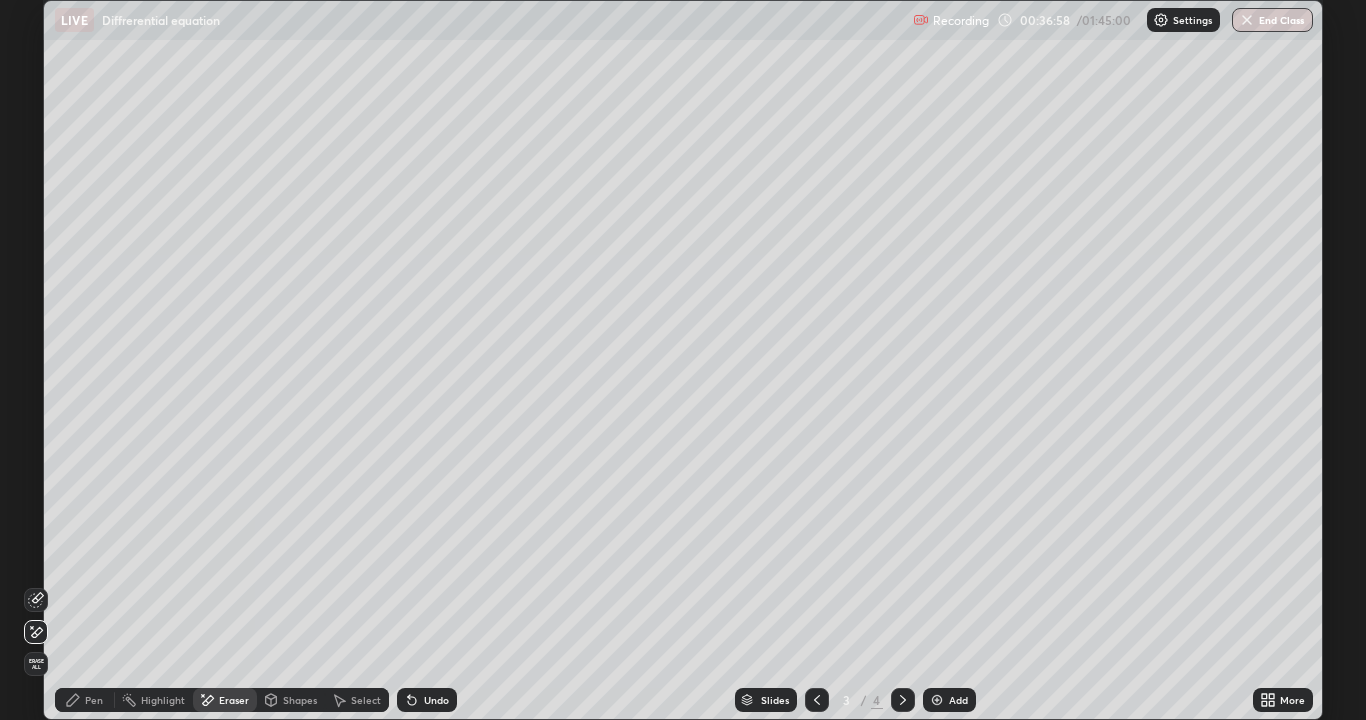 click on "Undo" at bounding box center (427, 700) 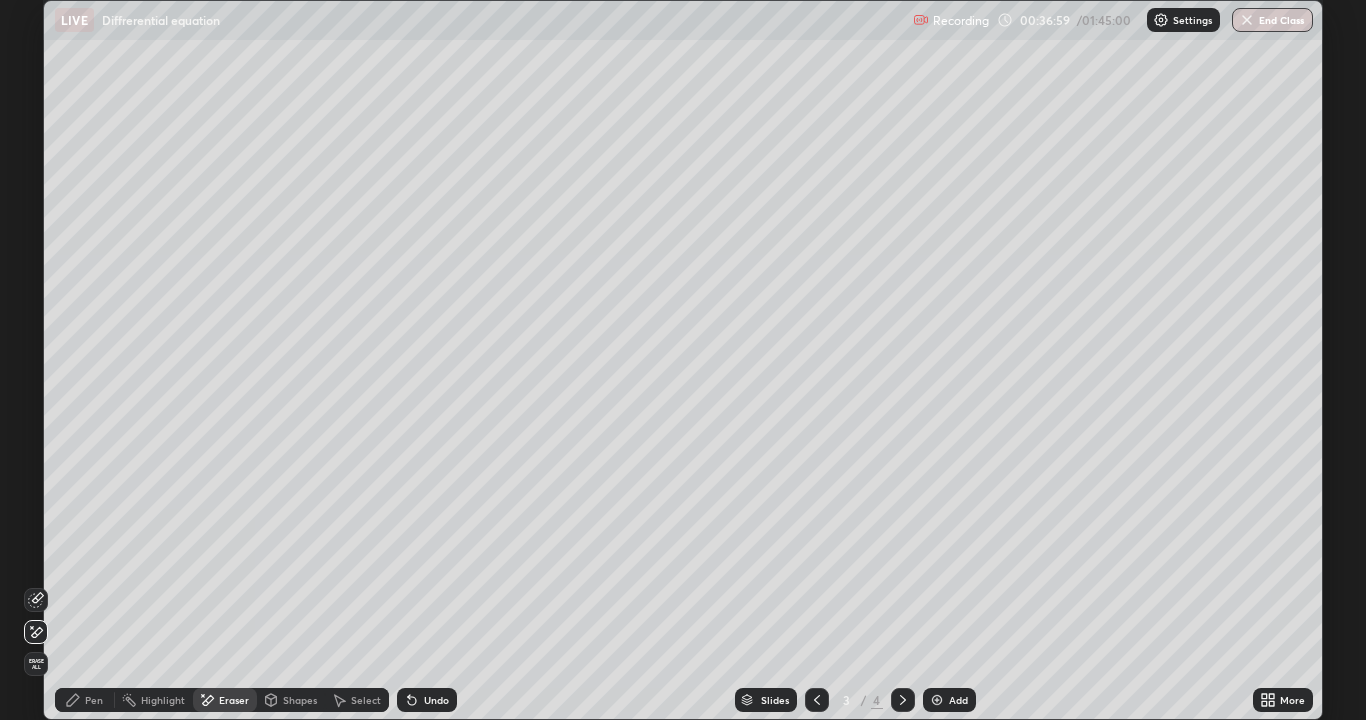 click 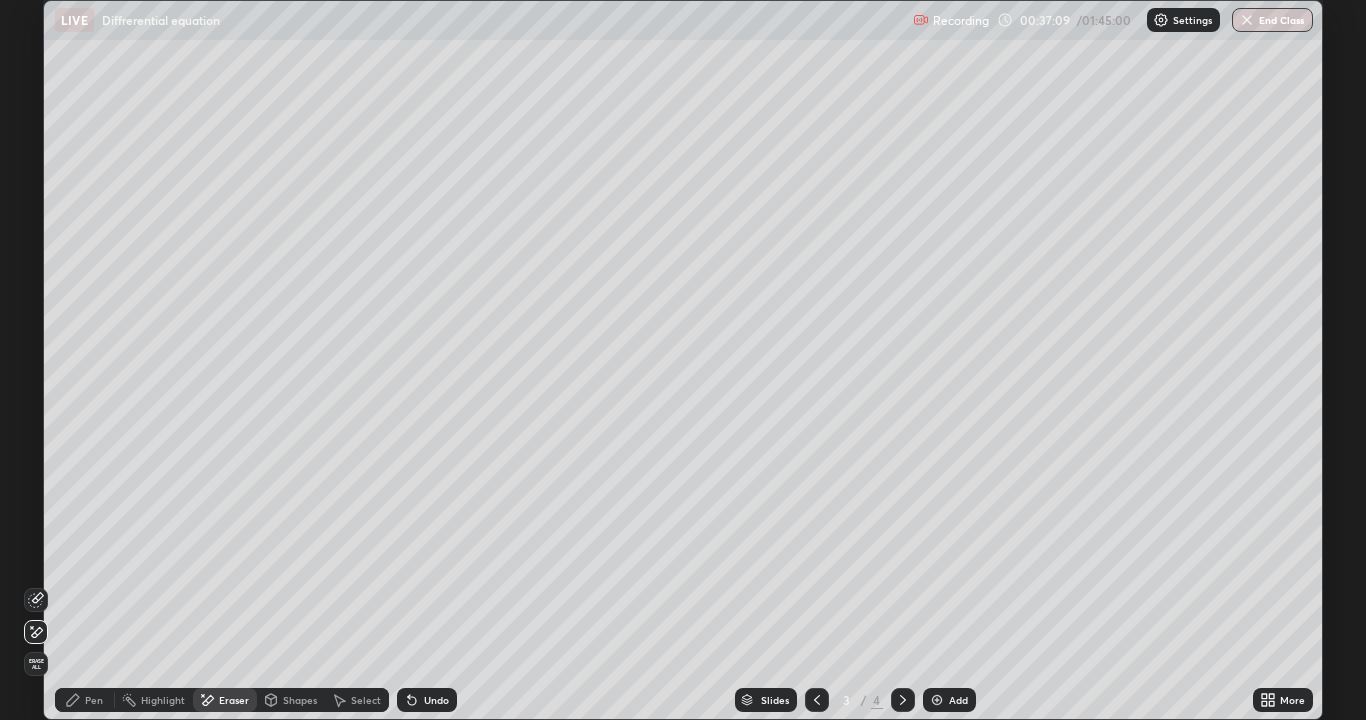 click on "Pen" at bounding box center (94, 700) 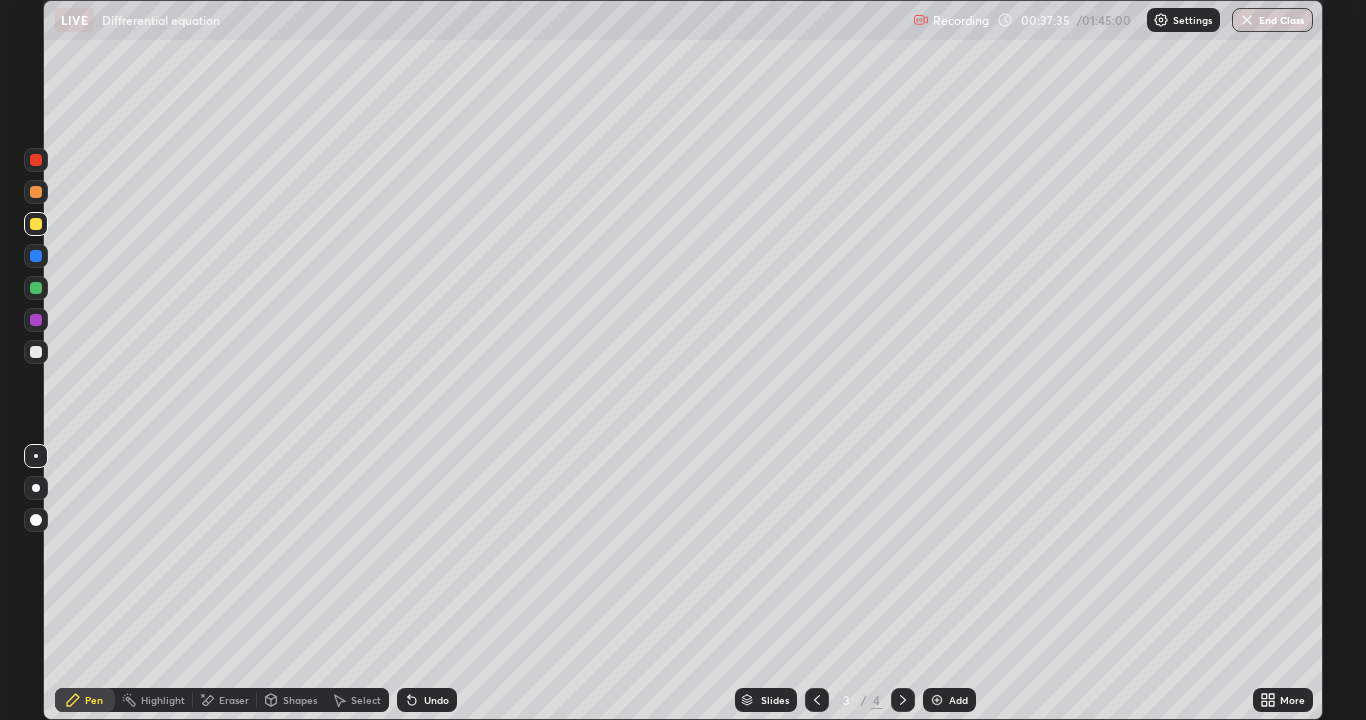 click on "Eraser" at bounding box center [234, 700] 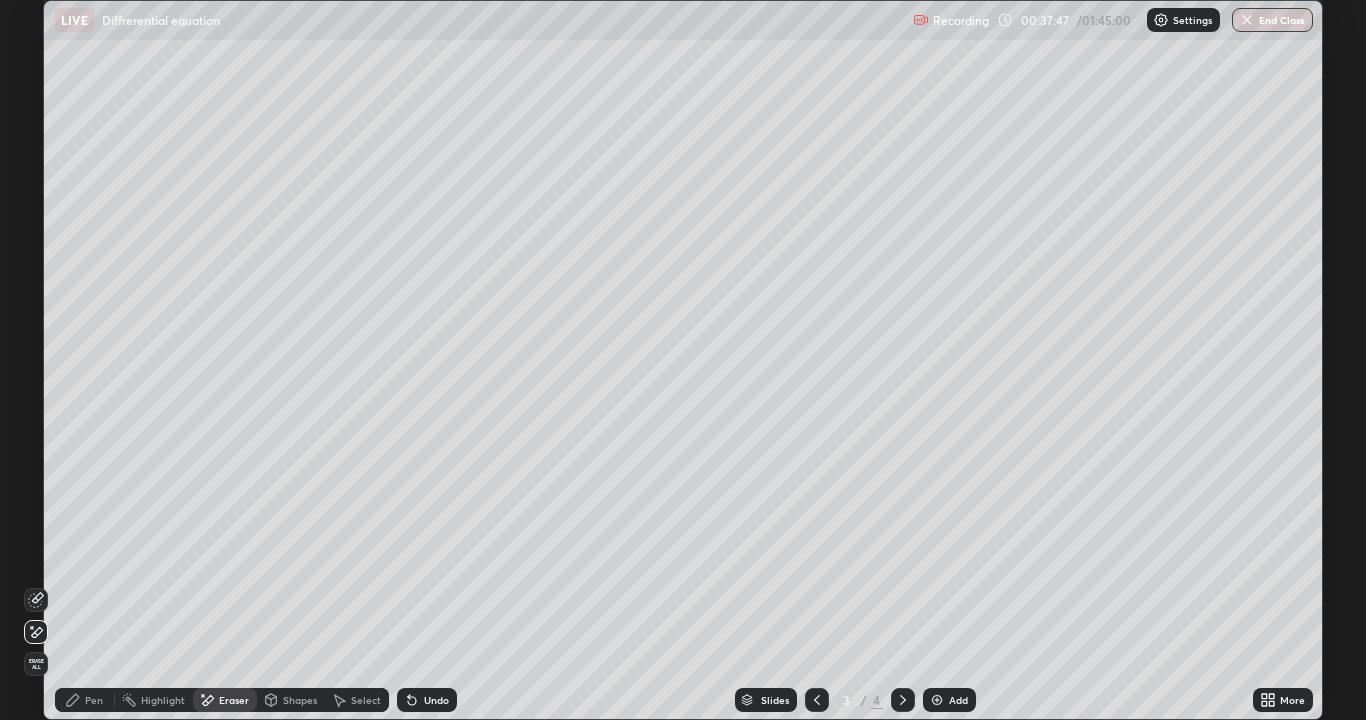 click on "Pen" at bounding box center (85, 700) 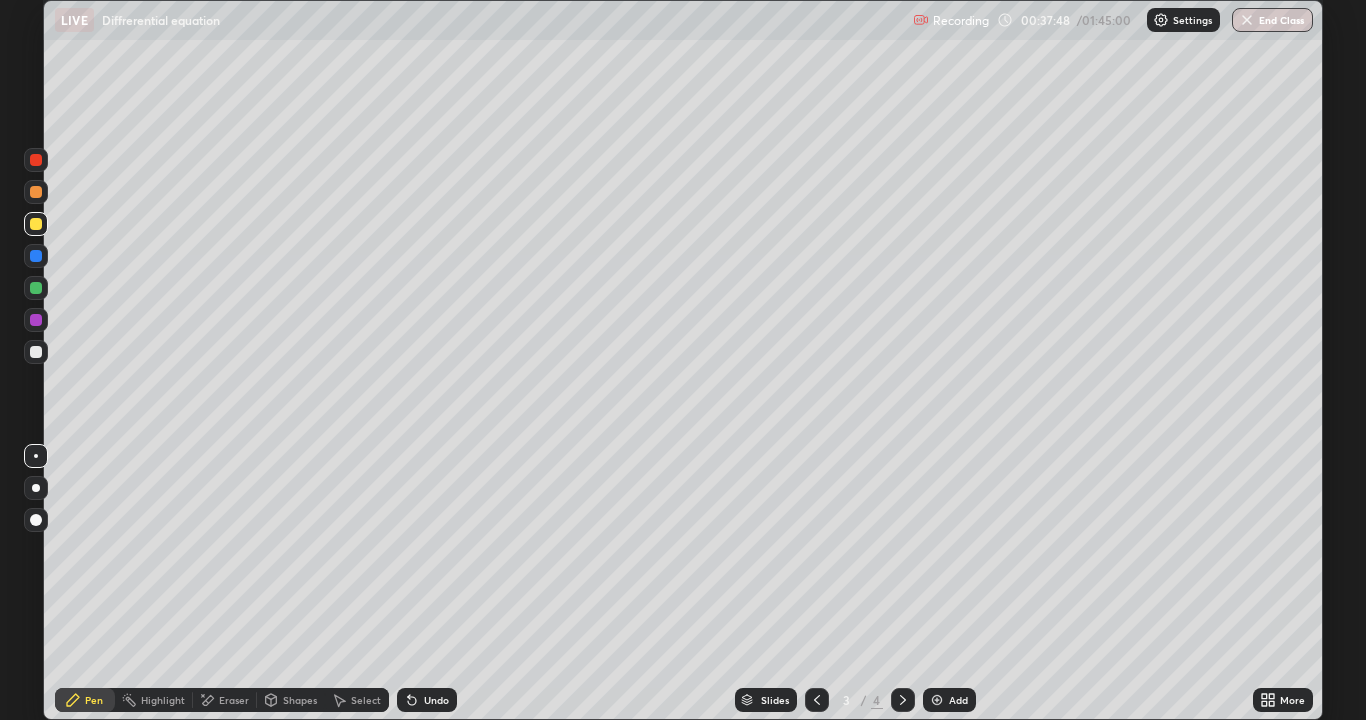 click at bounding box center (36, 352) 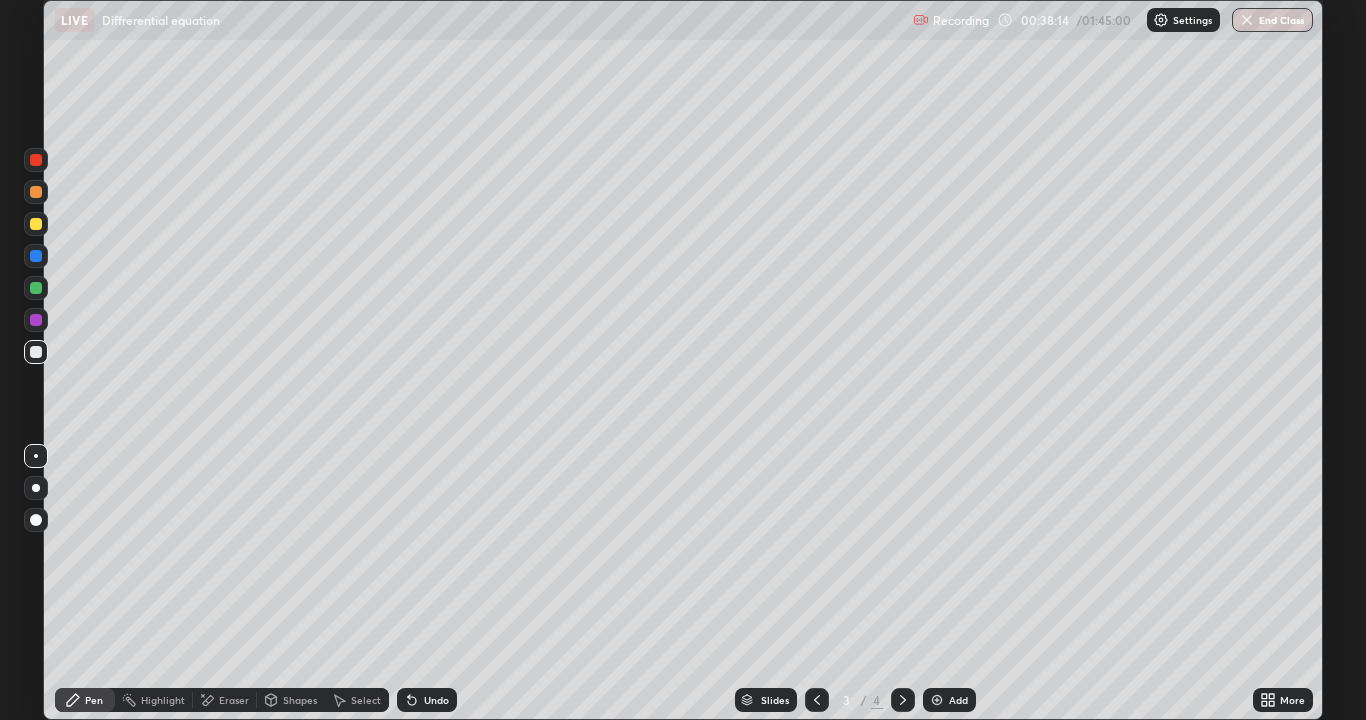 click on "Eraser" at bounding box center (234, 700) 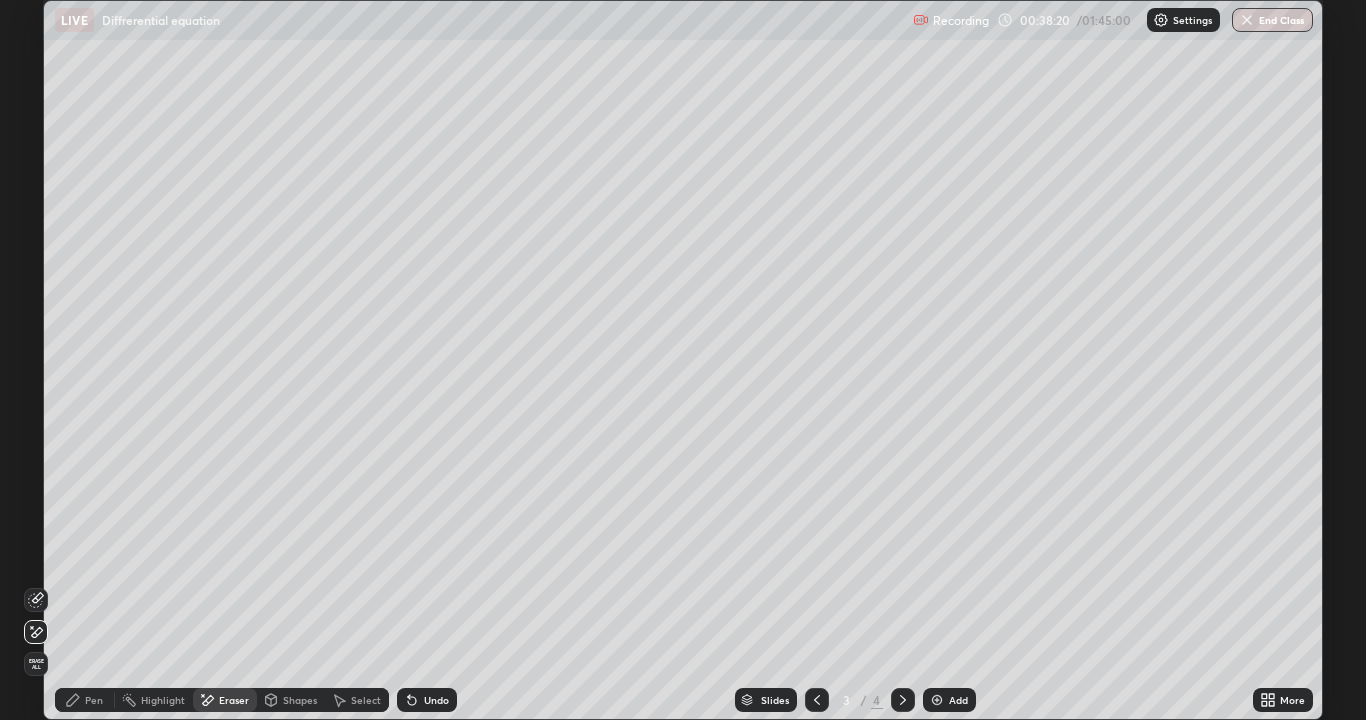 click on "Pen" at bounding box center (94, 700) 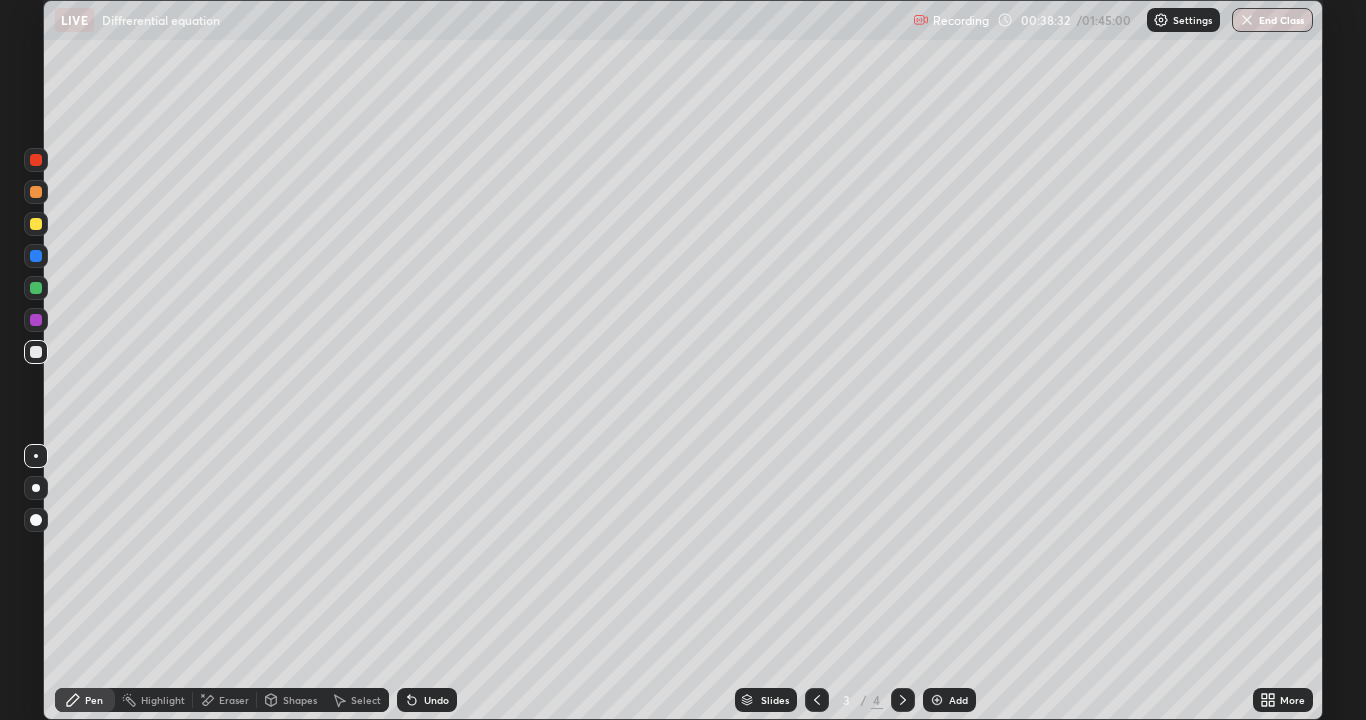 click on "Eraser" at bounding box center [234, 700] 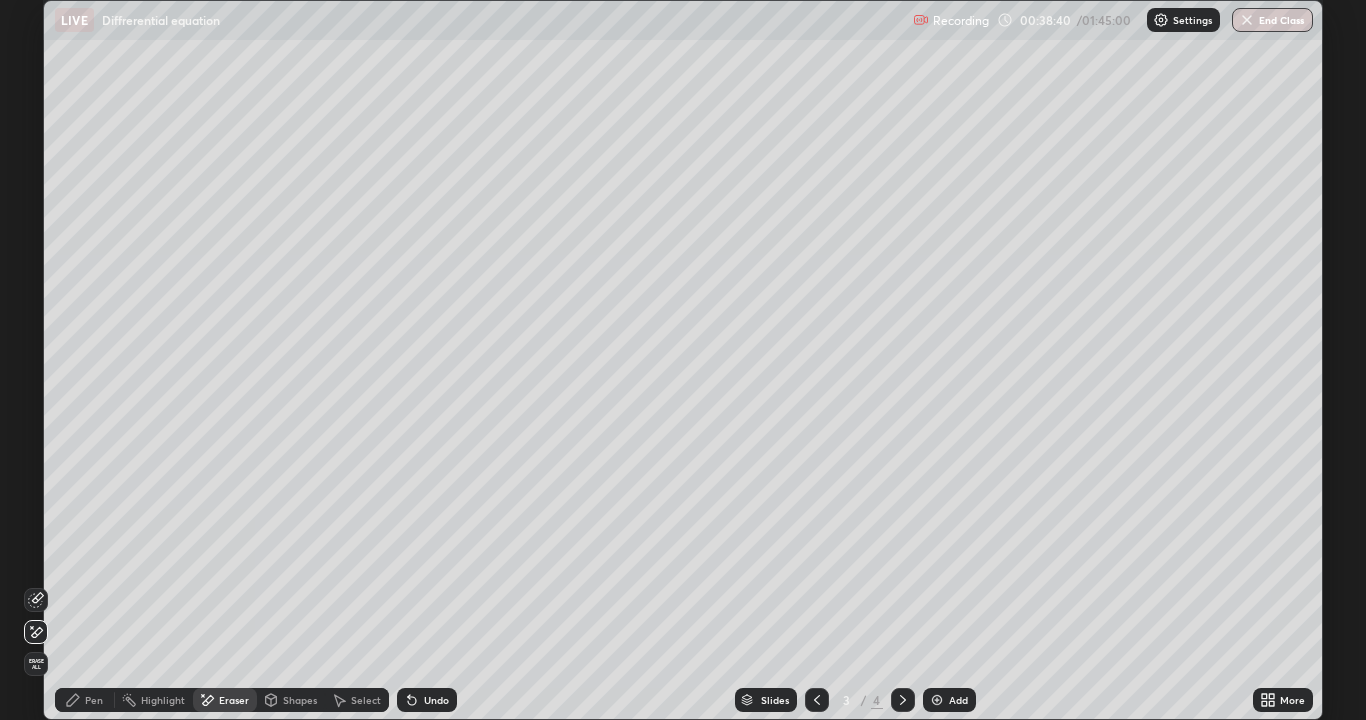 click on "Pen" at bounding box center [94, 700] 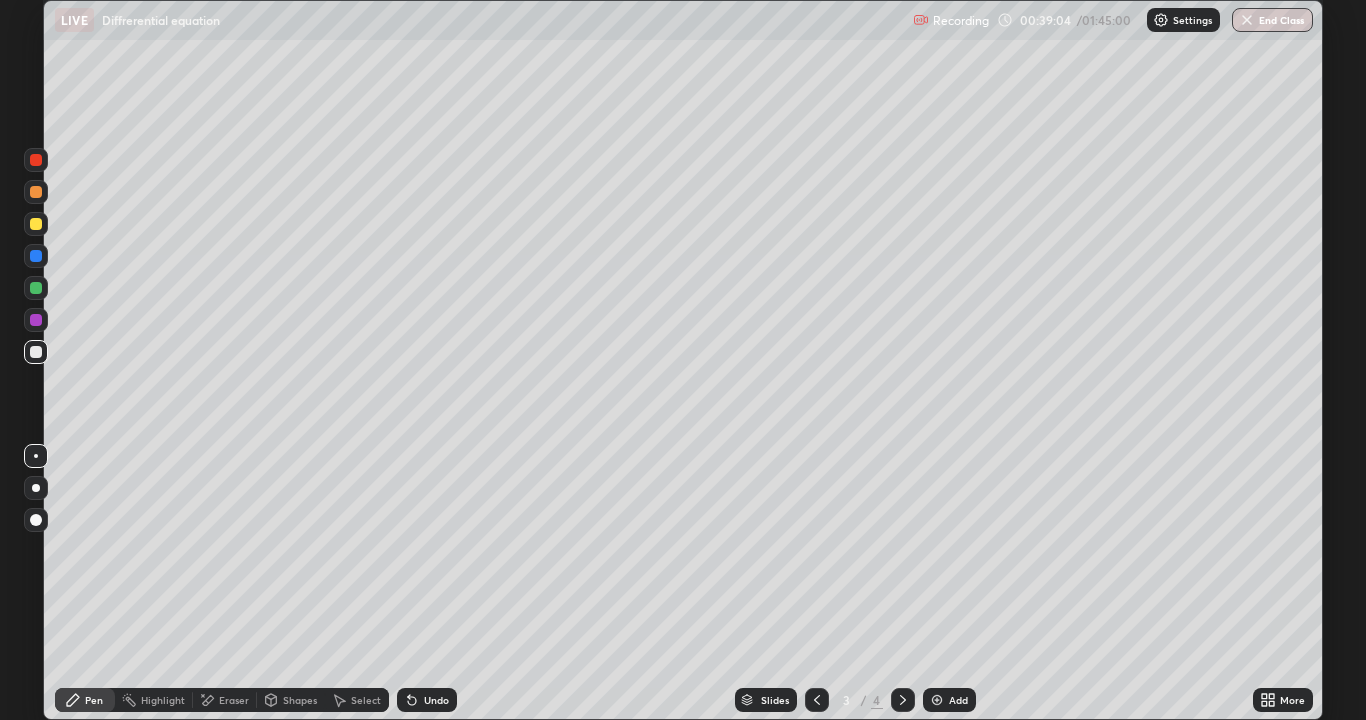 click on "Eraser" at bounding box center [234, 700] 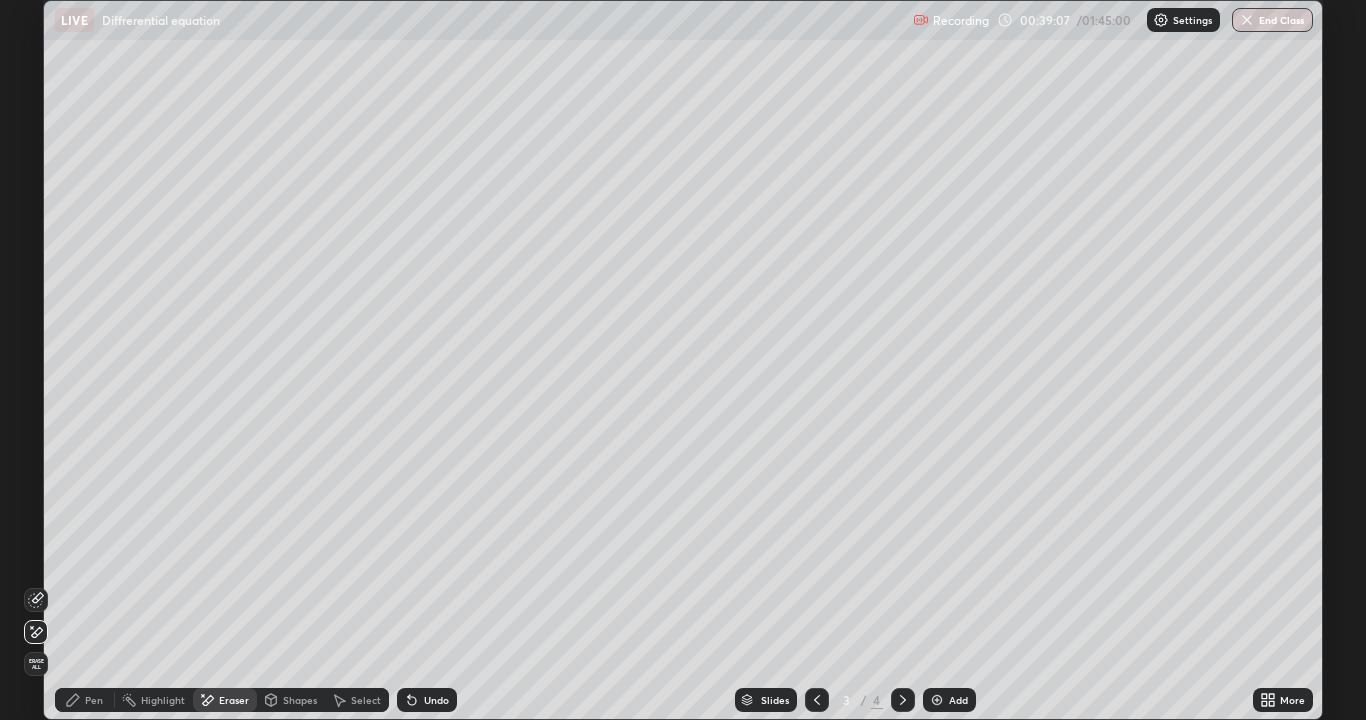 click 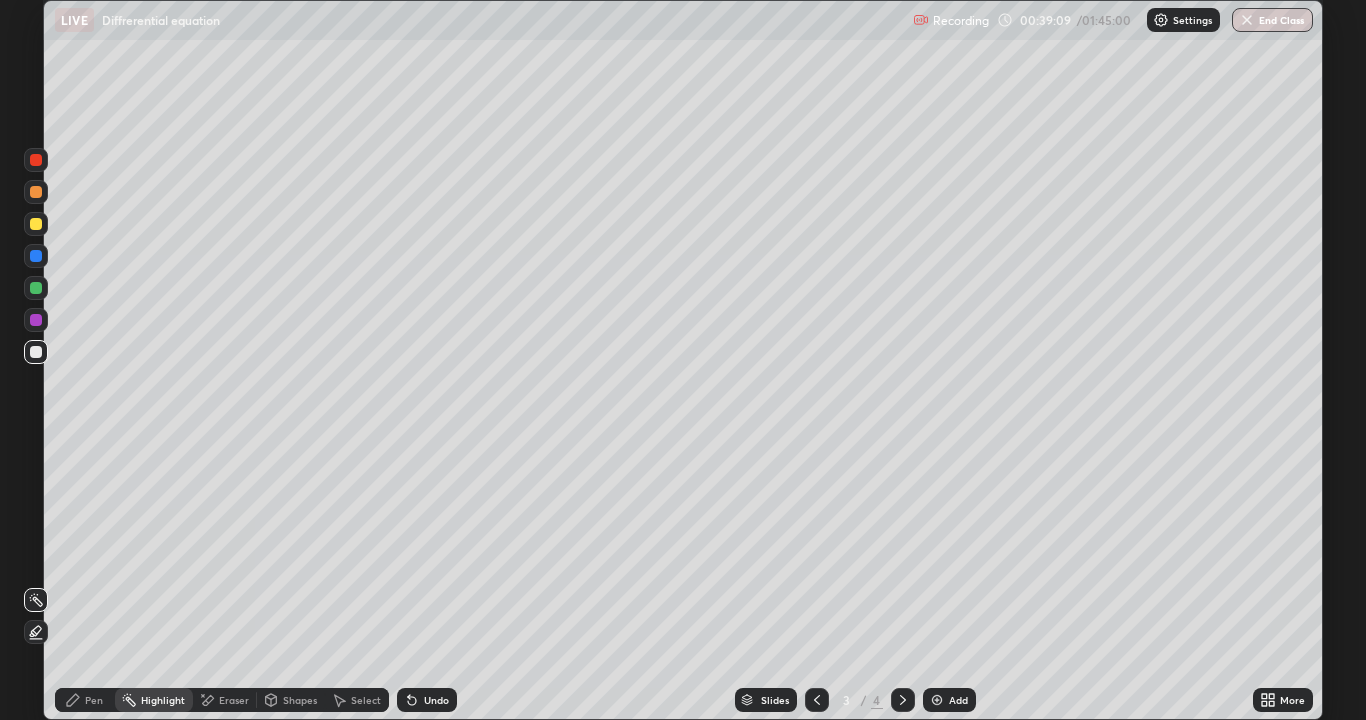 click on "Pen" at bounding box center [94, 700] 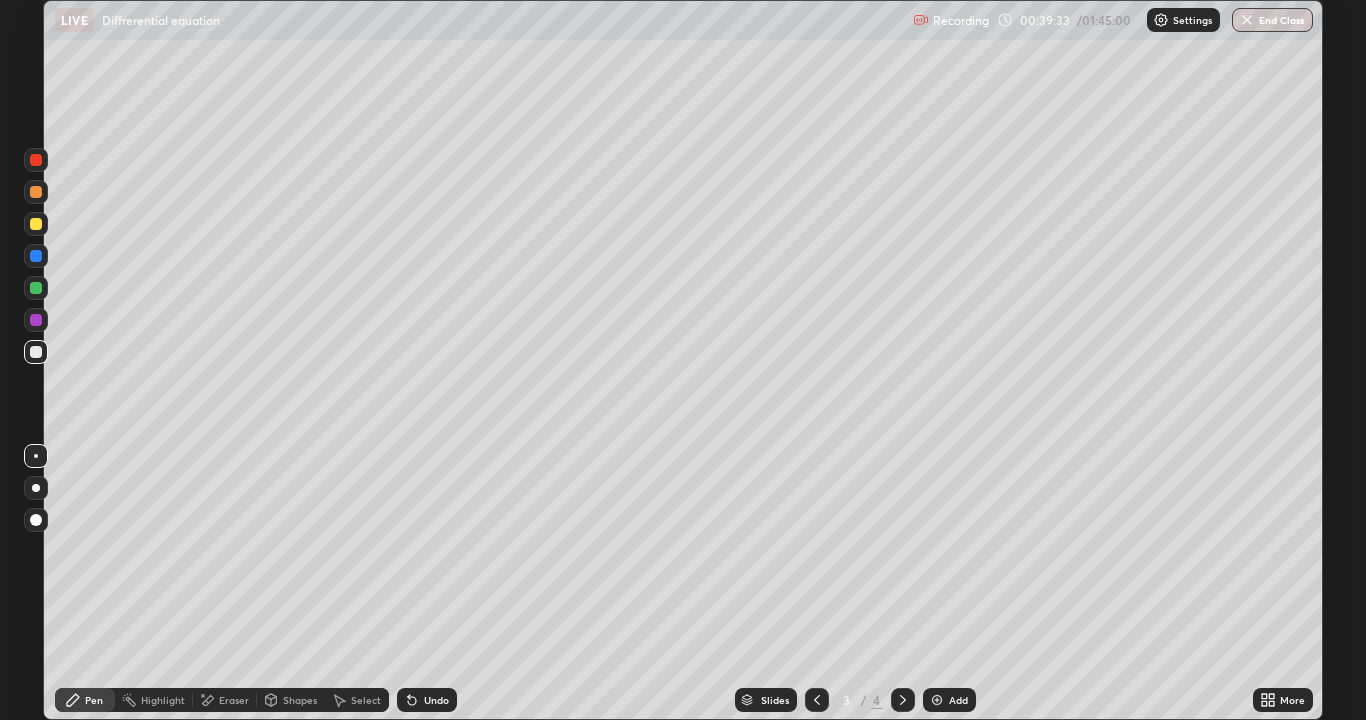 click on "Eraser" at bounding box center [234, 700] 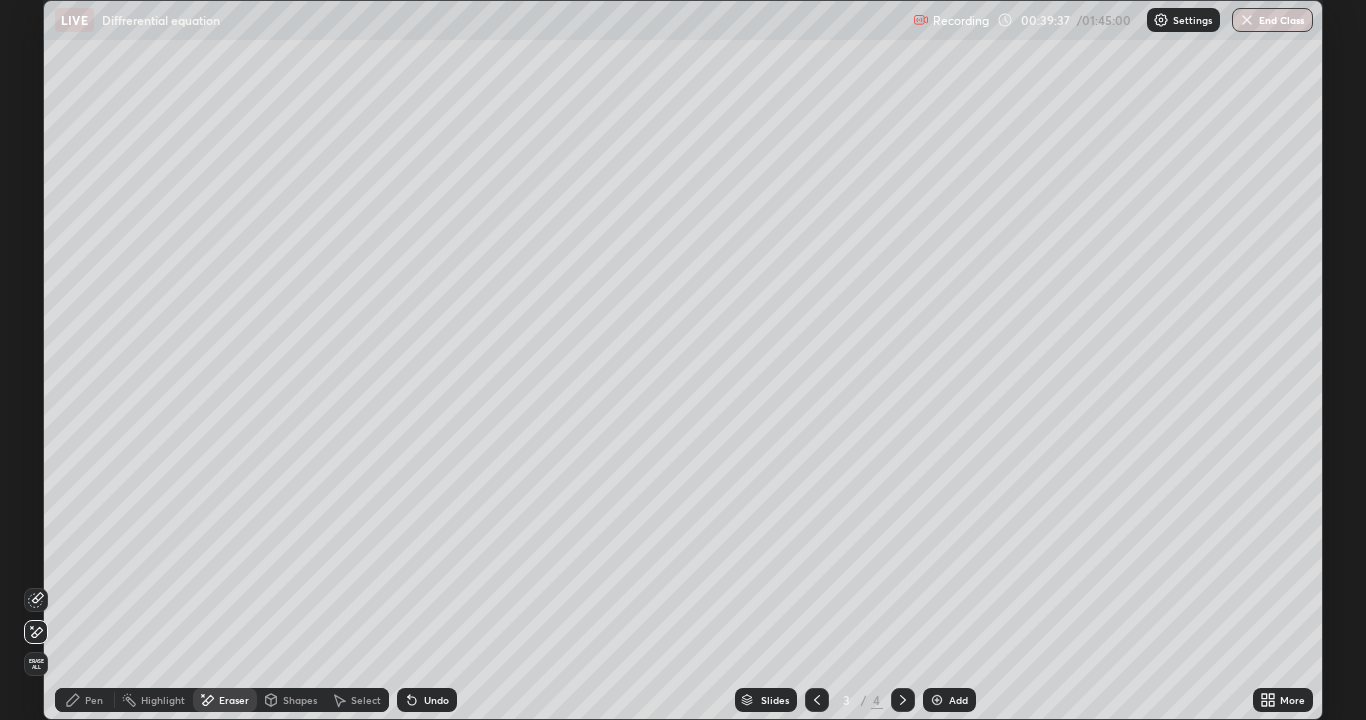 click on "Pen" at bounding box center (94, 700) 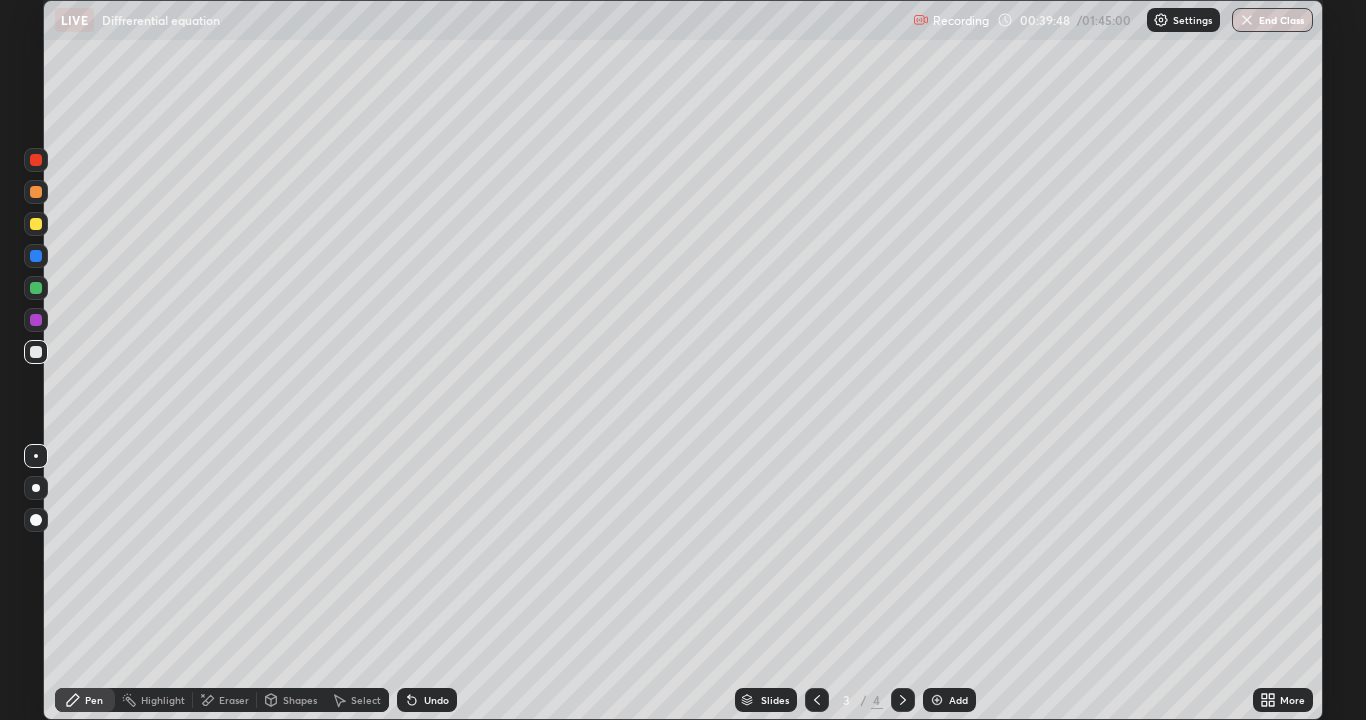 click on "Eraser" at bounding box center [234, 700] 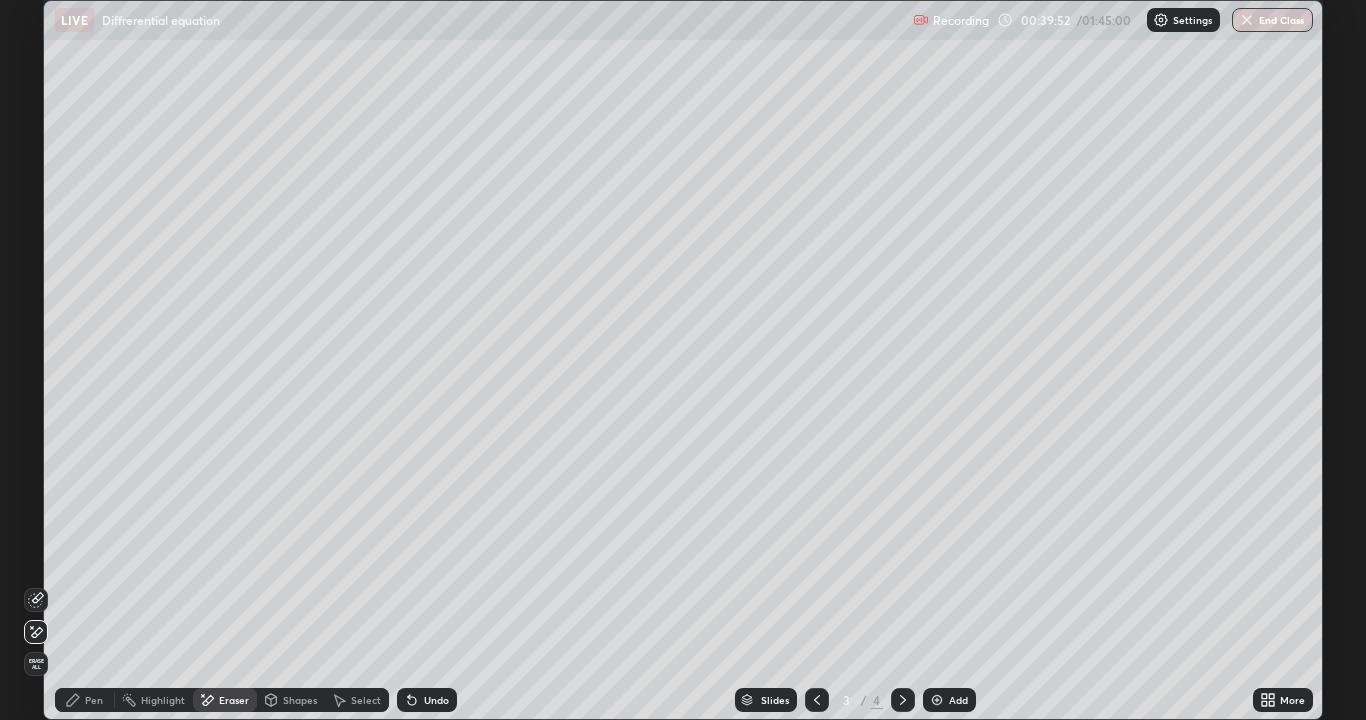 click on "Pen" at bounding box center [94, 700] 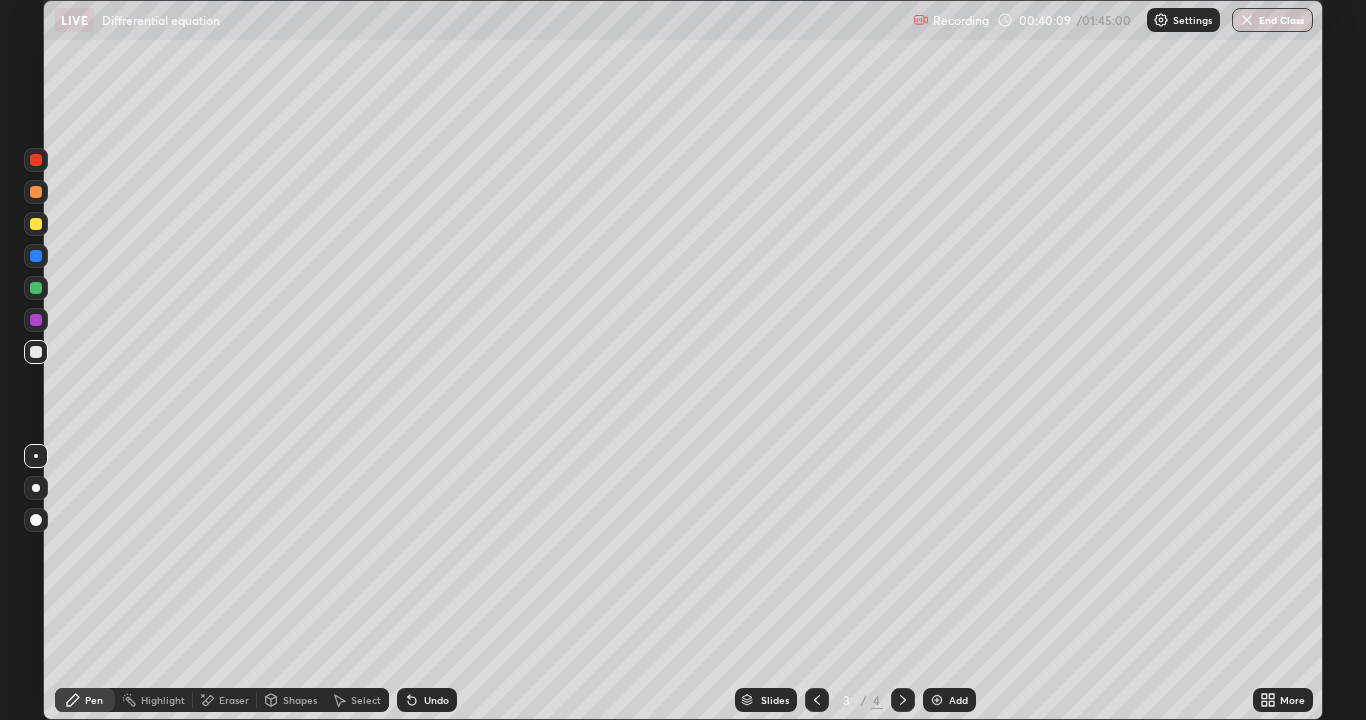 click on "Undo" at bounding box center (436, 700) 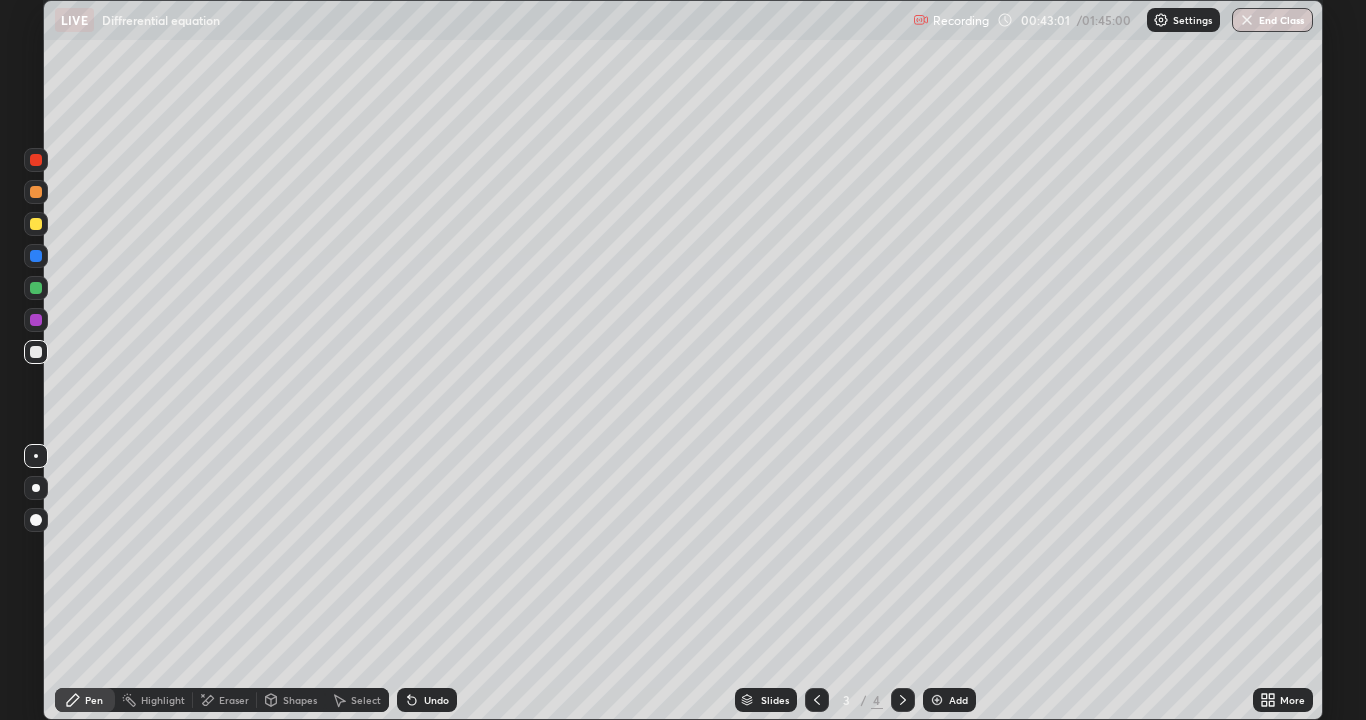 click on "Eraser" at bounding box center (225, 700) 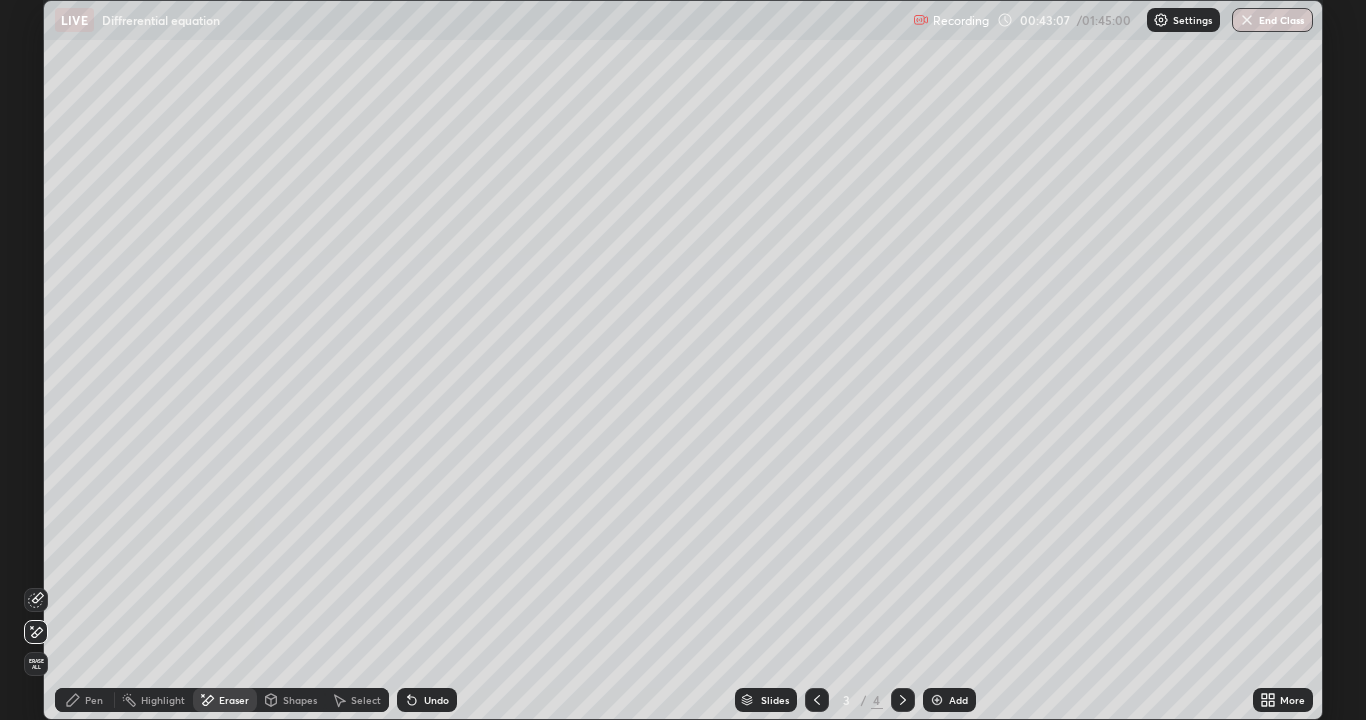 click on "Pen" at bounding box center (94, 700) 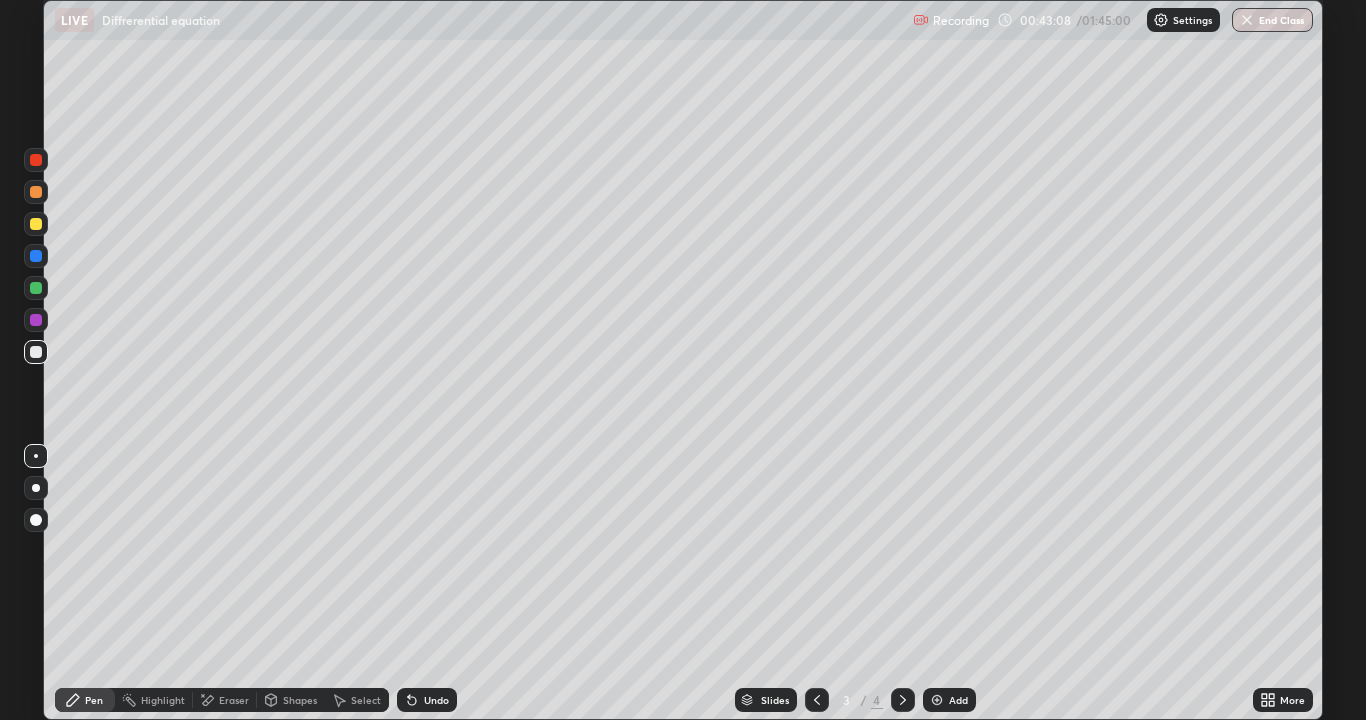 click at bounding box center [36, 224] 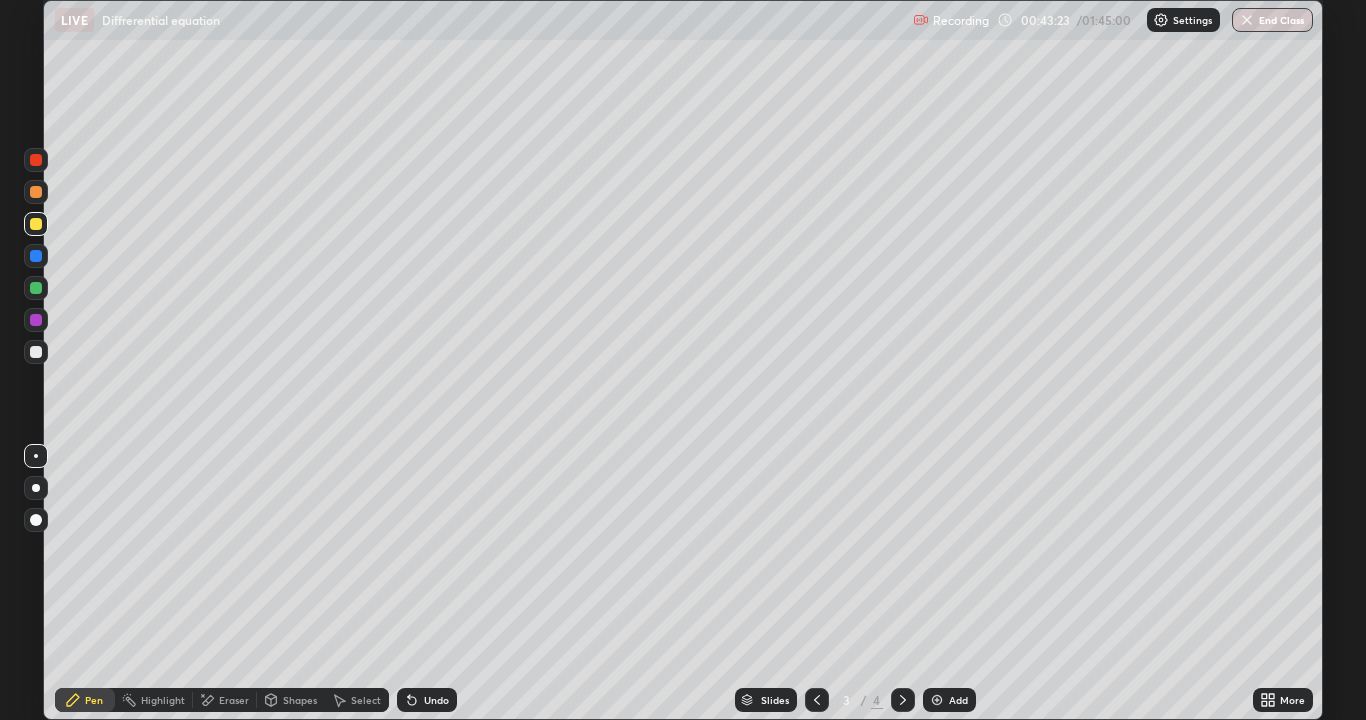 click on "Eraser" at bounding box center [234, 700] 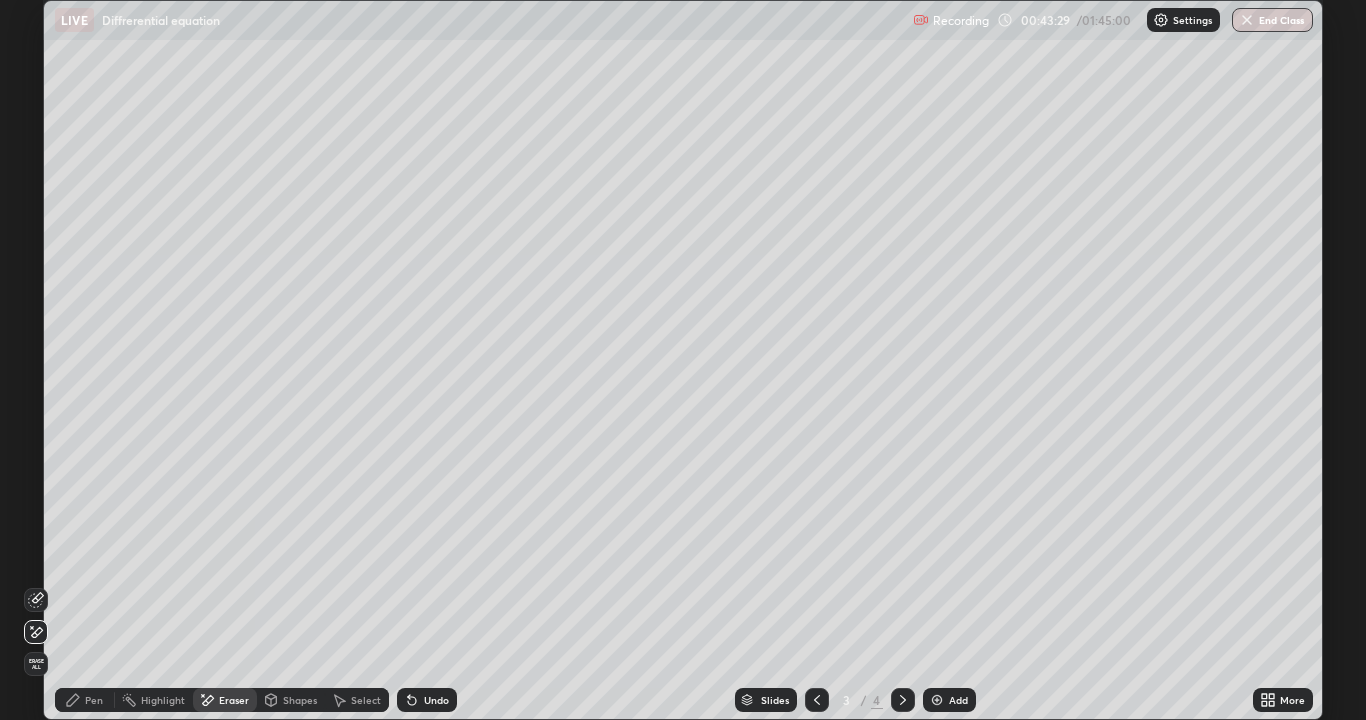 click 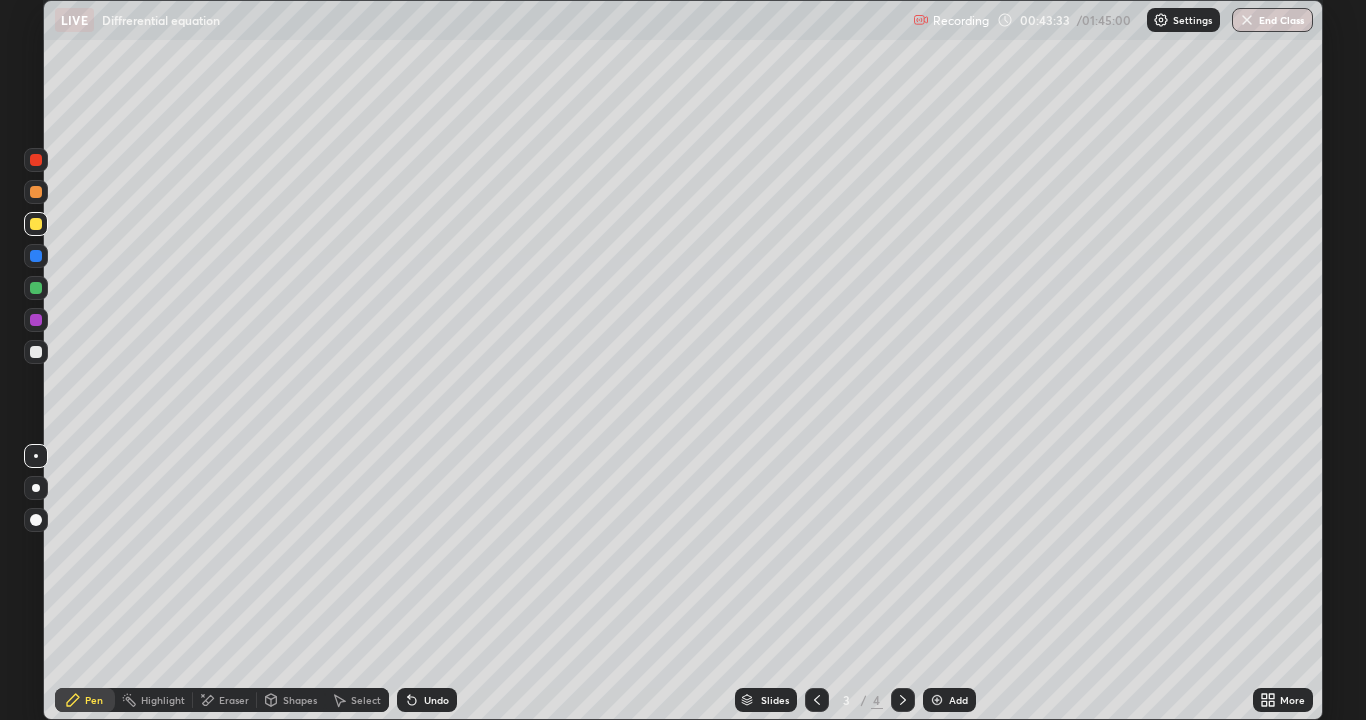 click on "Eraser" at bounding box center (234, 700) 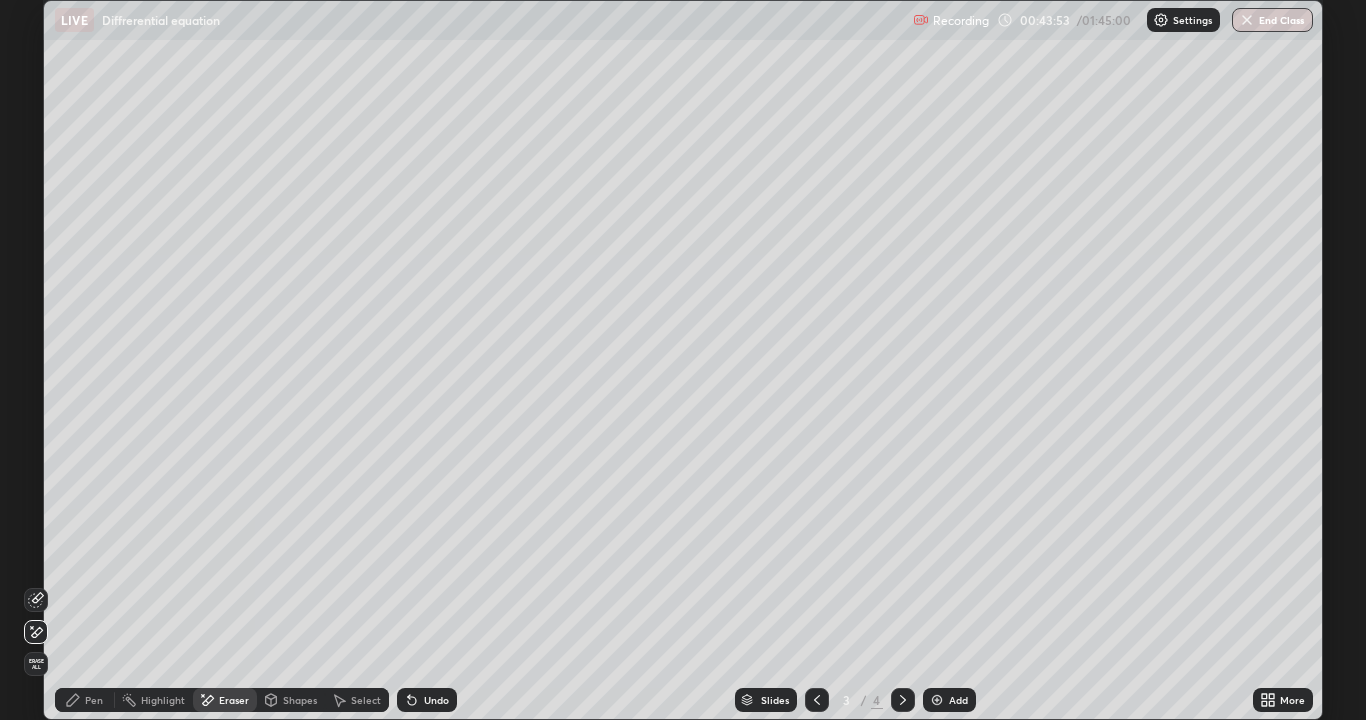 click on "Pen" at bounding box center [94, 700] 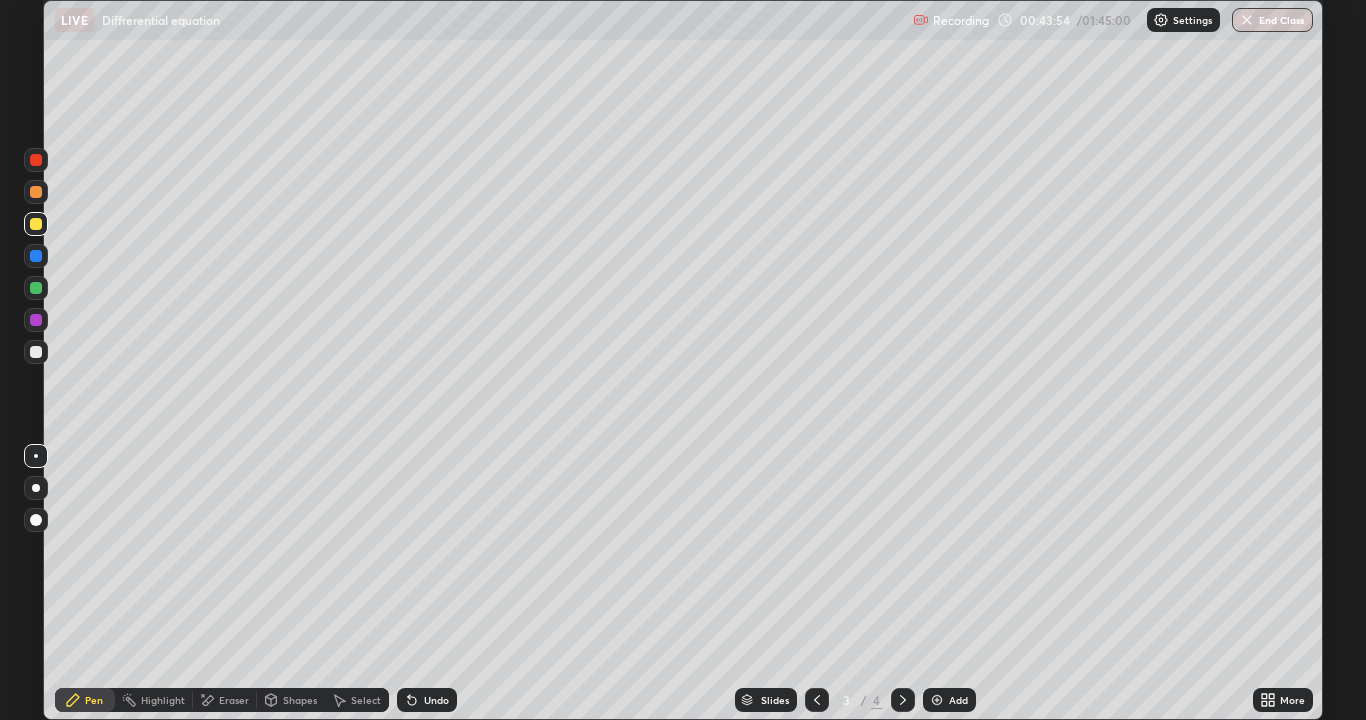 click at bounding box center [36, 352] 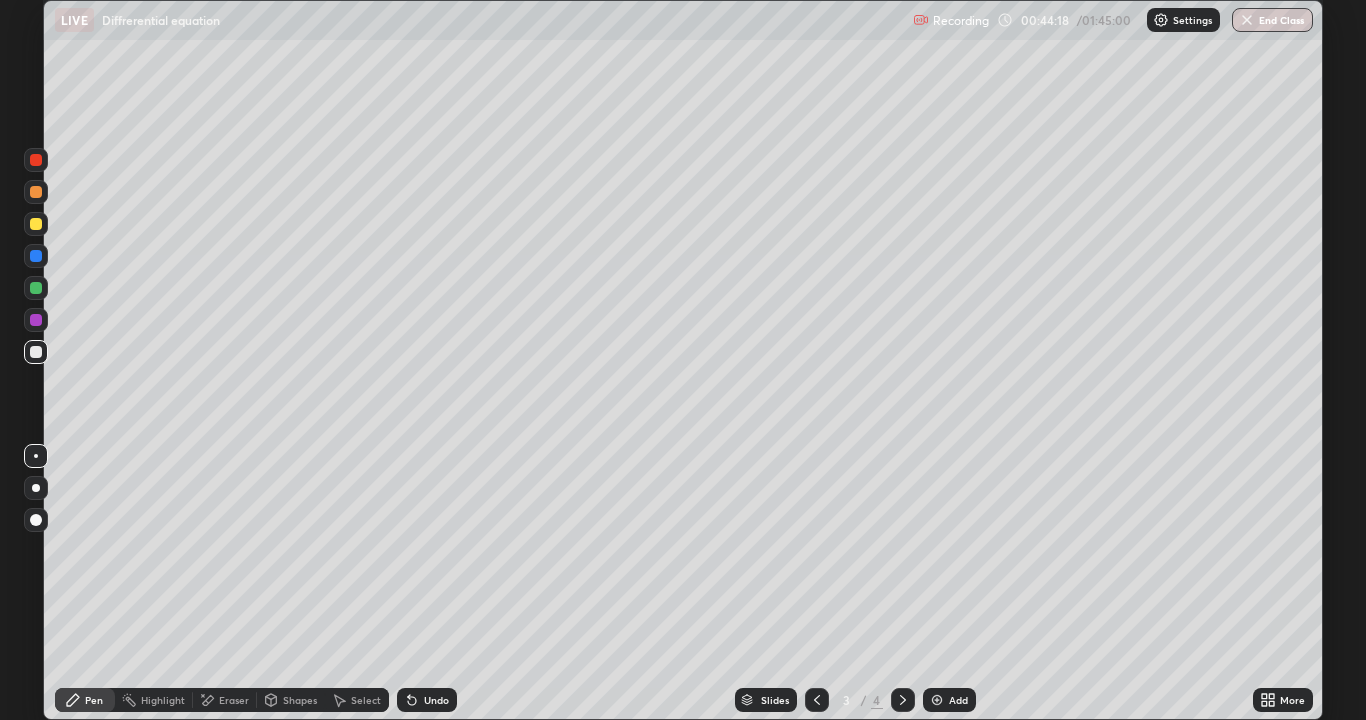 click on "Undo" at bounding box center (427, 700) 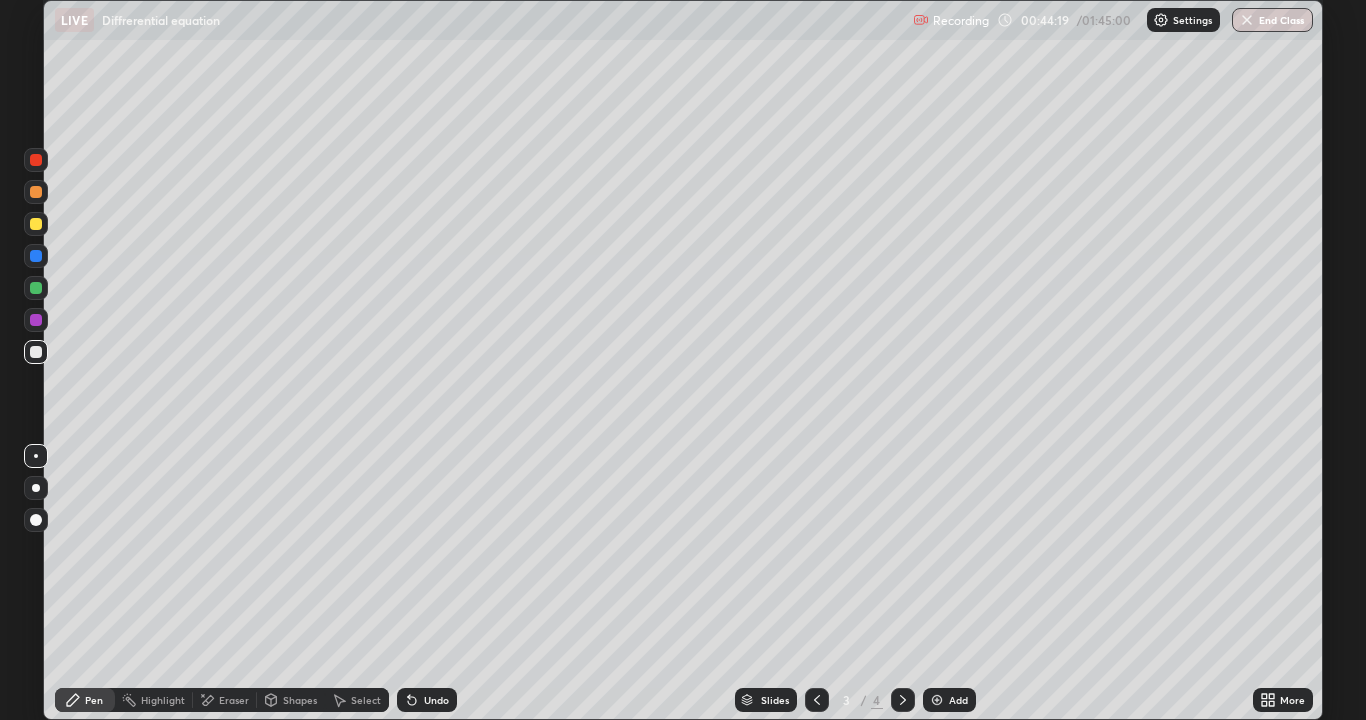 click on "Undo" at bounding box center (427, 700) 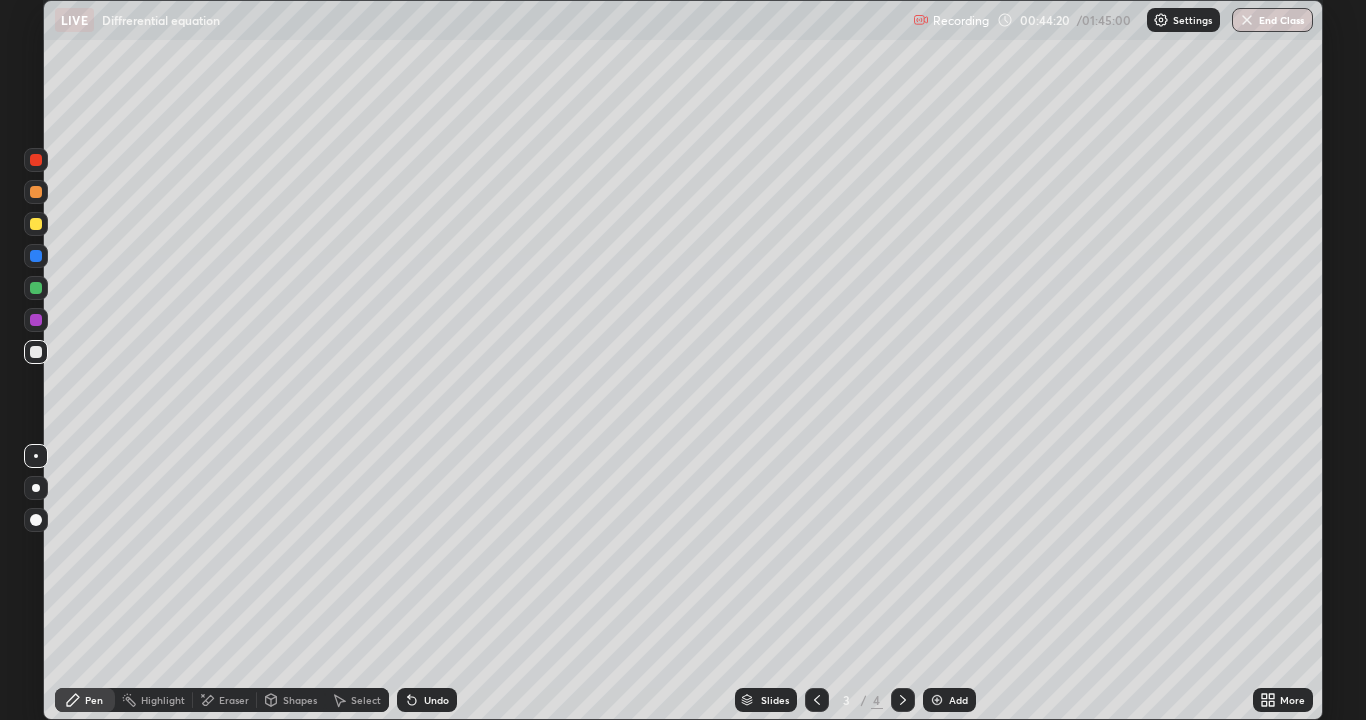 click on "Undo" at bounding box center (427, 700) 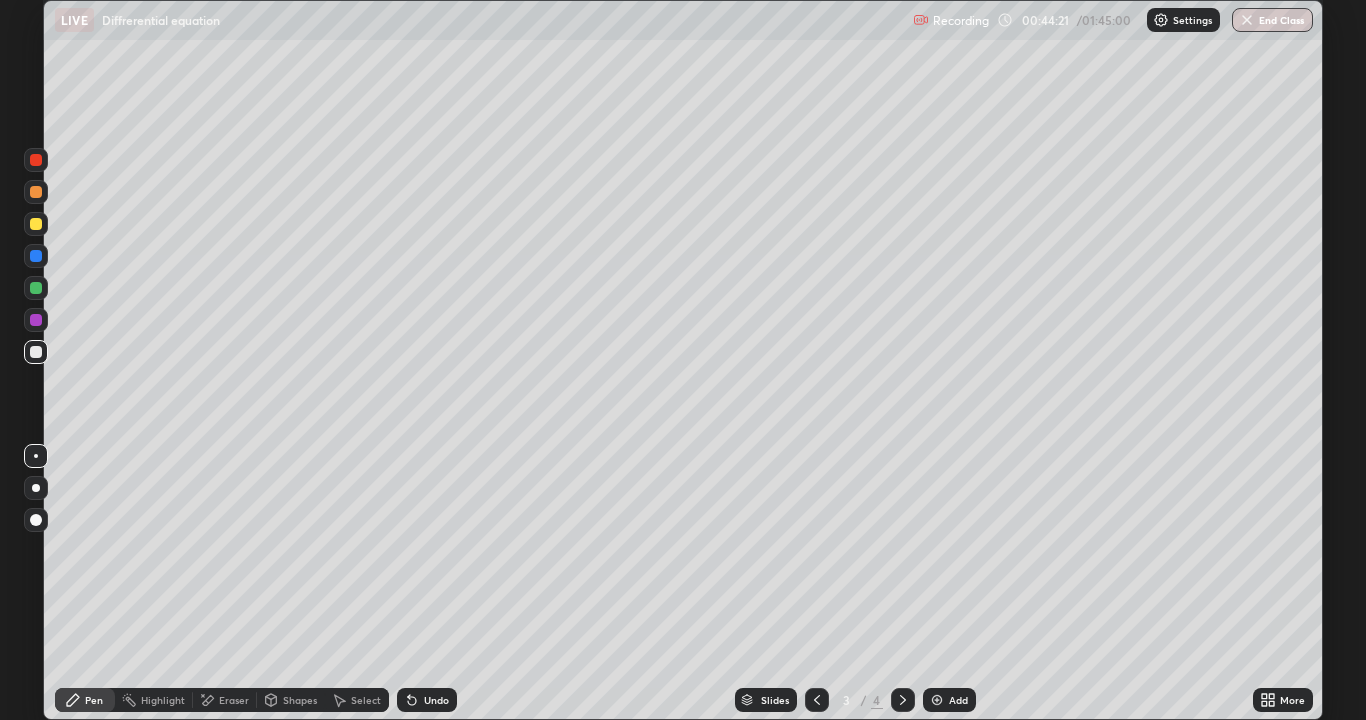 click 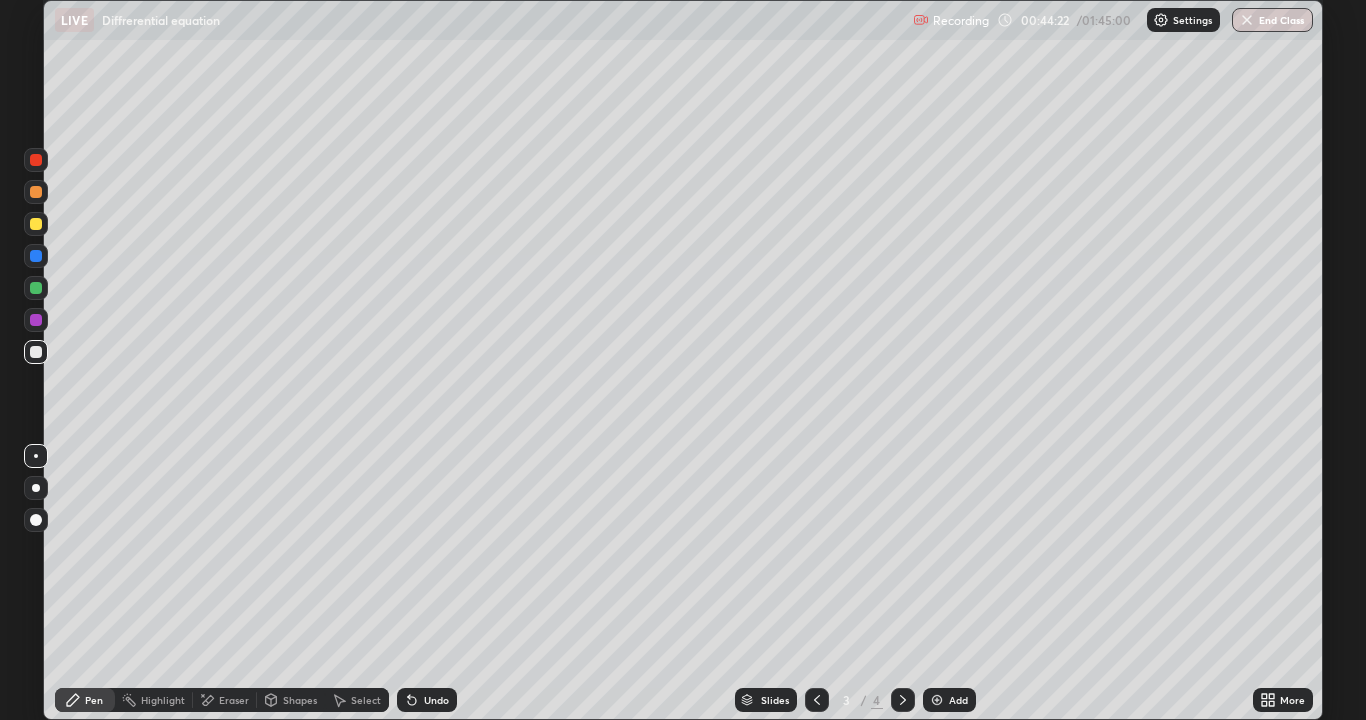 click 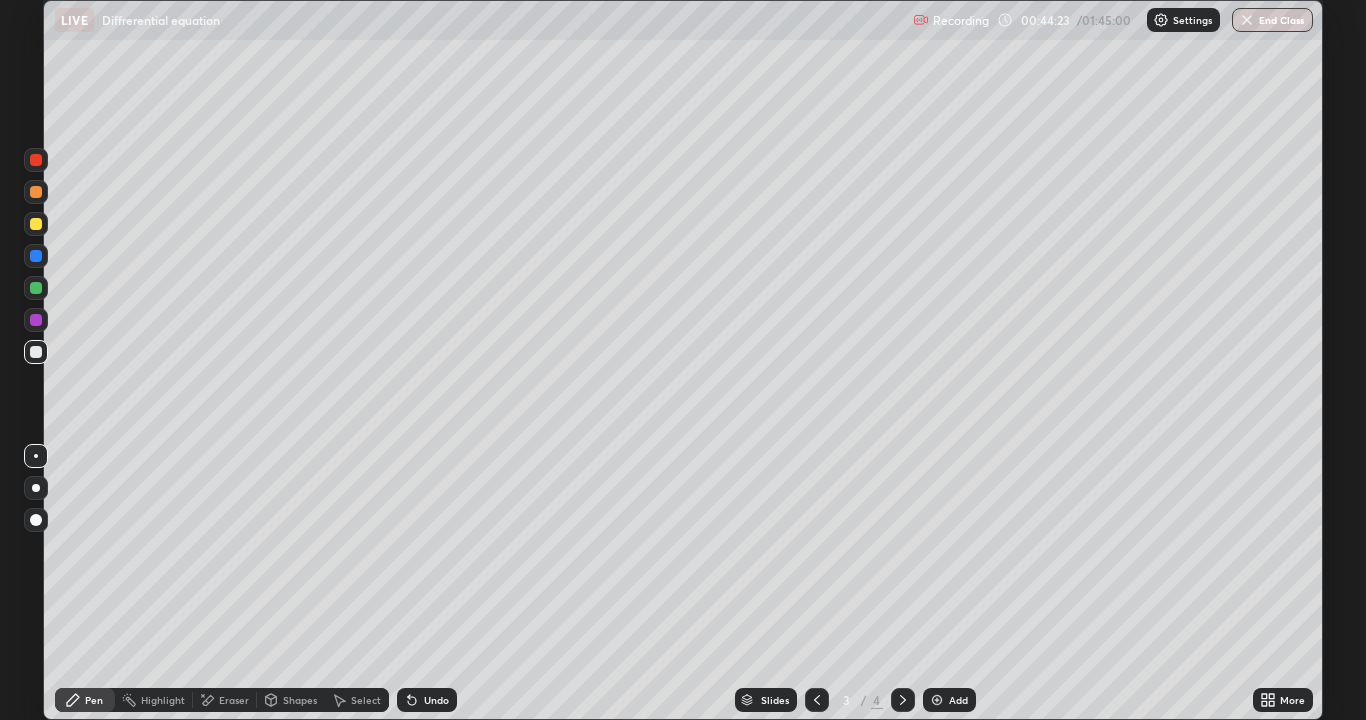 click 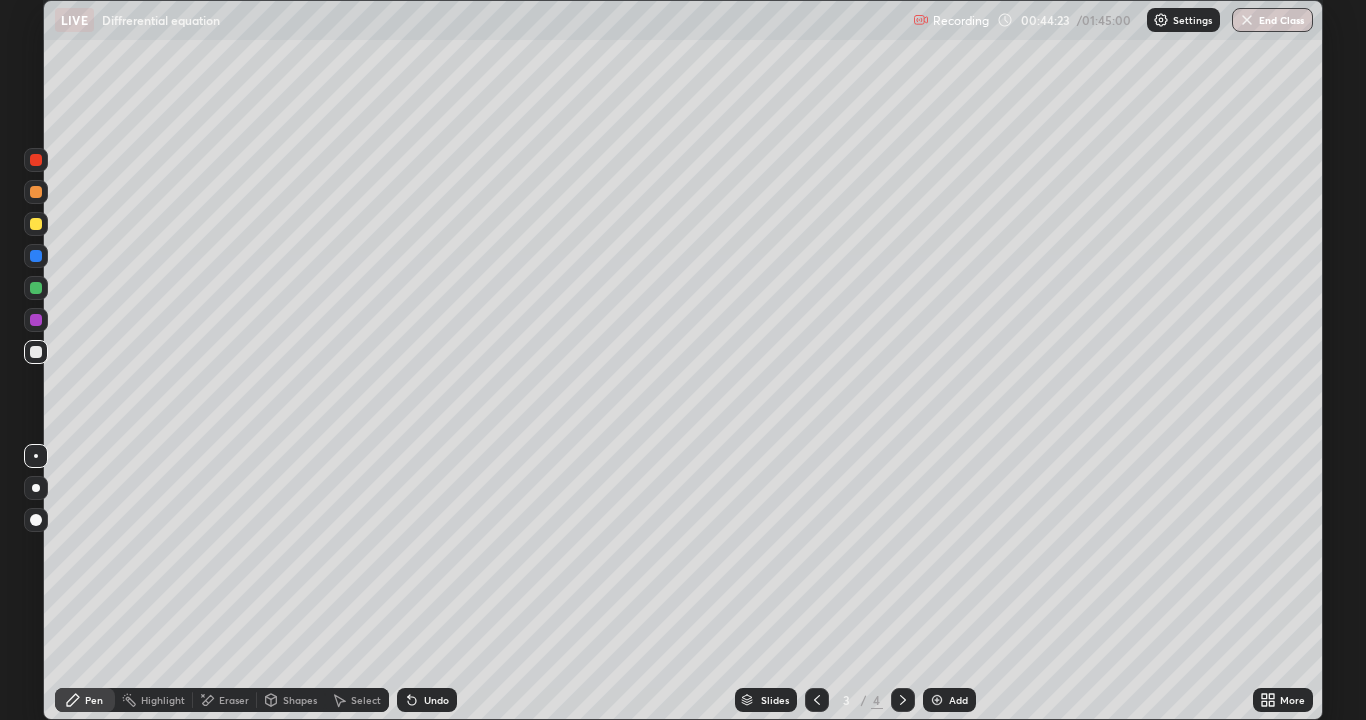 click 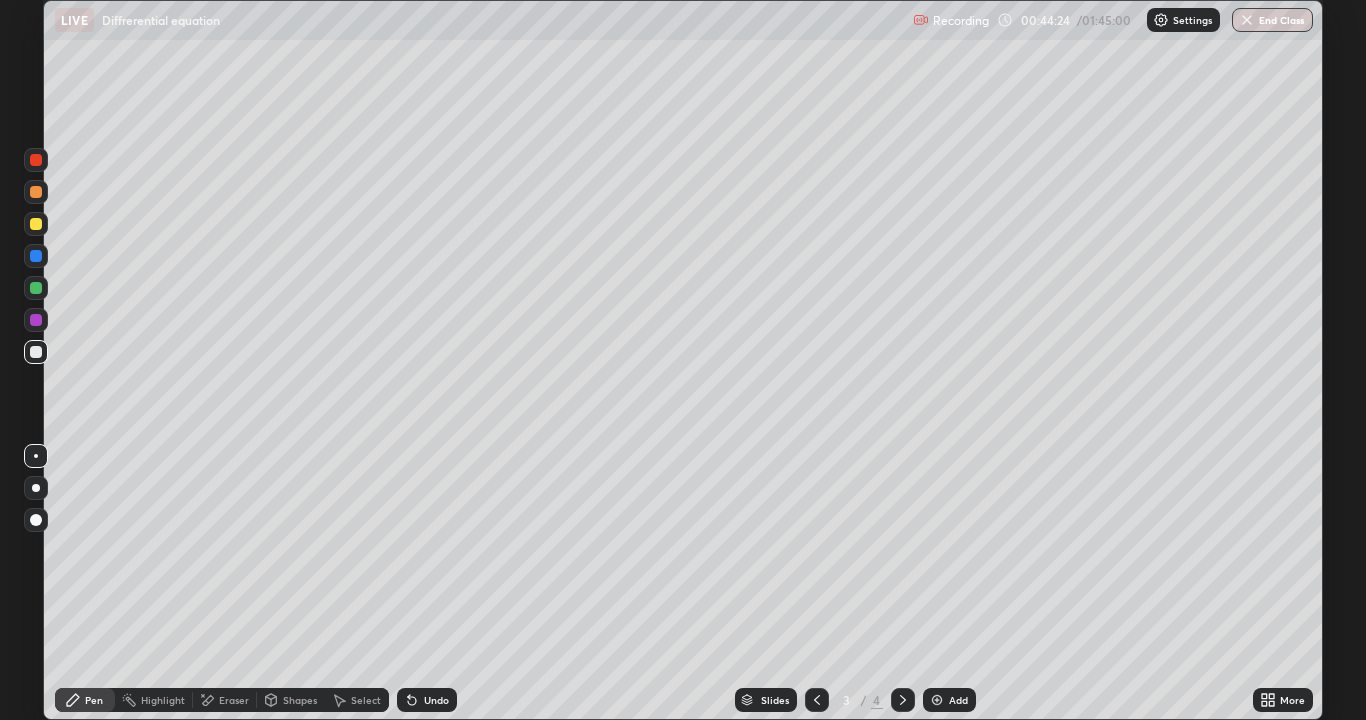 click on "Undo" at bounding box center (427, 700) 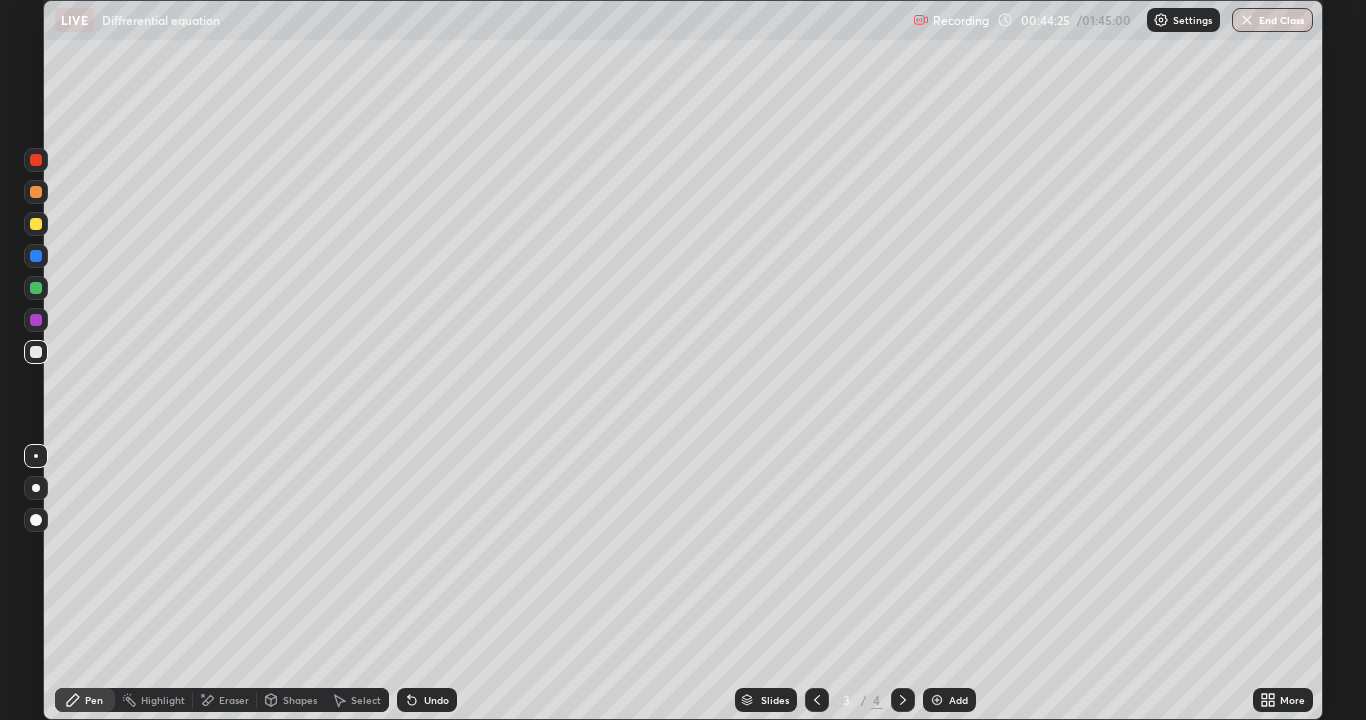 click 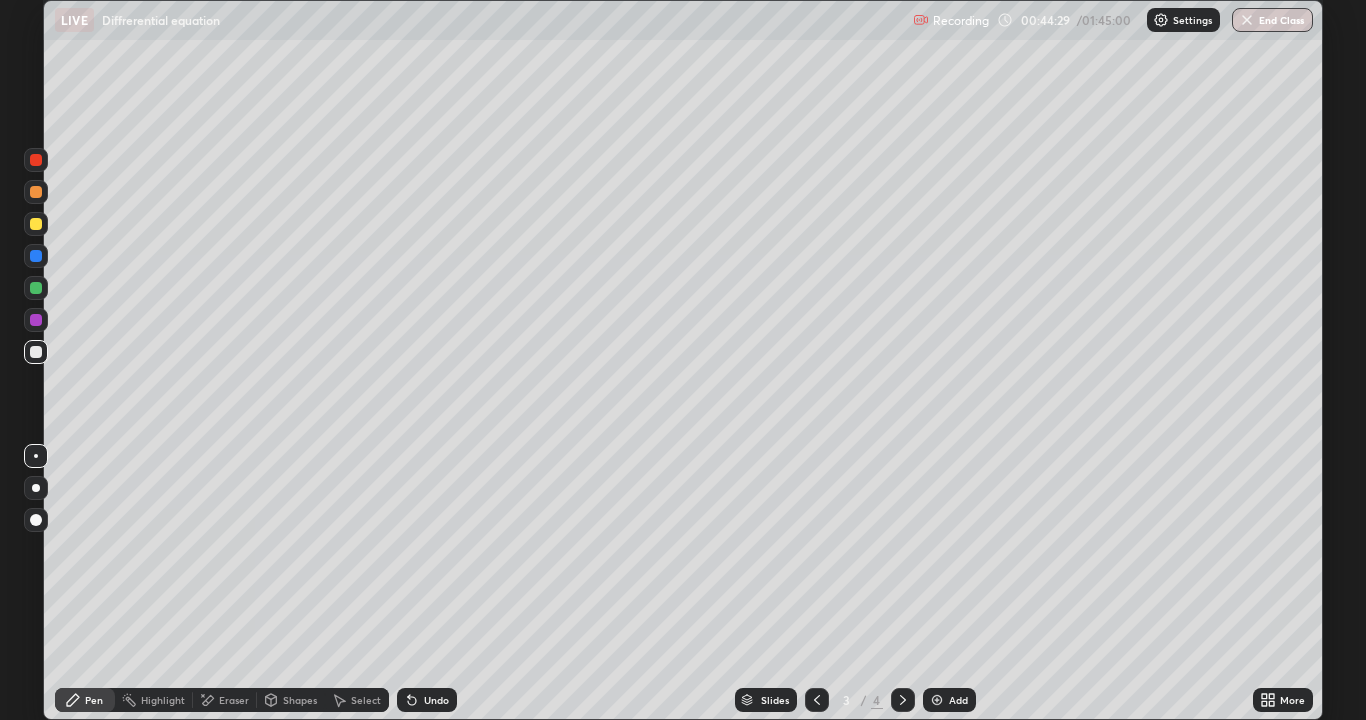 click on "Undo" at bounding box center (436, 700) 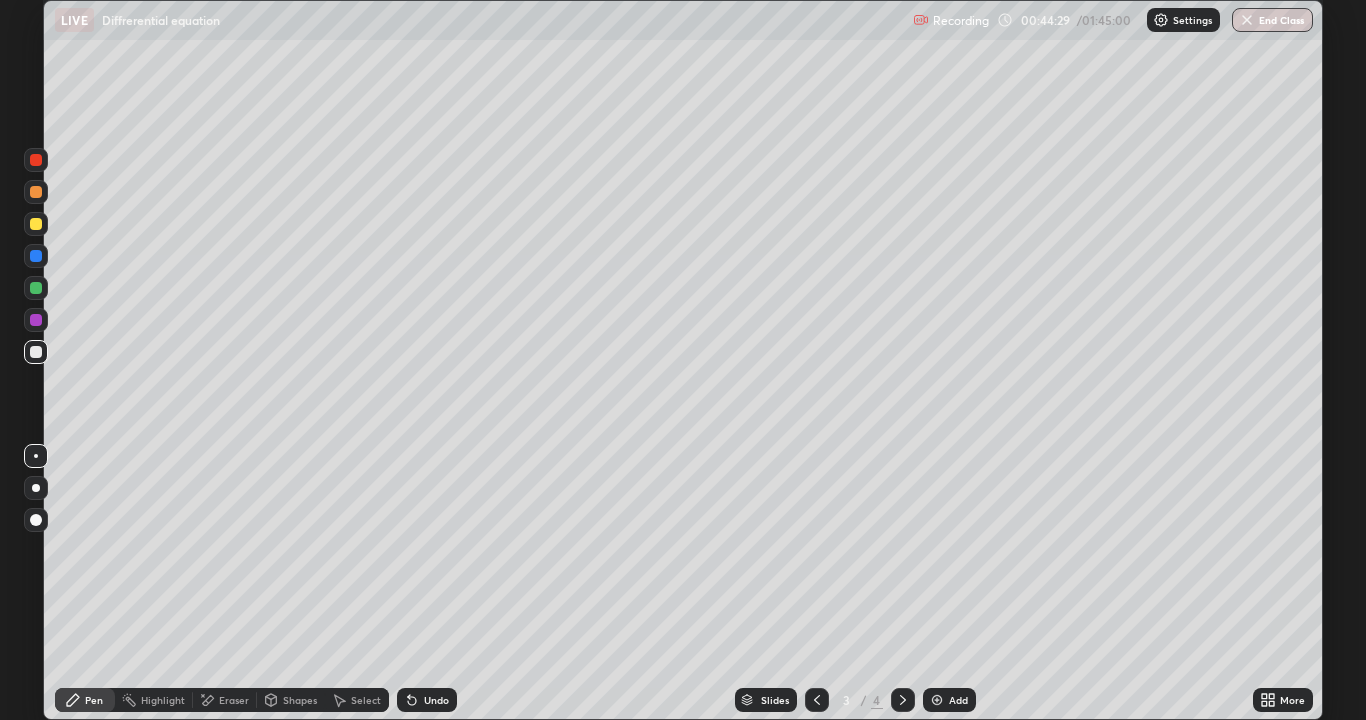 click on "Shapes" at bounding box center [300, 700] 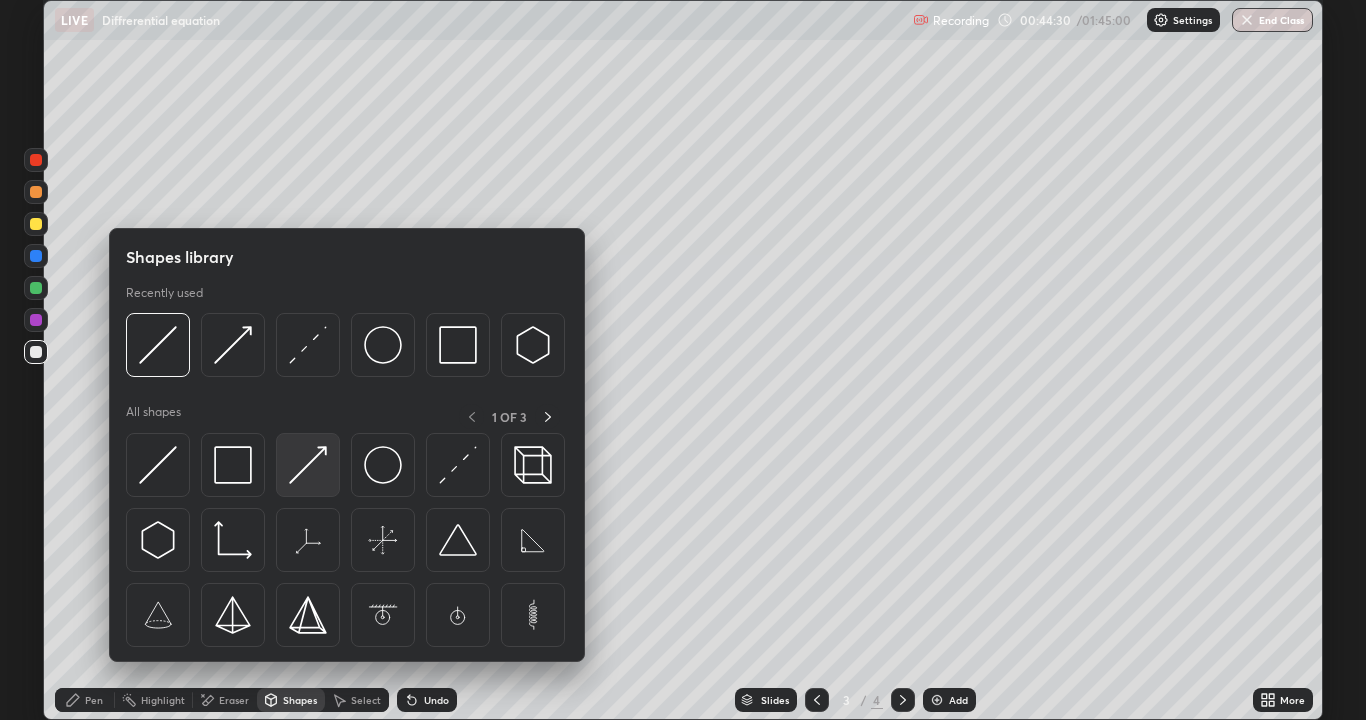 click at bounding box center [308, 465] 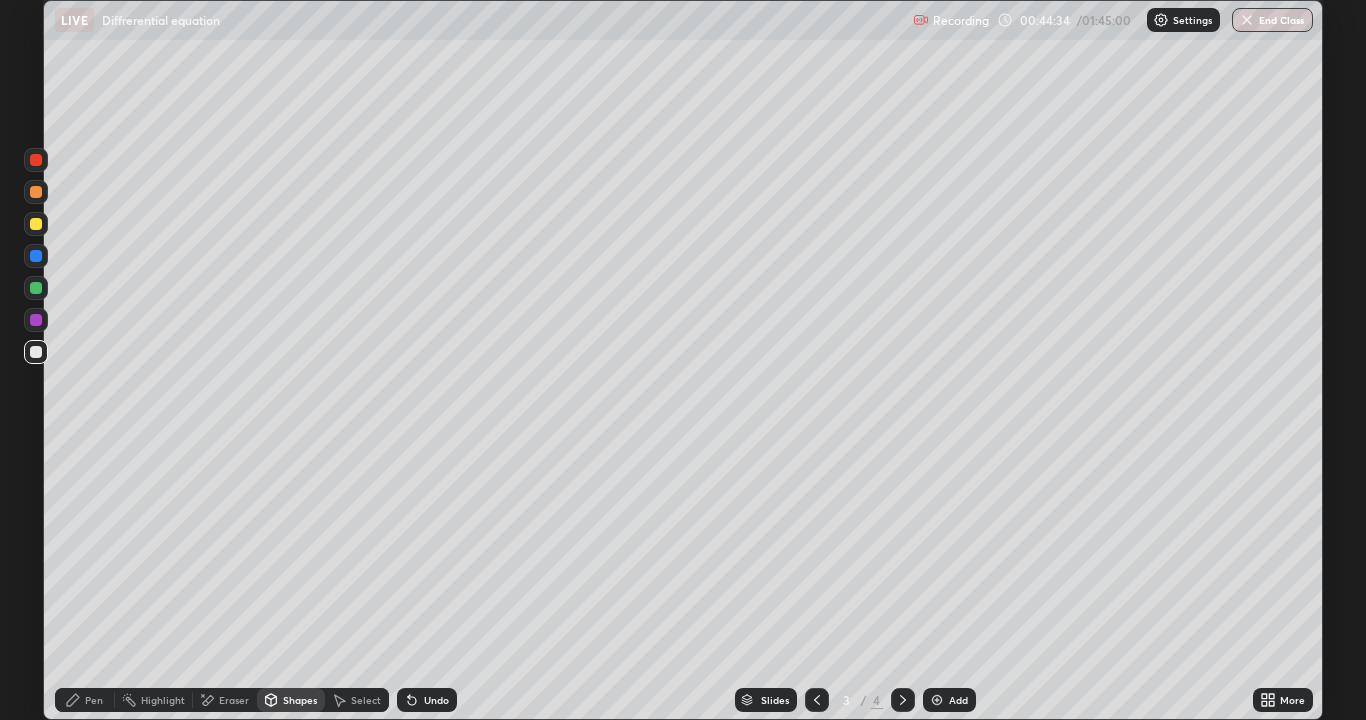 click at bounding box center (36, 352) 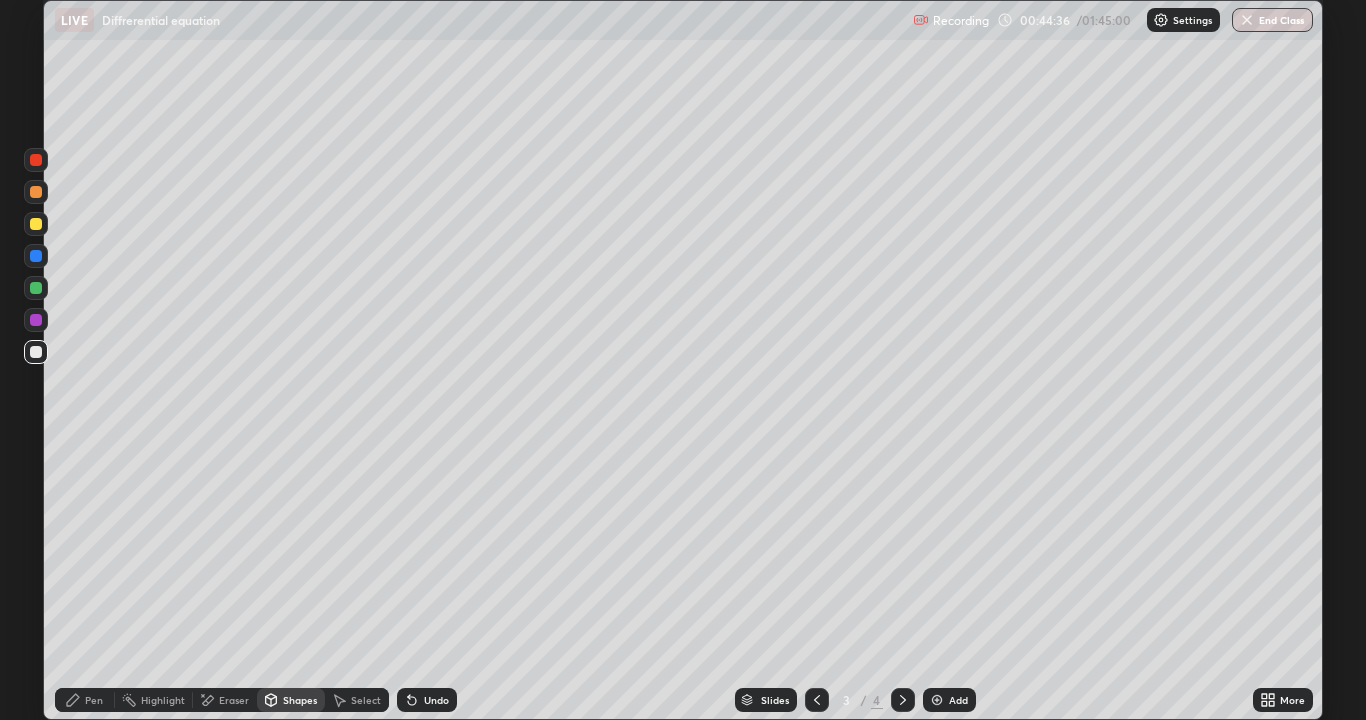click on "Pen" at bounding box center (94, 700) 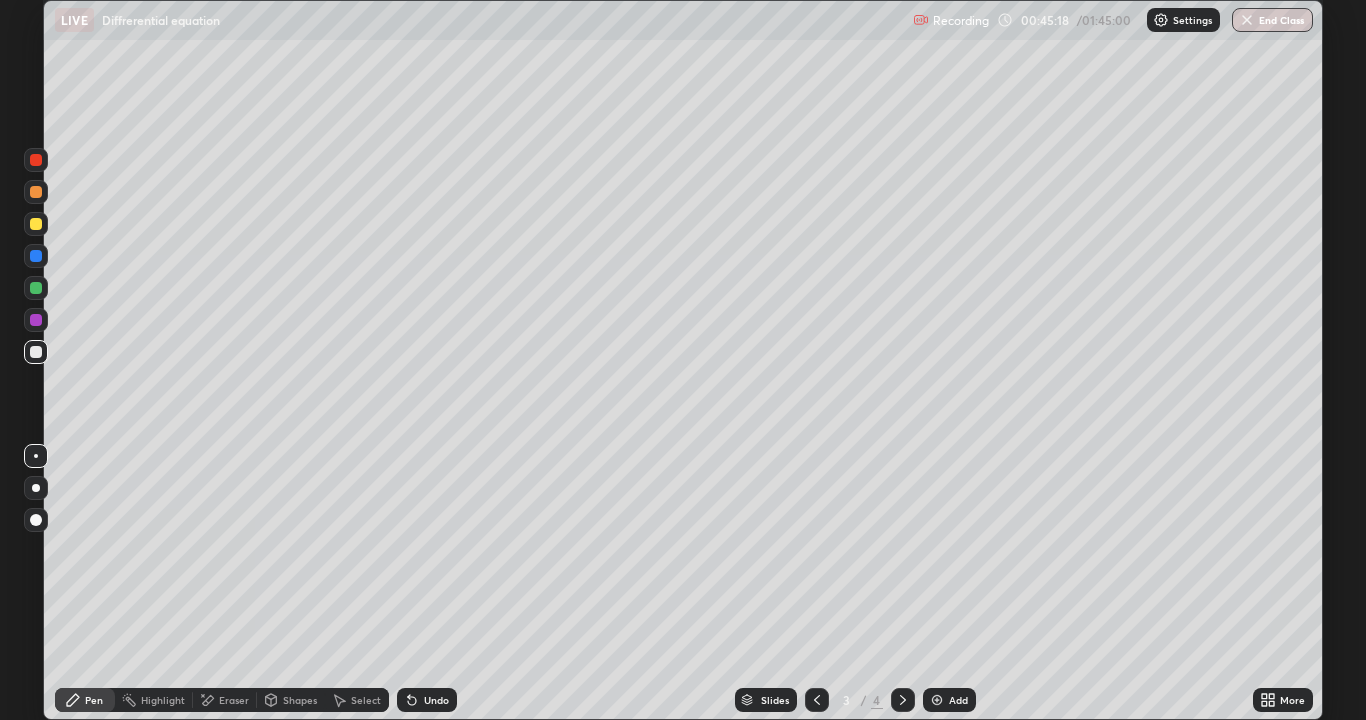 click on "Eraser" at bounding box center (234, 700) 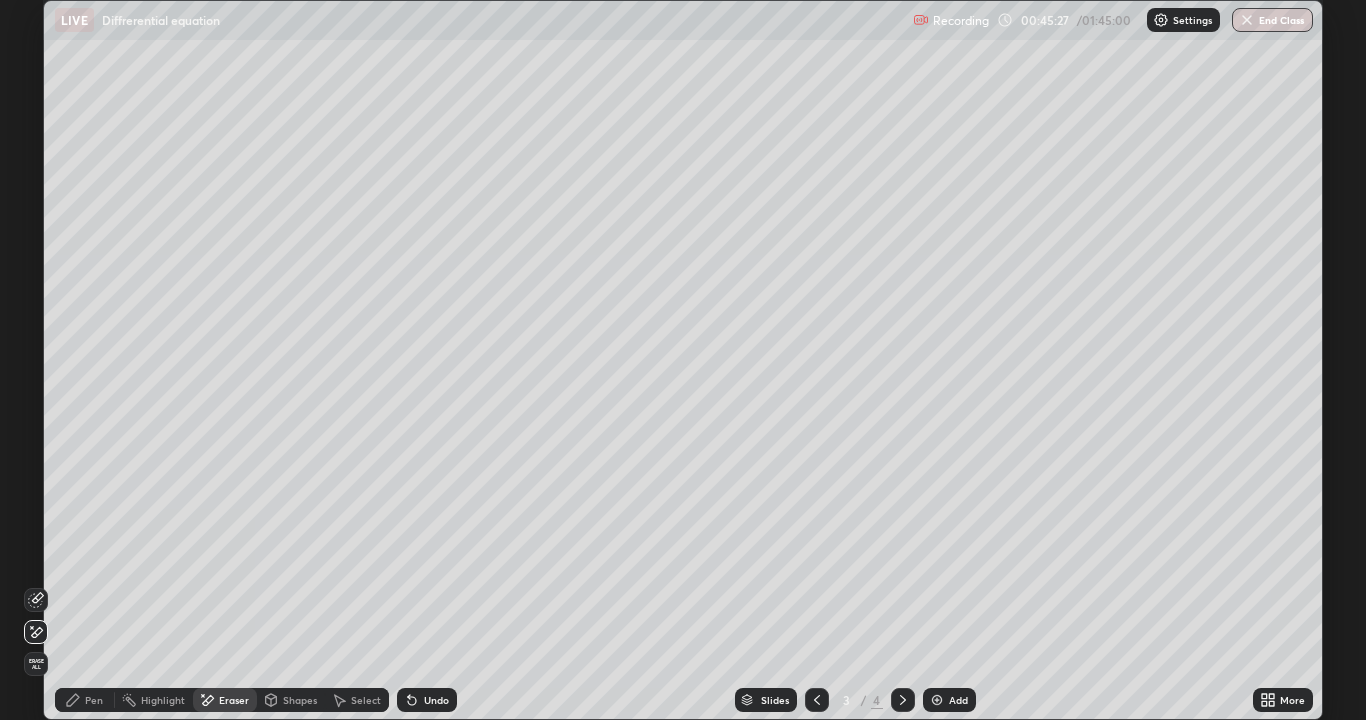 click 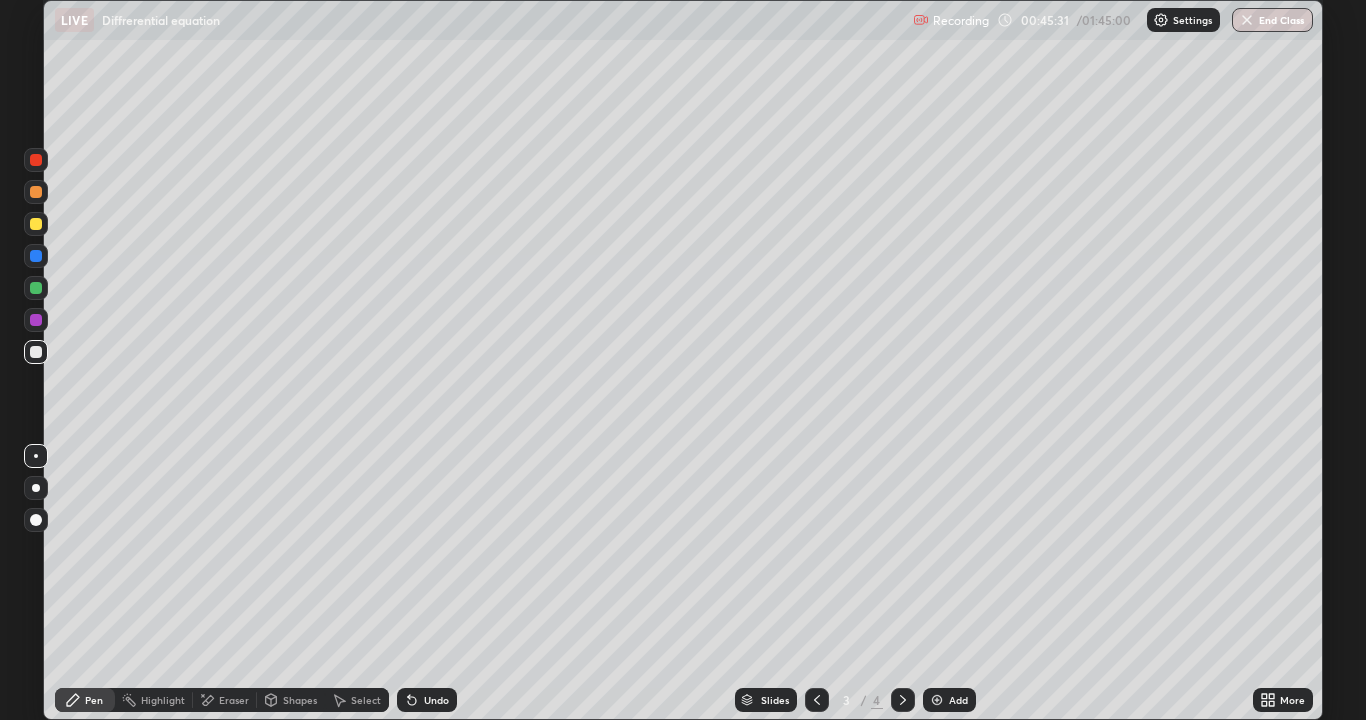 click on "Undo" at bounding box center (427, 700) 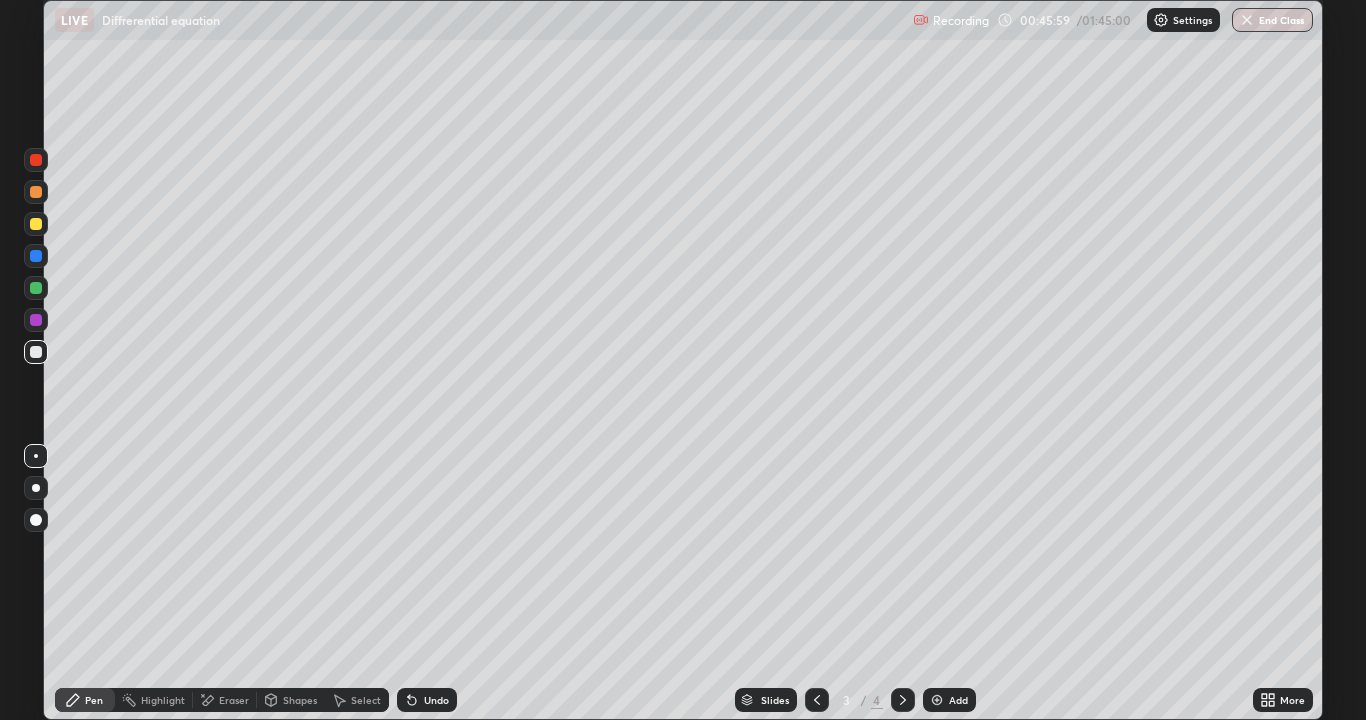 click at bounding box center (36, 224) 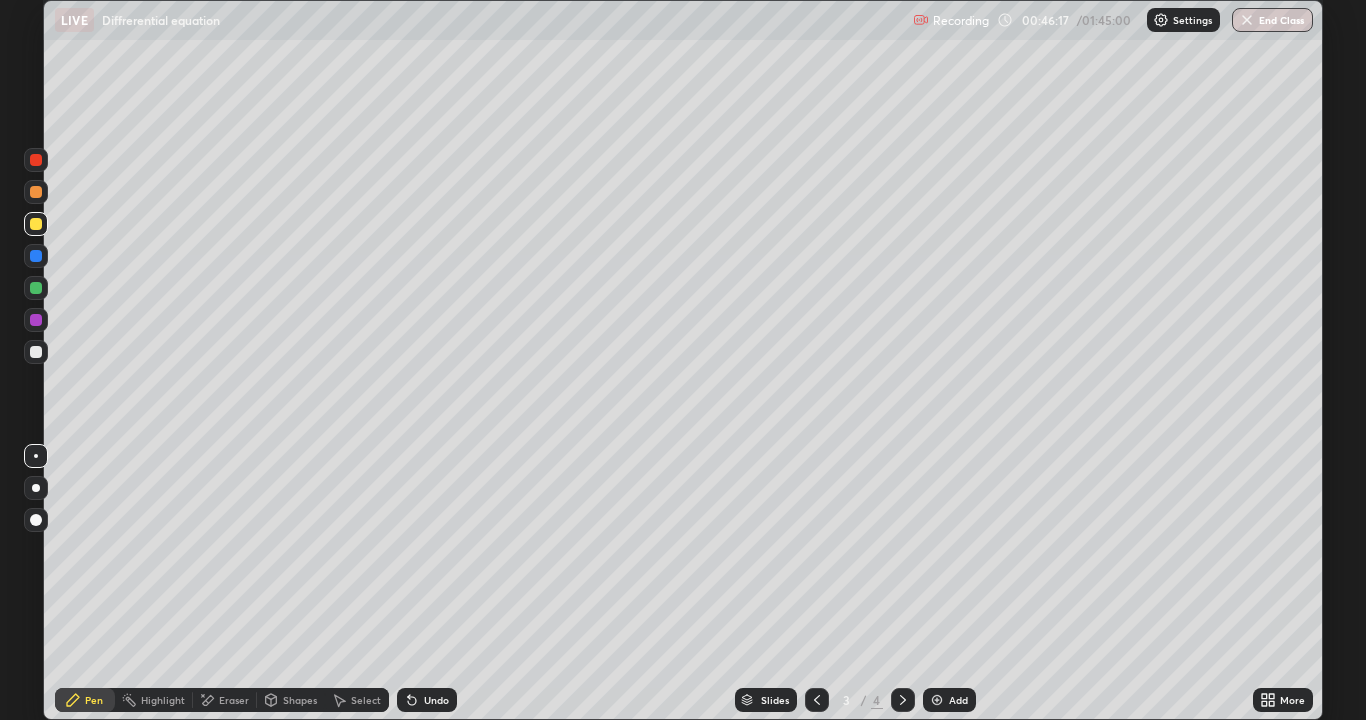 click at bounding box center (36, 352) 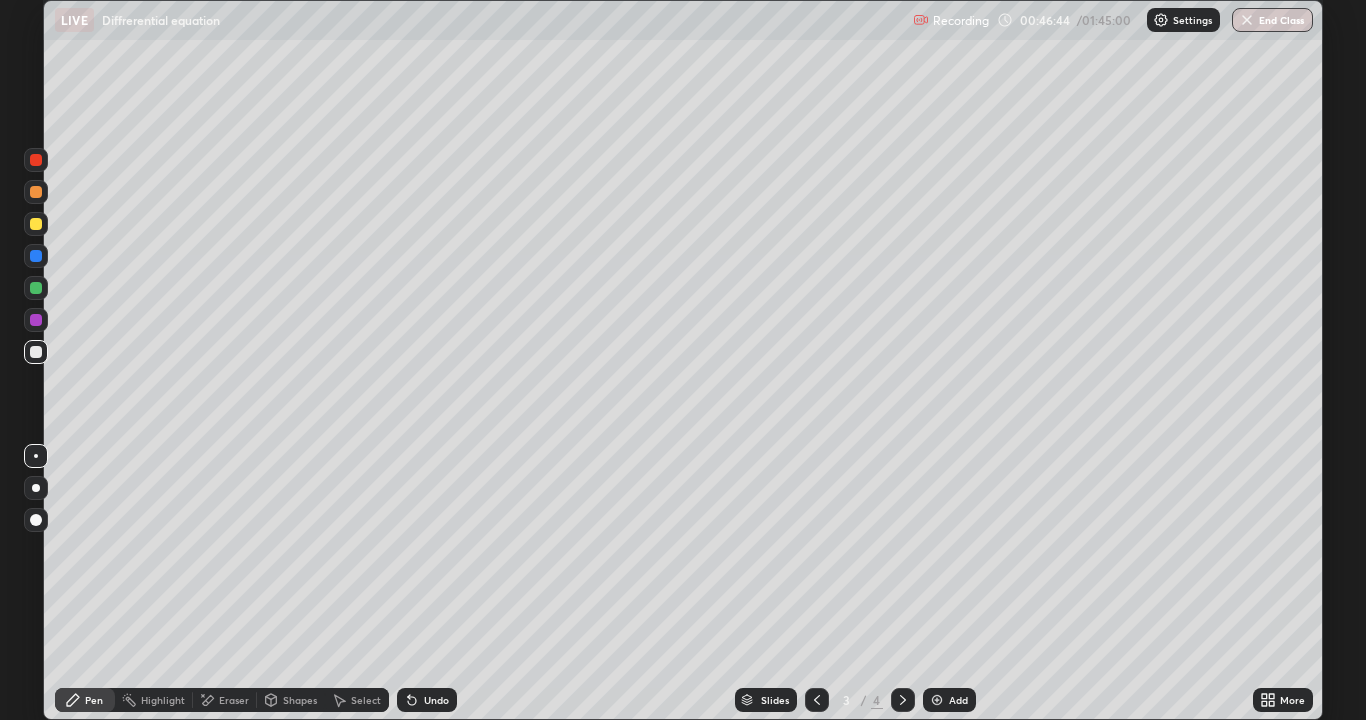 click 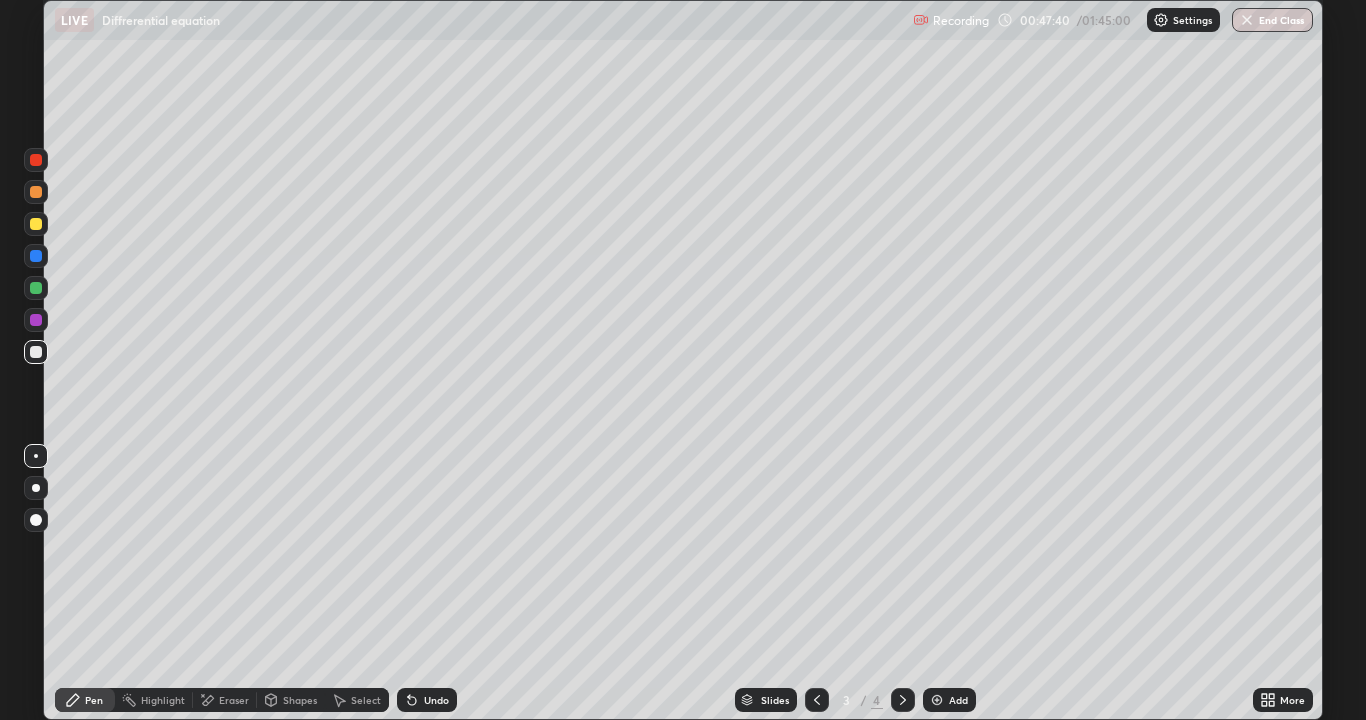 click on "Undo" at bounding box center [427, 700] 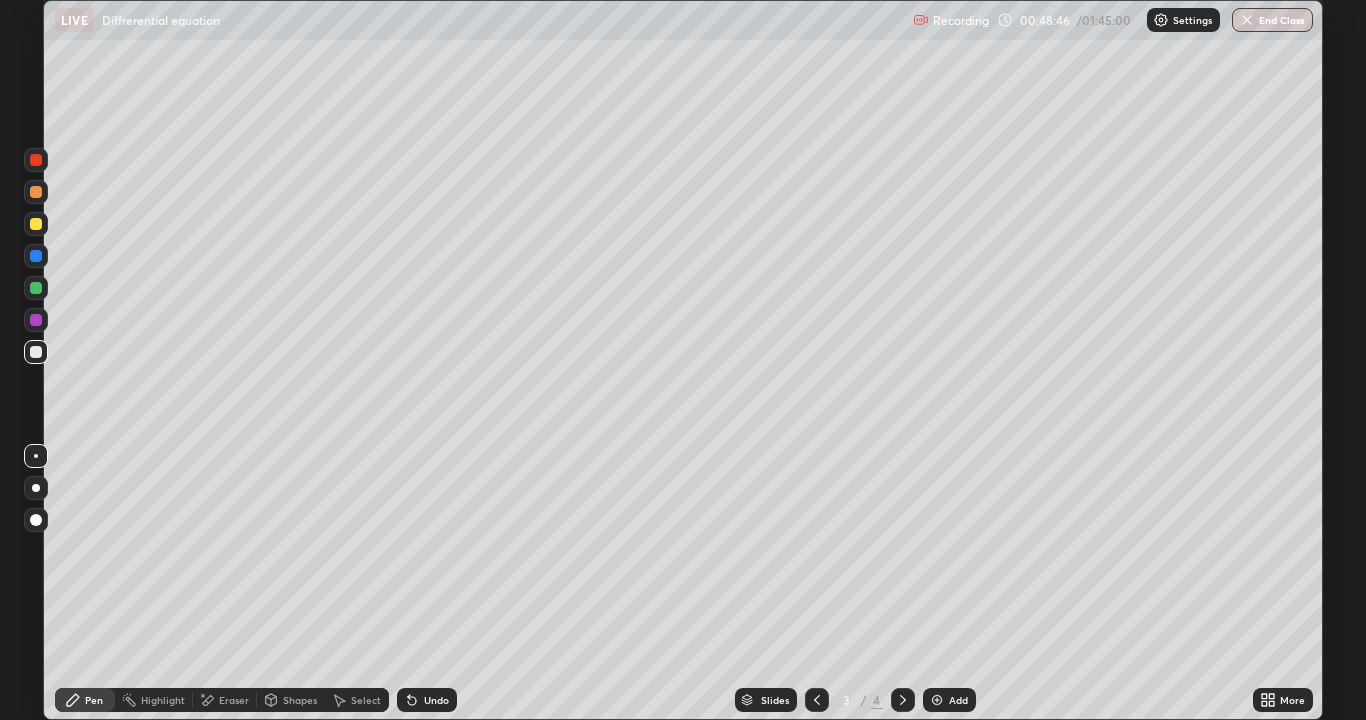 click on "Undo" at bounding box center (436, 700) 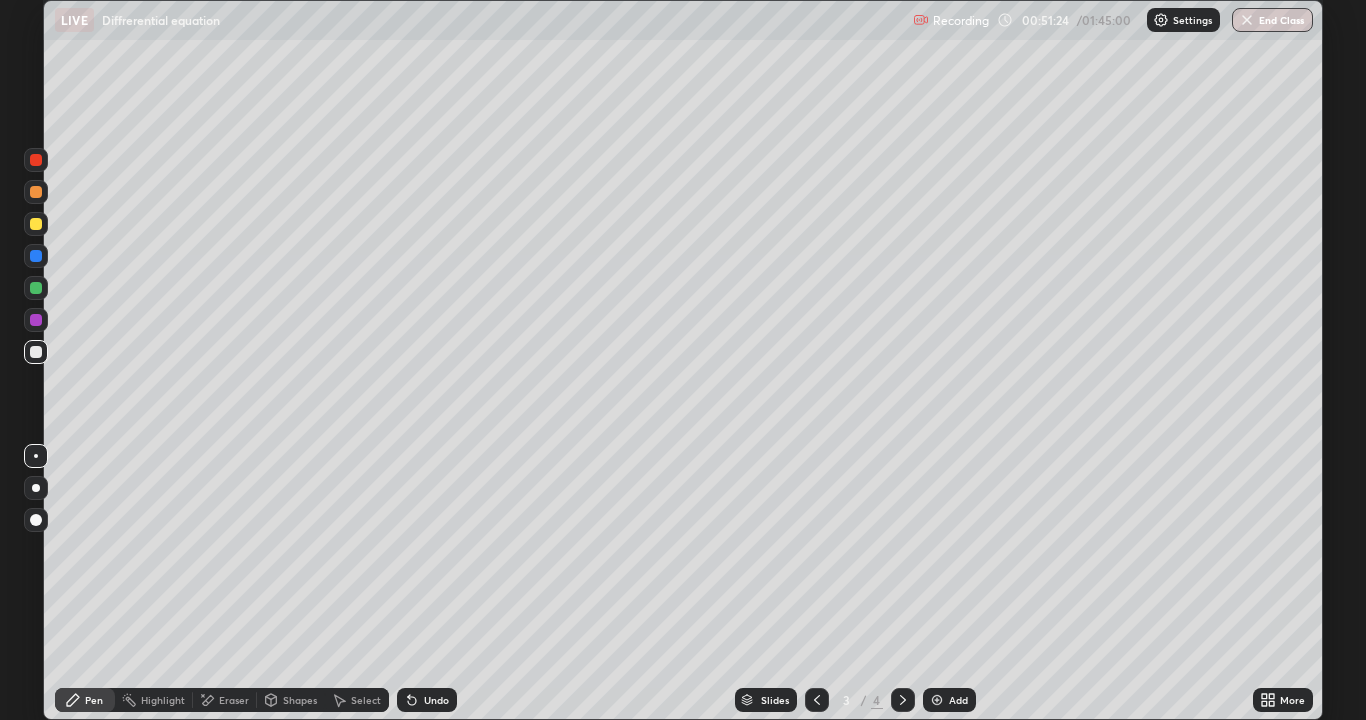 click at bounding box center (903, 700) 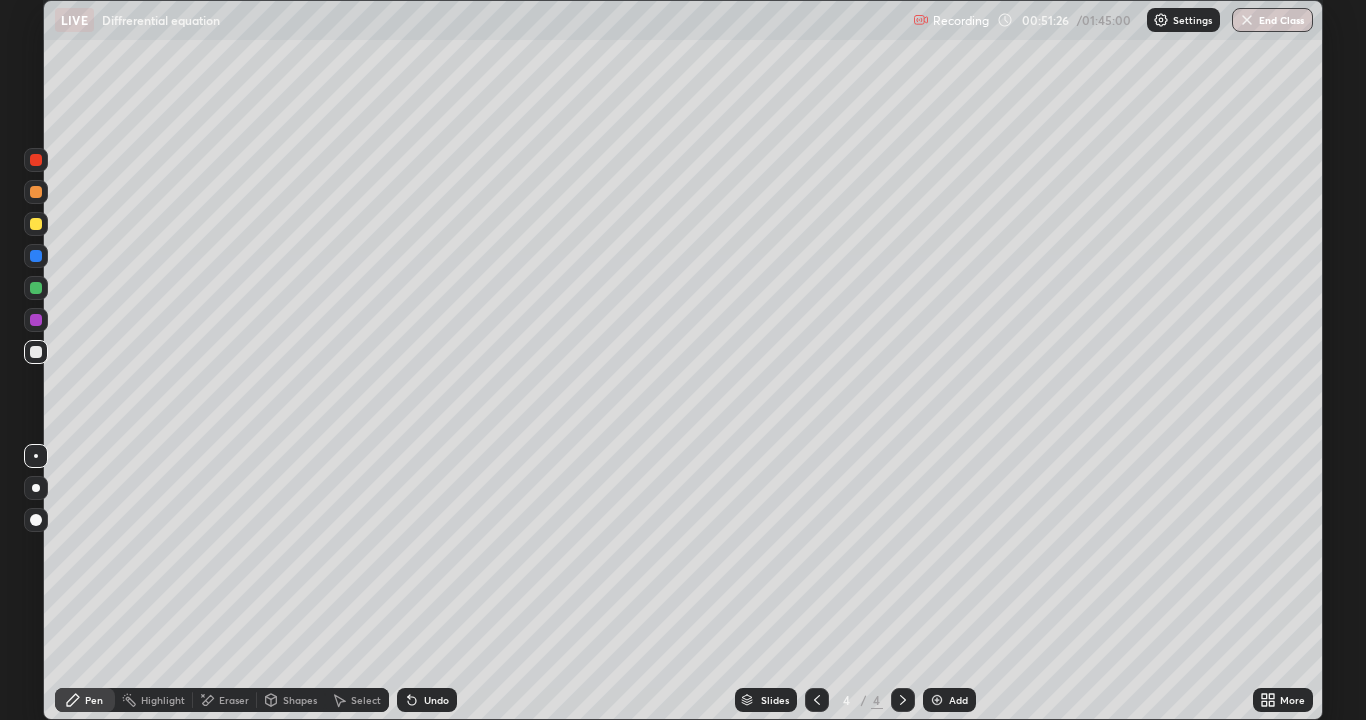 click on "Eraser" at bounding box center (234, 700) 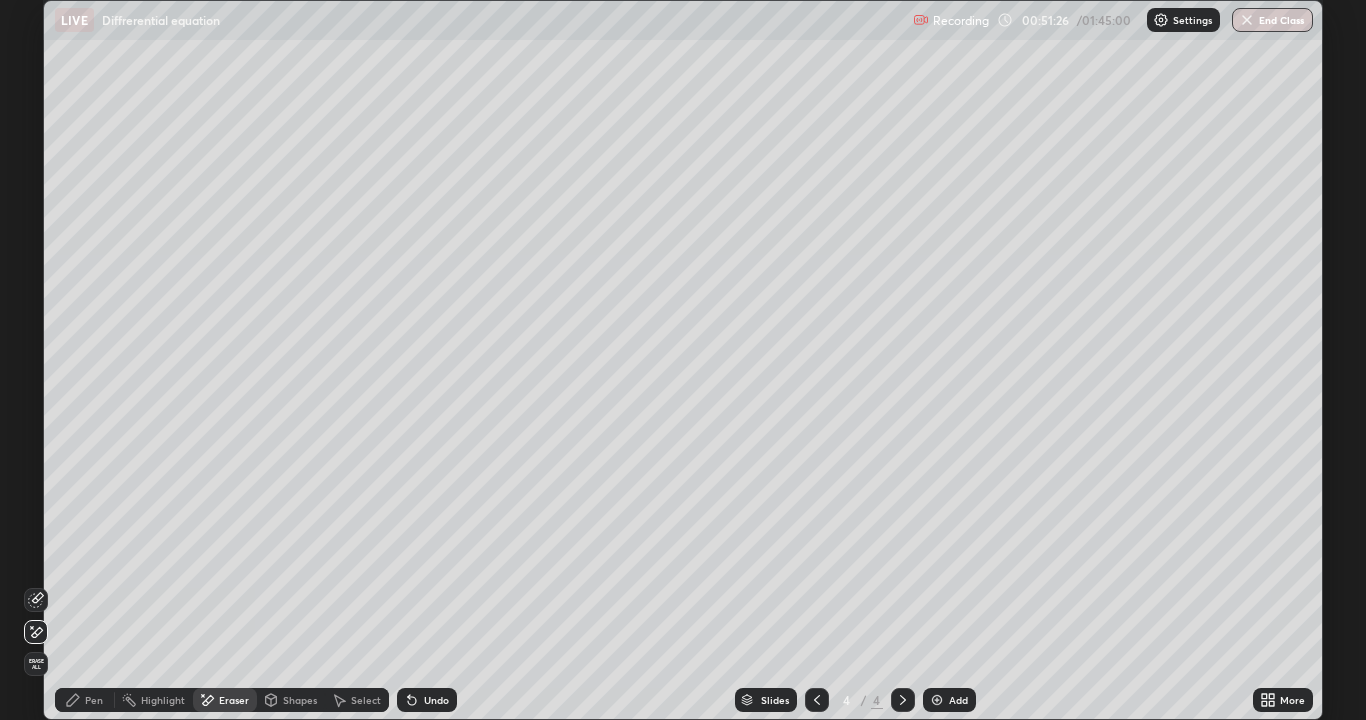 click on "Erase all" at bounding box center (36, 664) 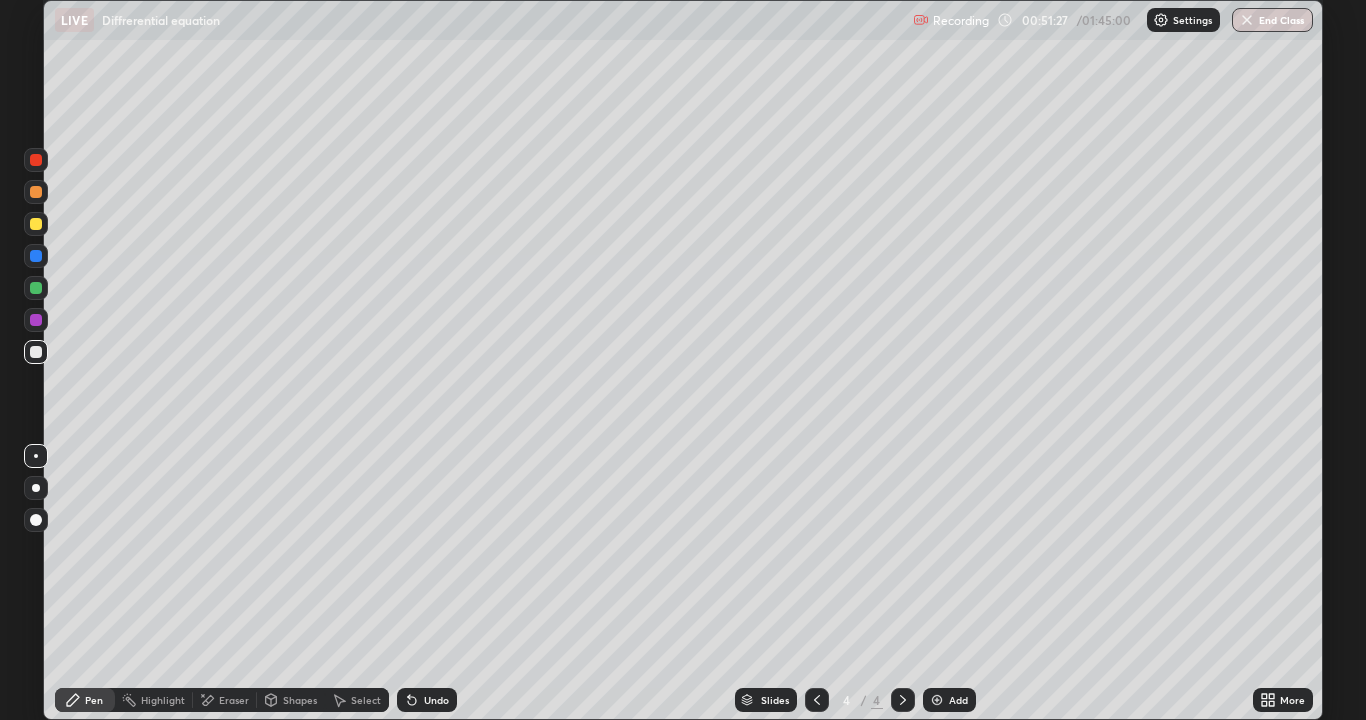 click at bounding box center (36, 224) 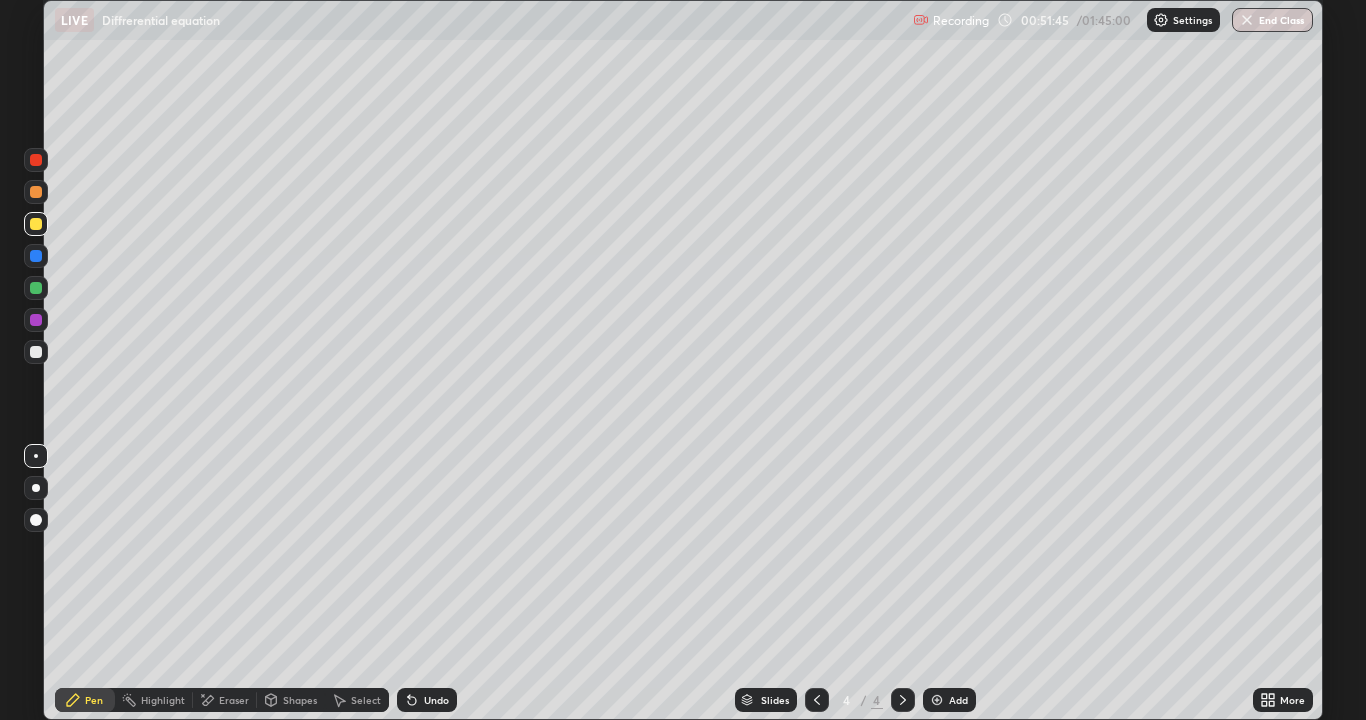 click 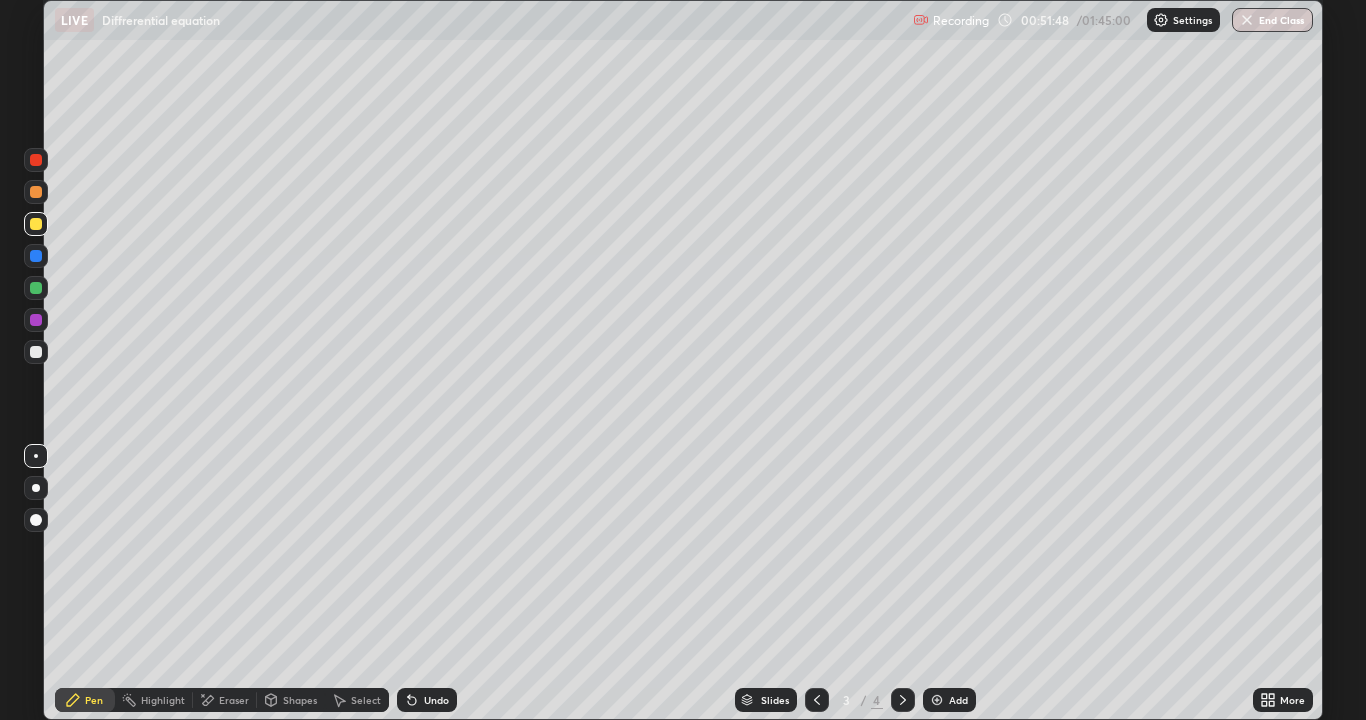 click at bounding box center (903, 700) 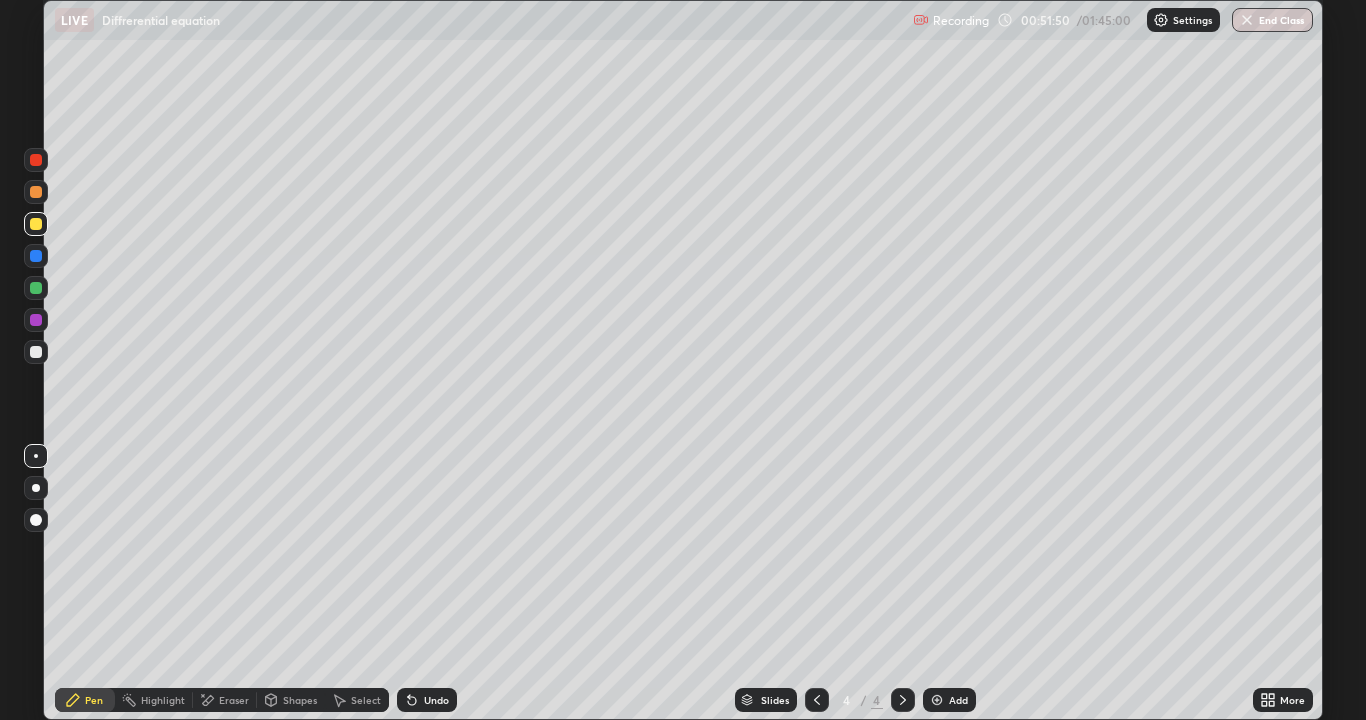 click at bounding box center (36, 352) 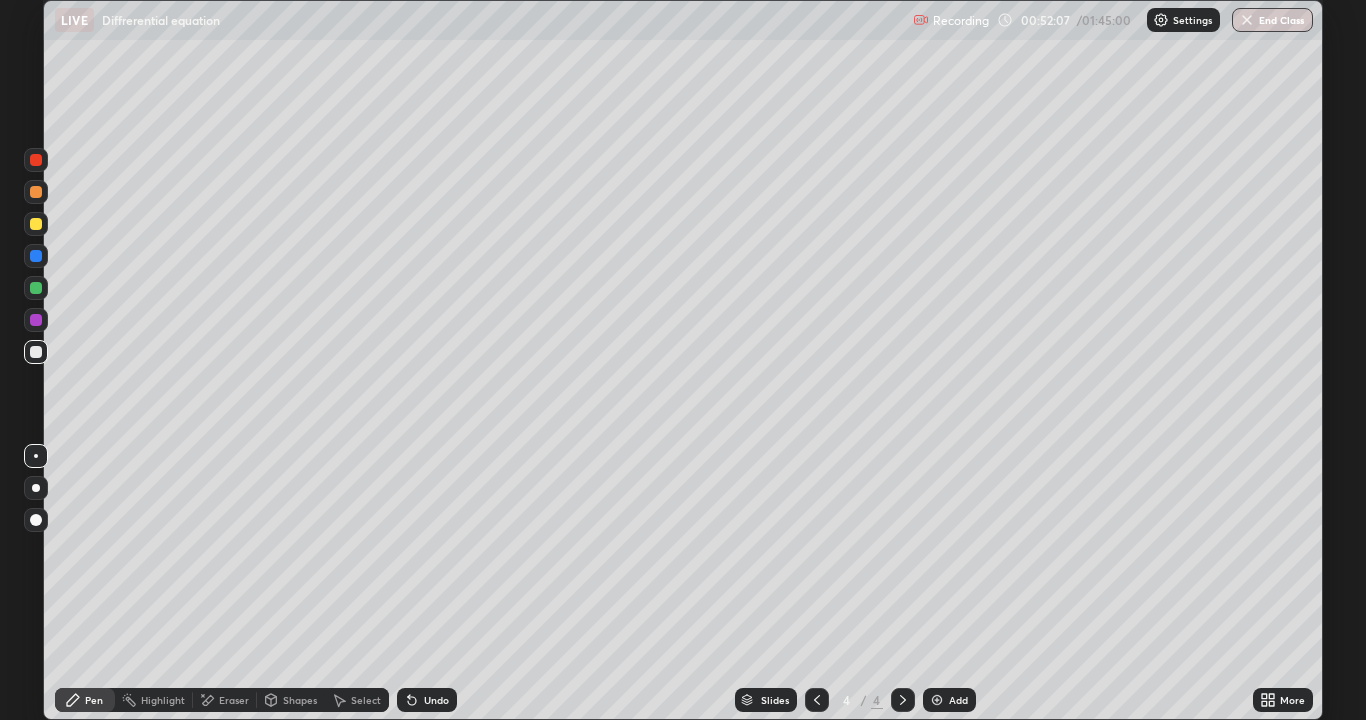 click on "Undo" at bounding box center (436, 700) 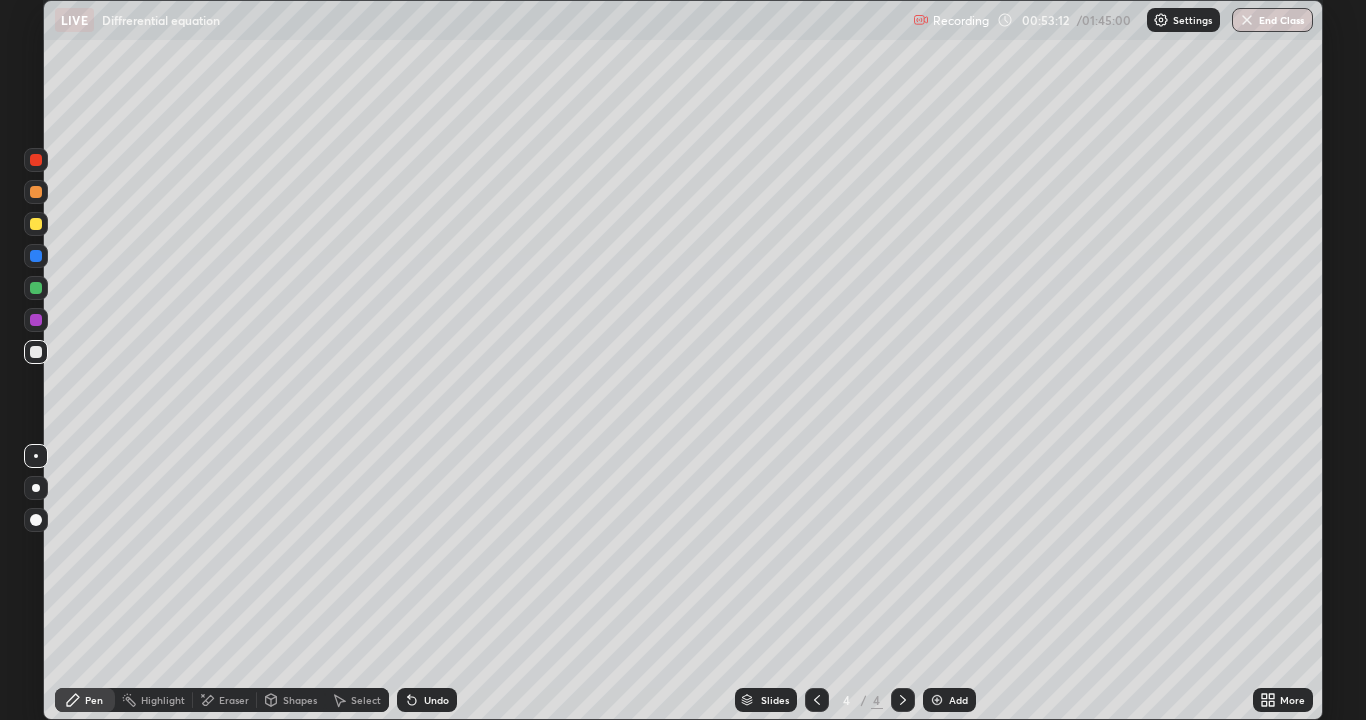 click on "Undo" at bounding box center [427, 700] 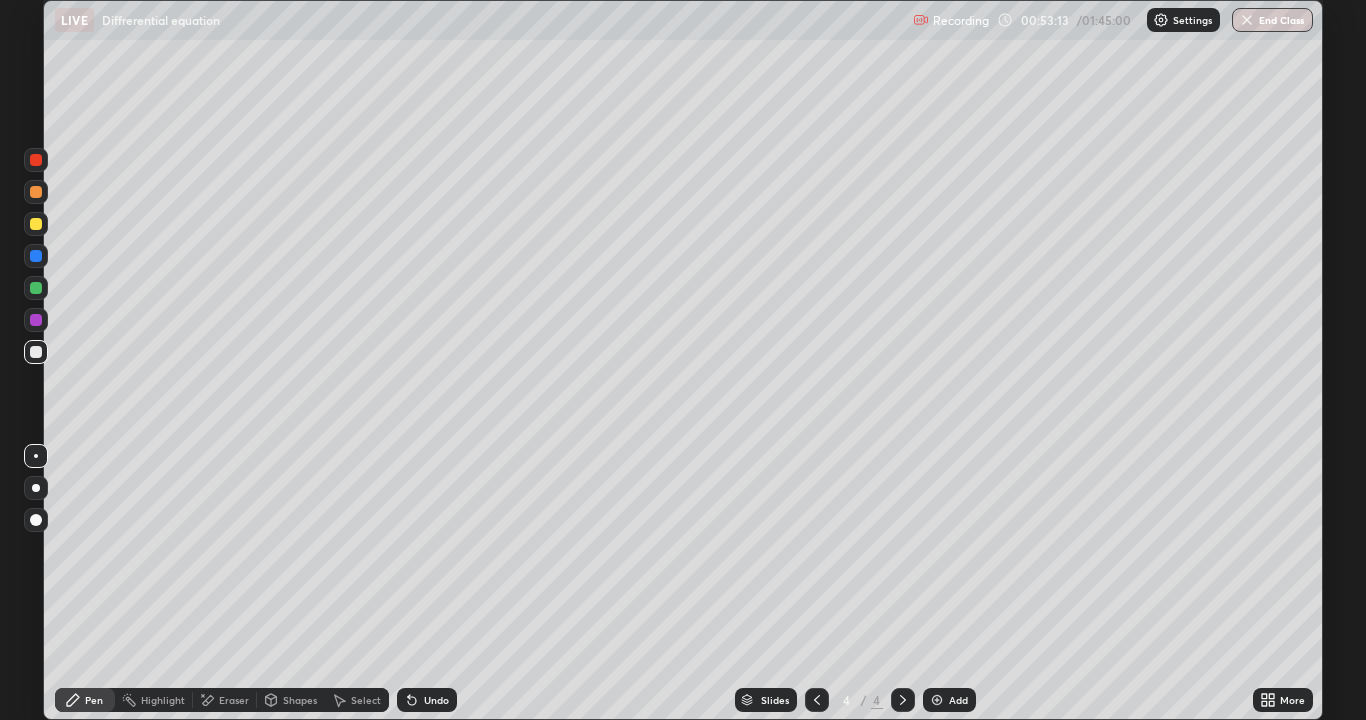 click on "Undo" at bounding box center (427, 700) 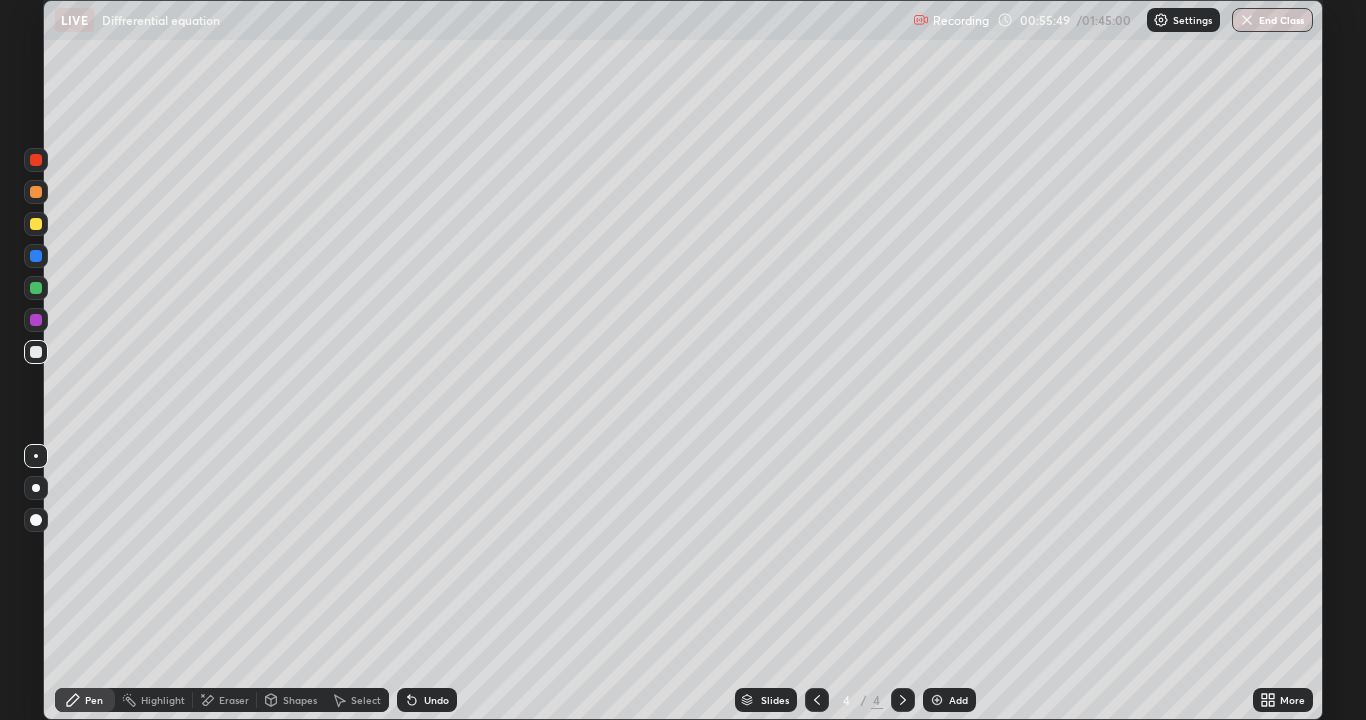 click on "Add" at bounding box center (949, 700) 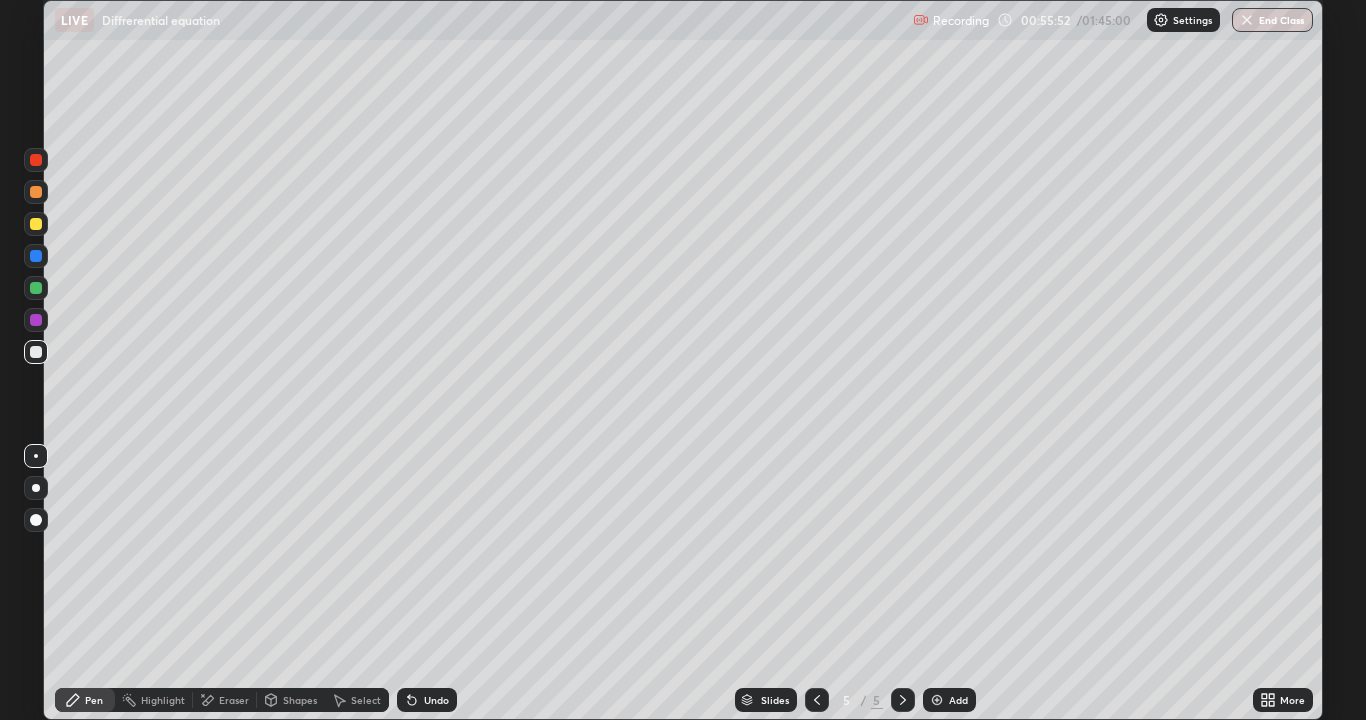 click at bounding box center (36, 224) 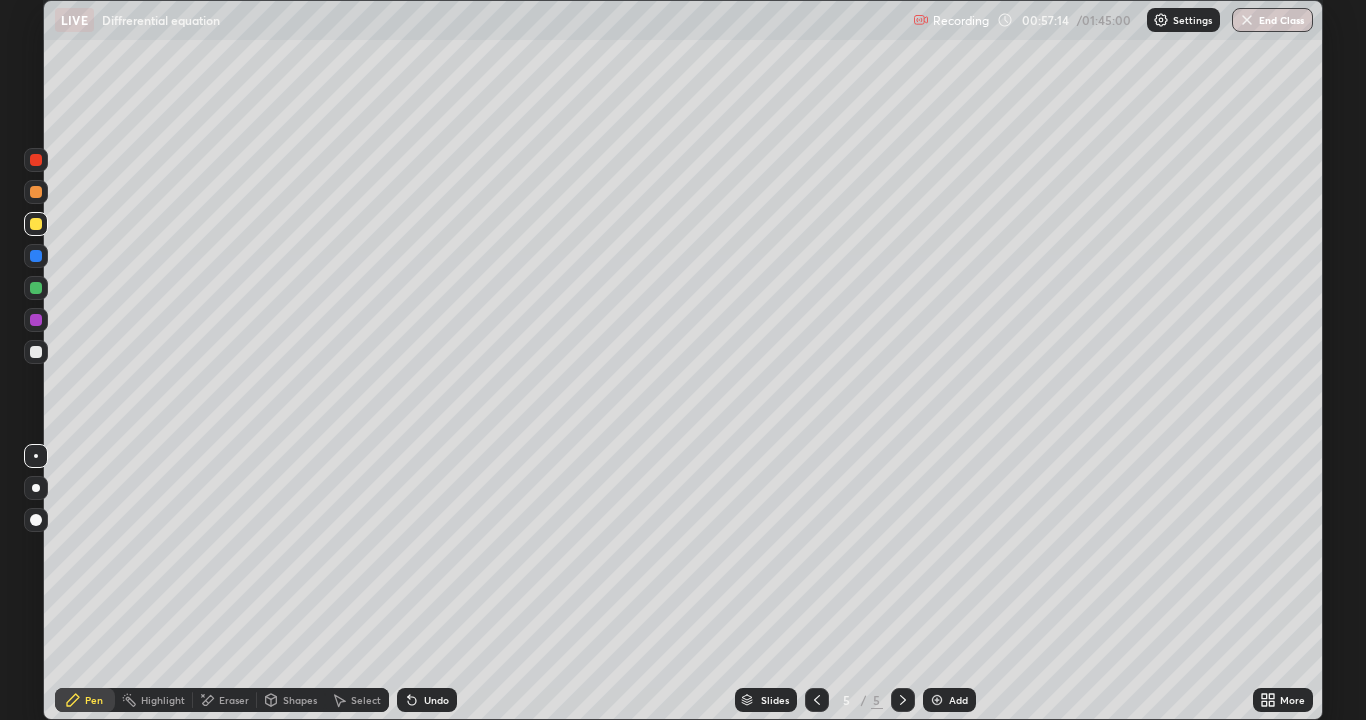 click at bounding box center [36, 352] 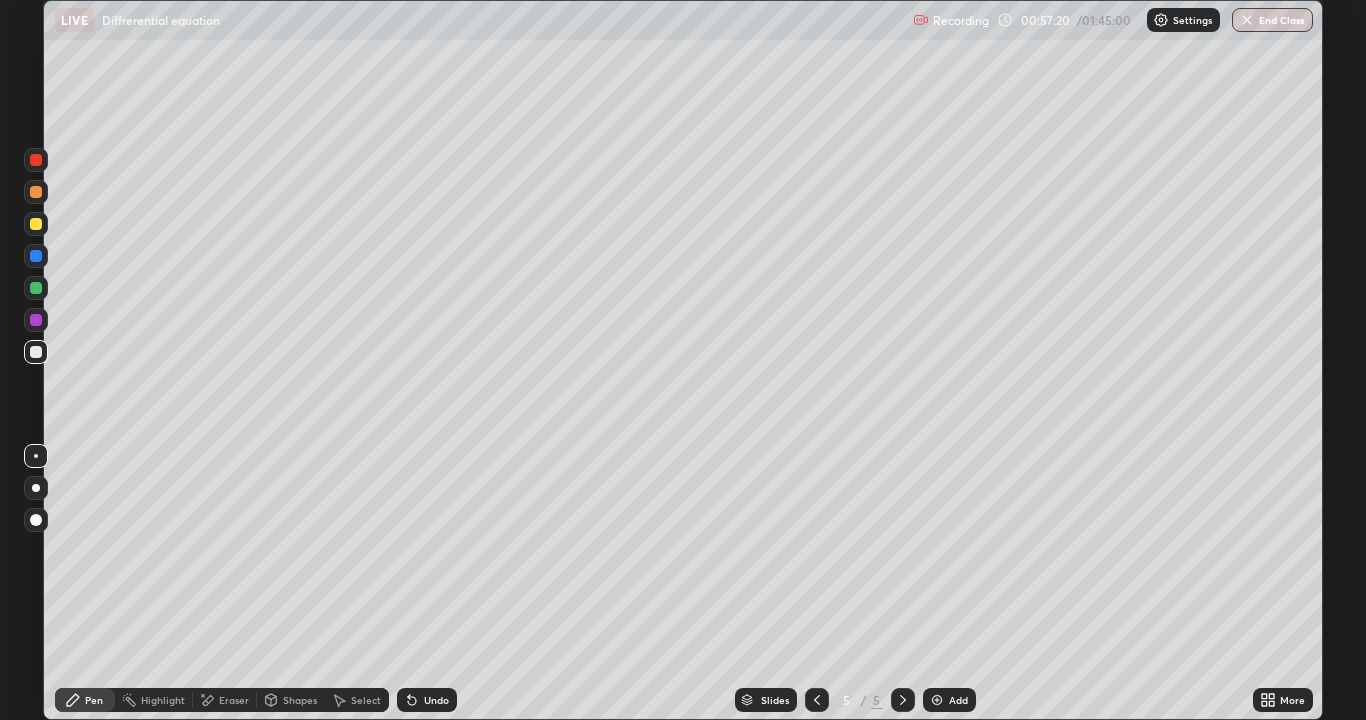 click 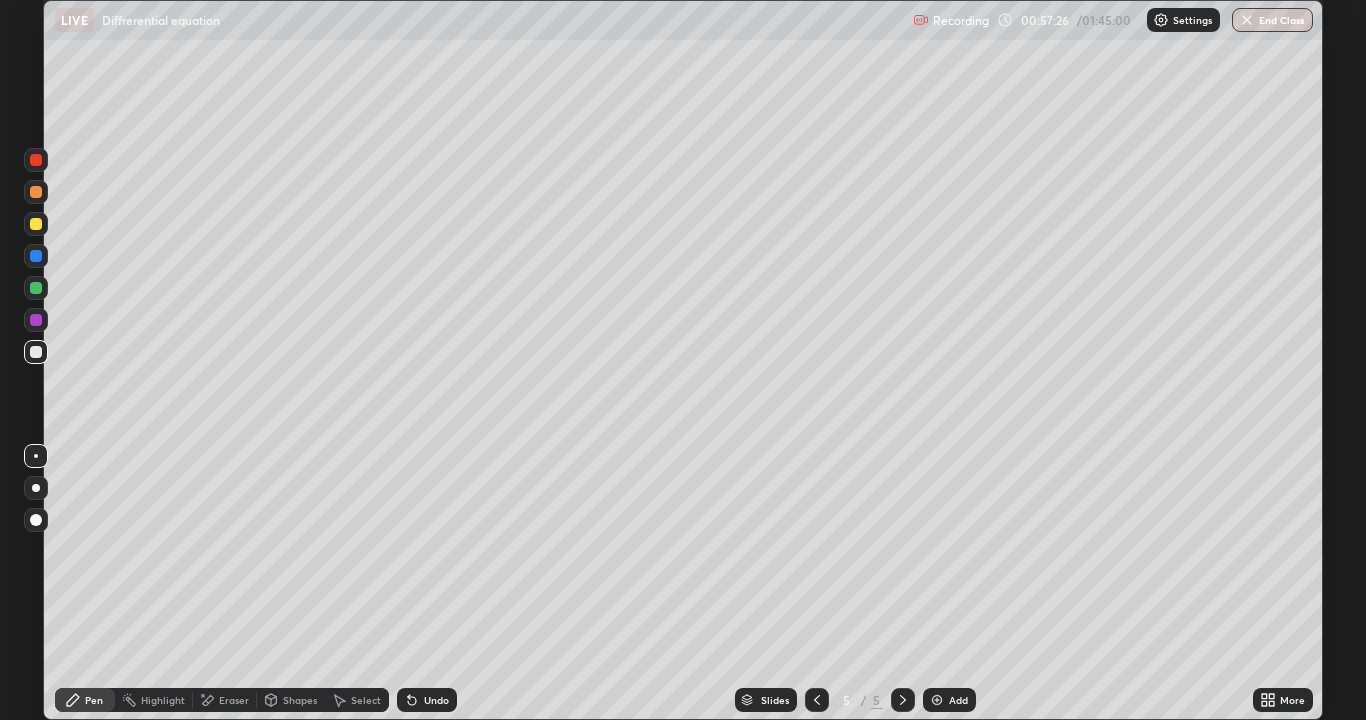 click on "Undo" at bounding box center [436, 700] 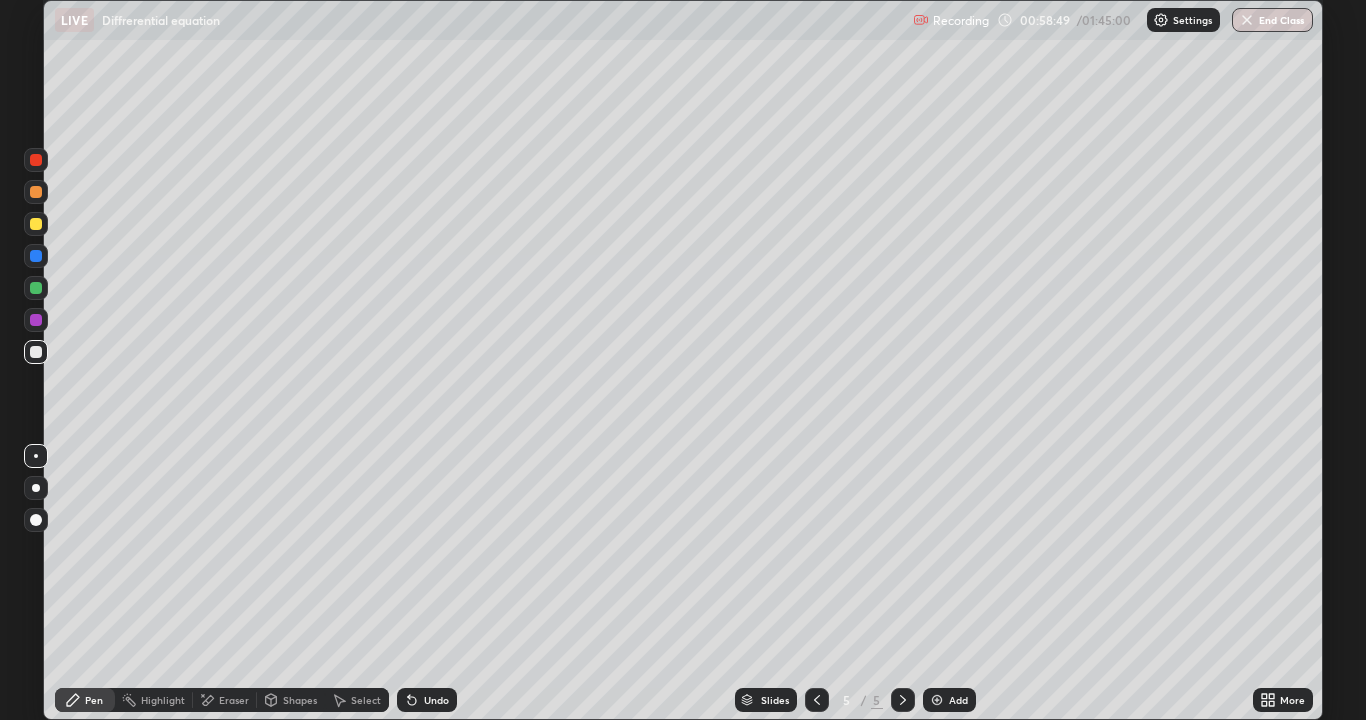 click 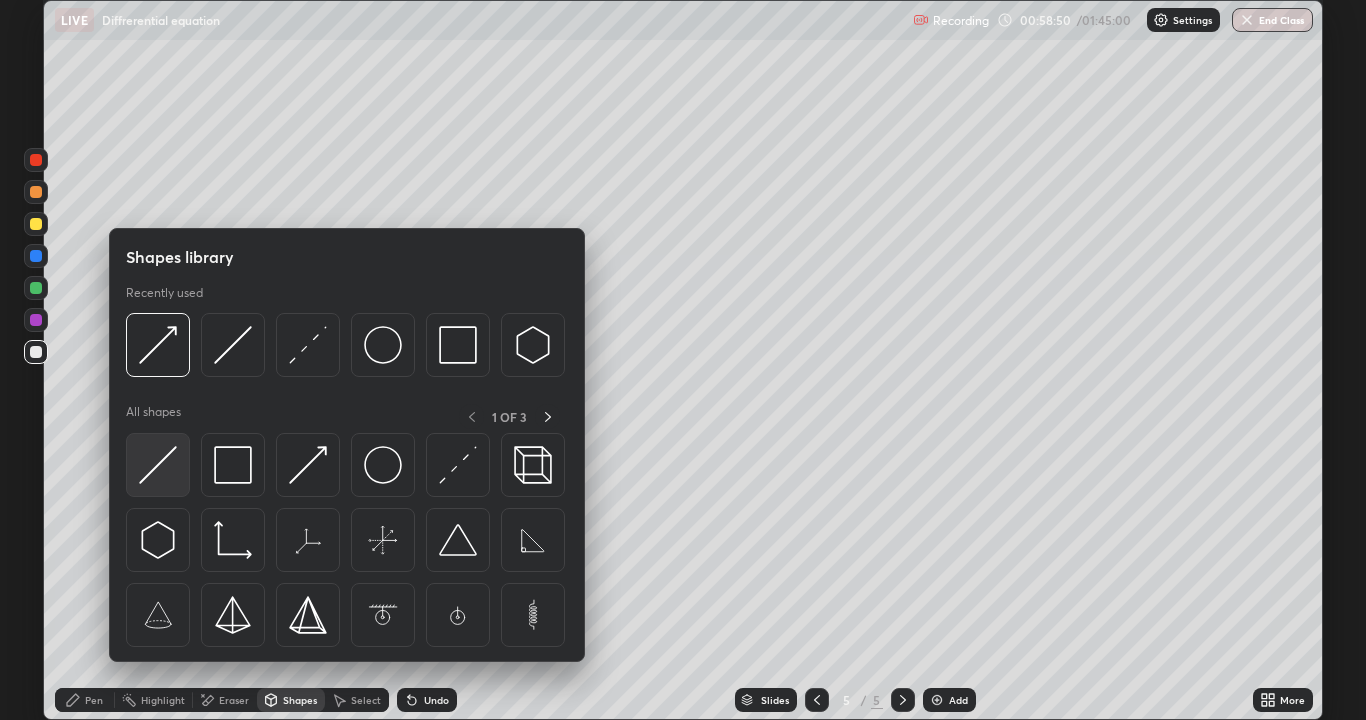 click at bounding box center (158, 465) 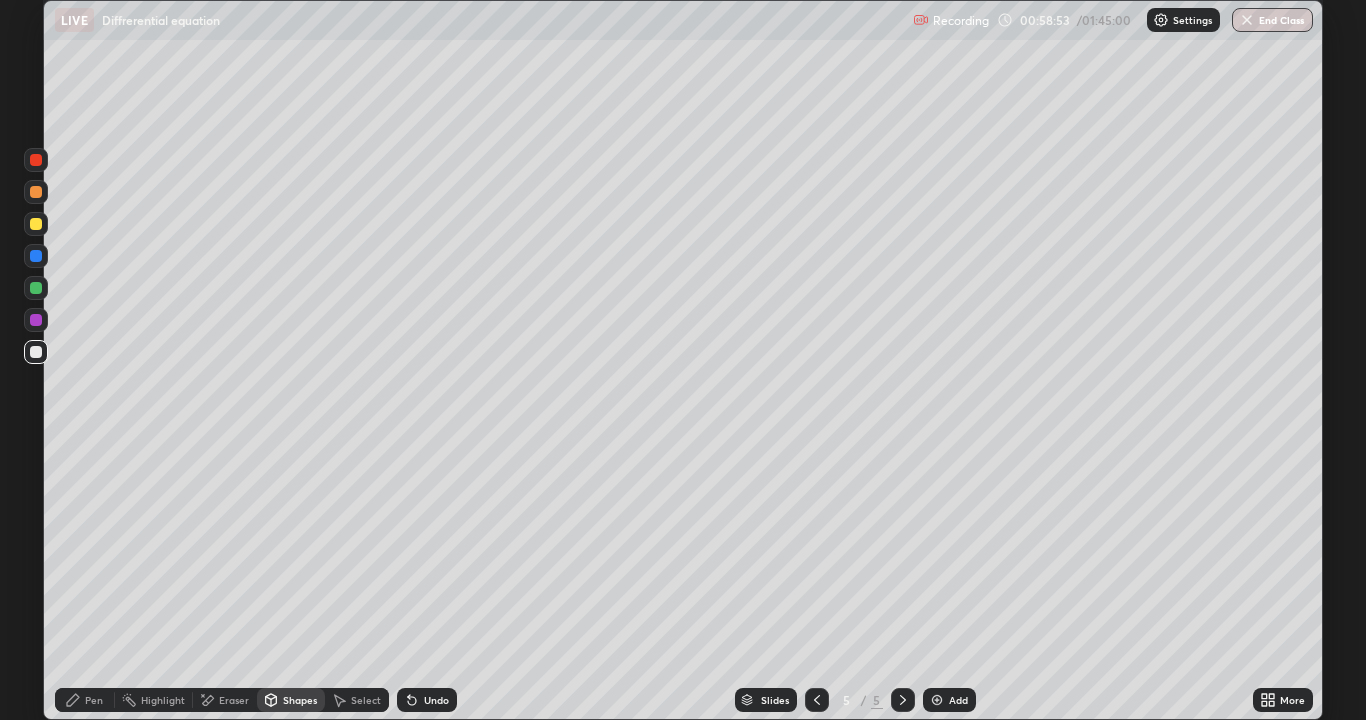 click on "Pen" at bounding box center (94, 700) 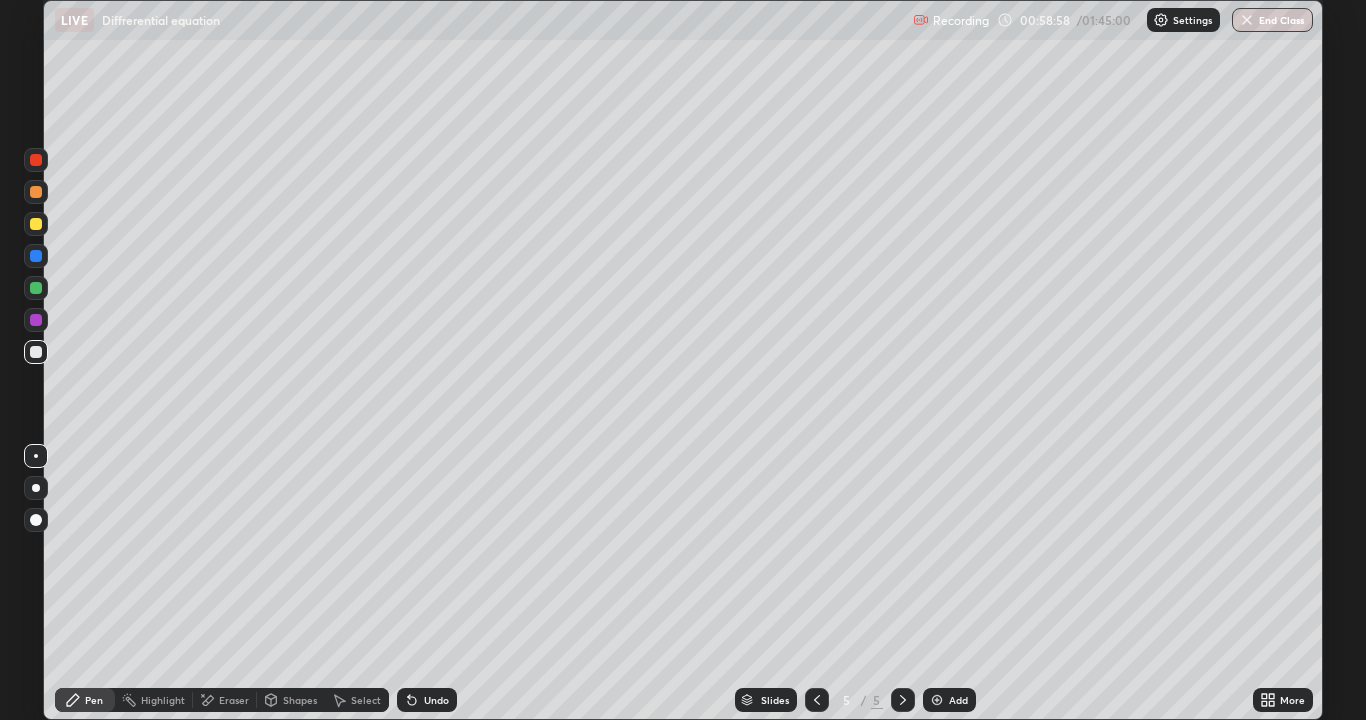 click on "Undo" at bounding box center (427, 700) 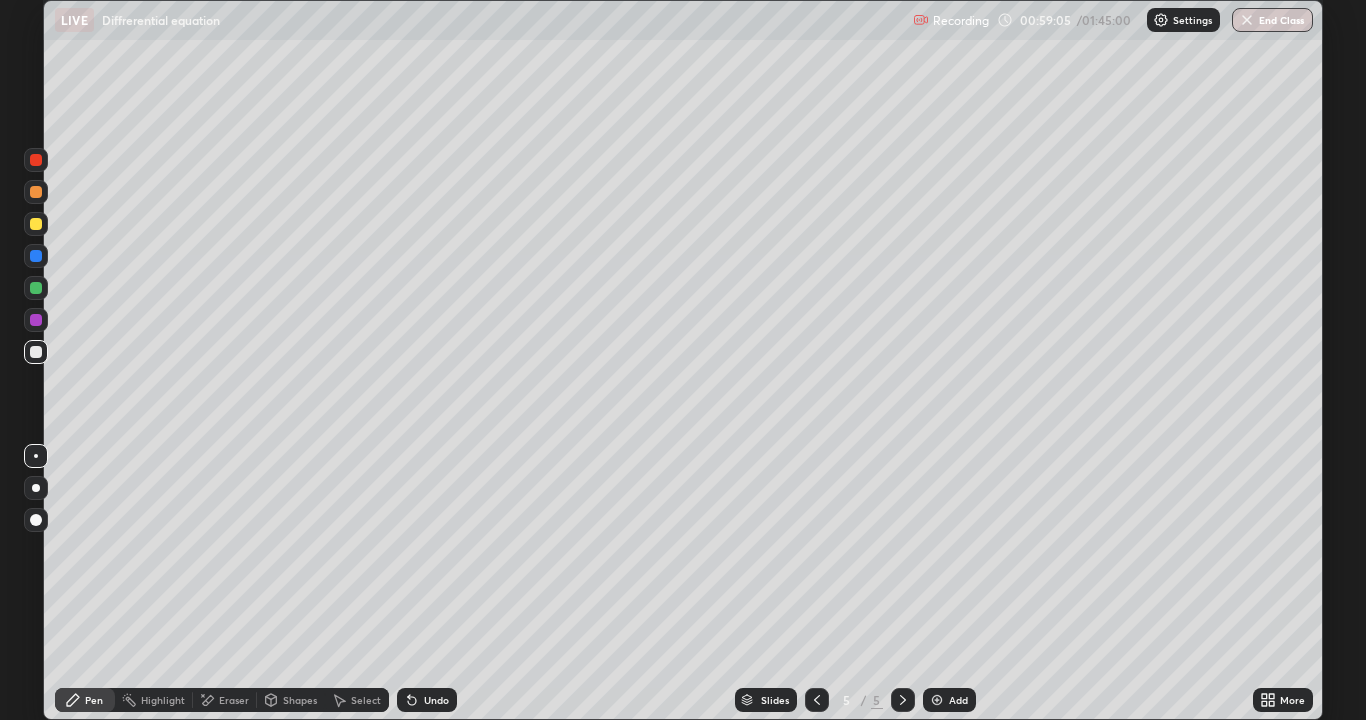 click on "Undo" at bounding box center (427, 700) 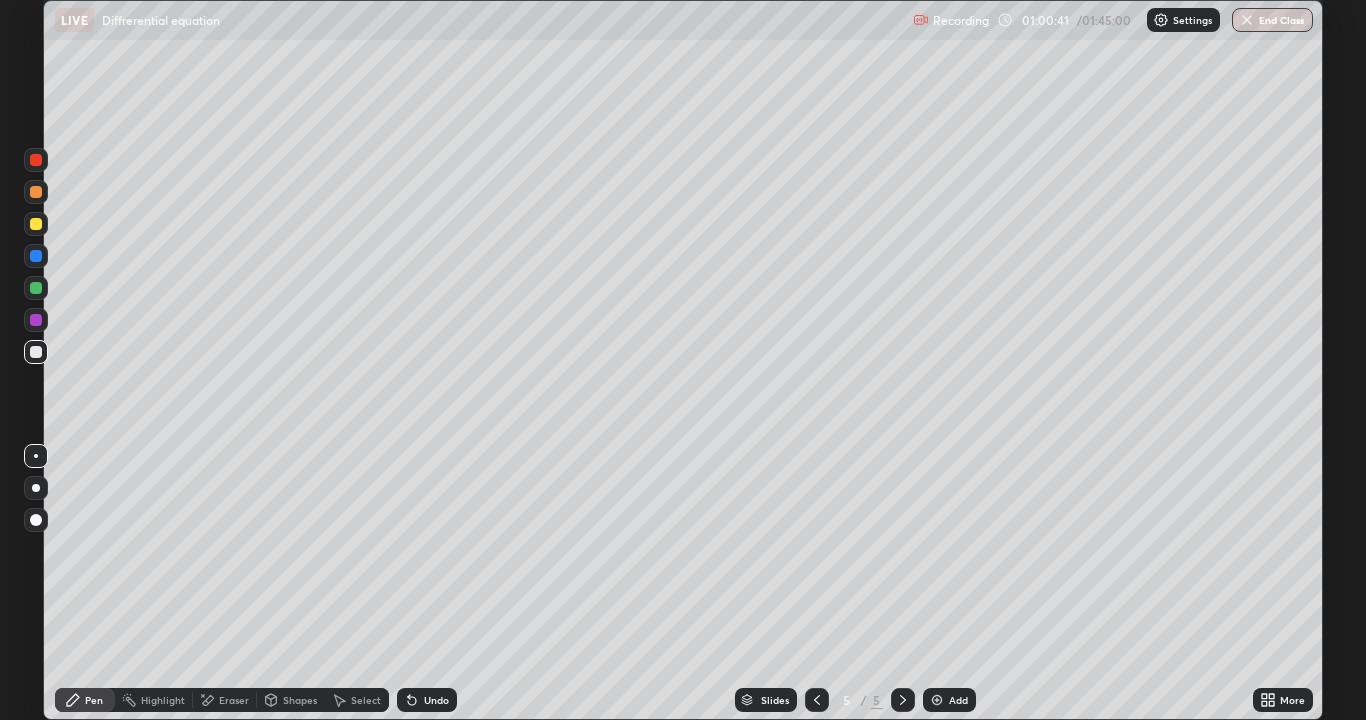 click on "Undo" at bounding box center [436, 700] 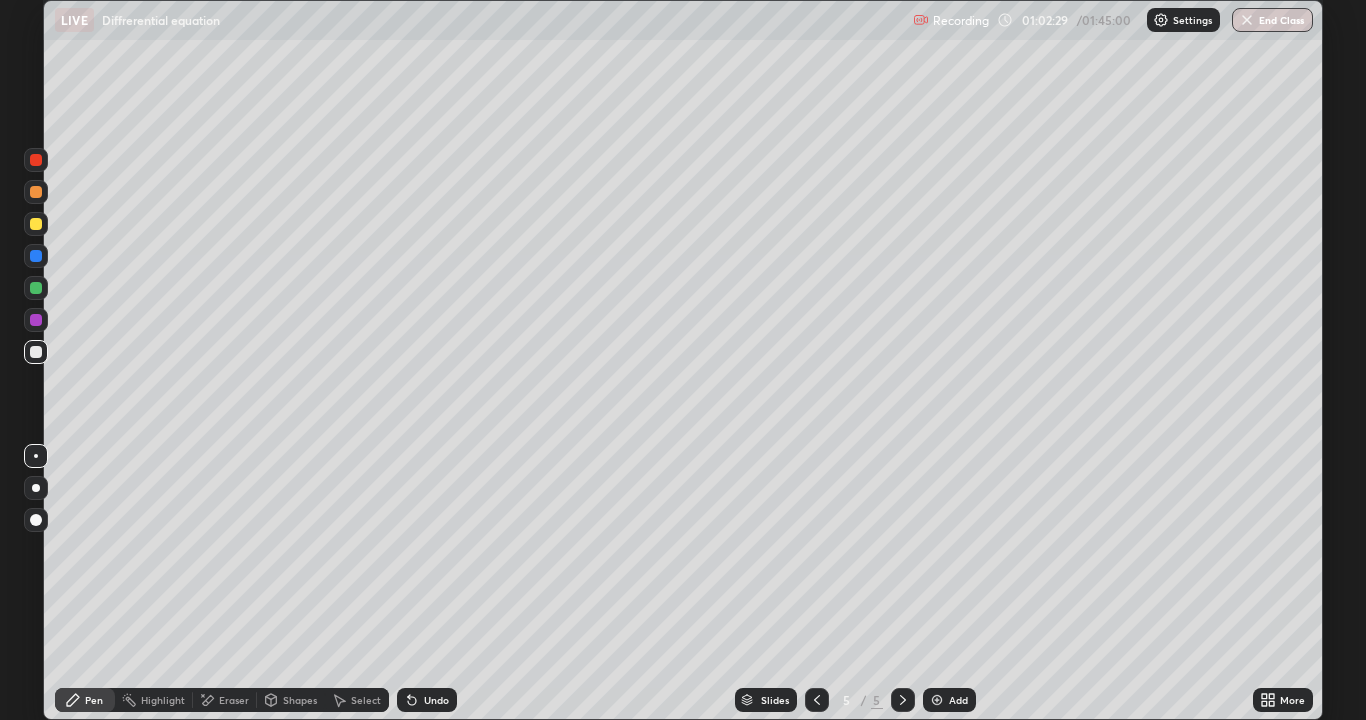 click on "Add" at bounding box center [958, 700] 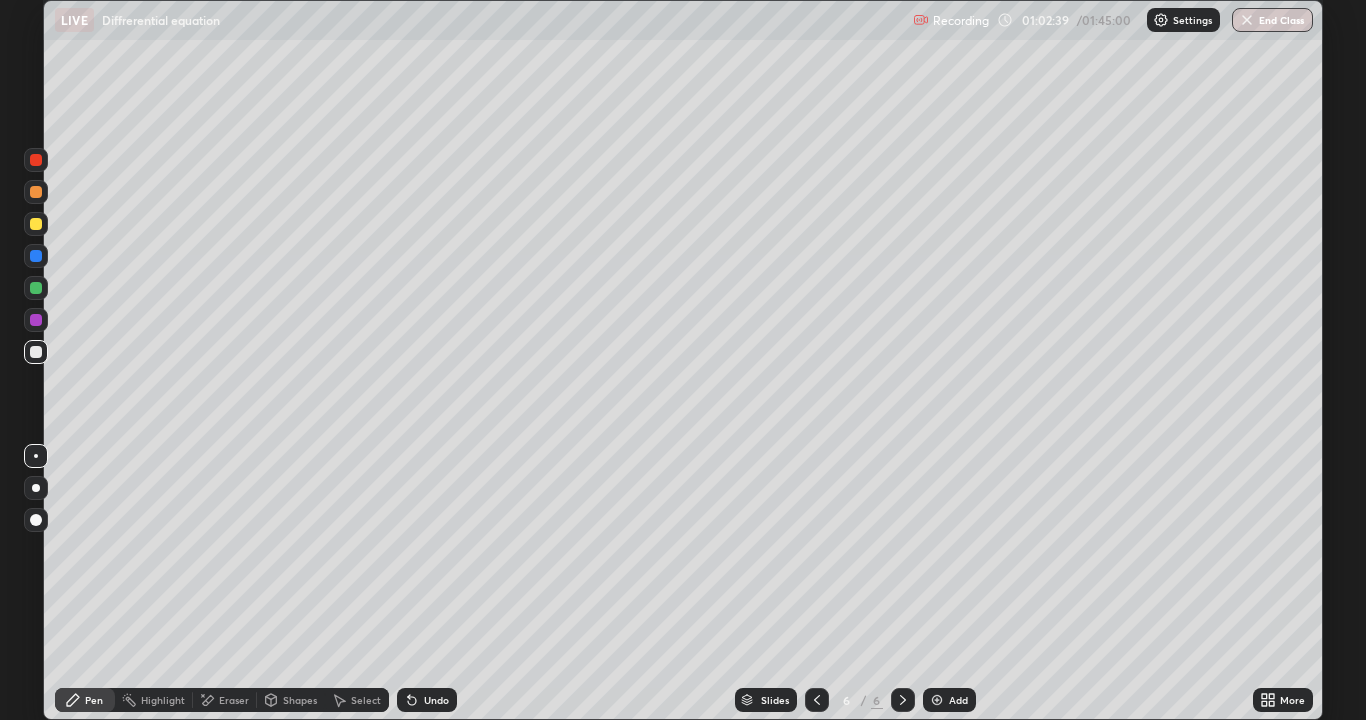 click 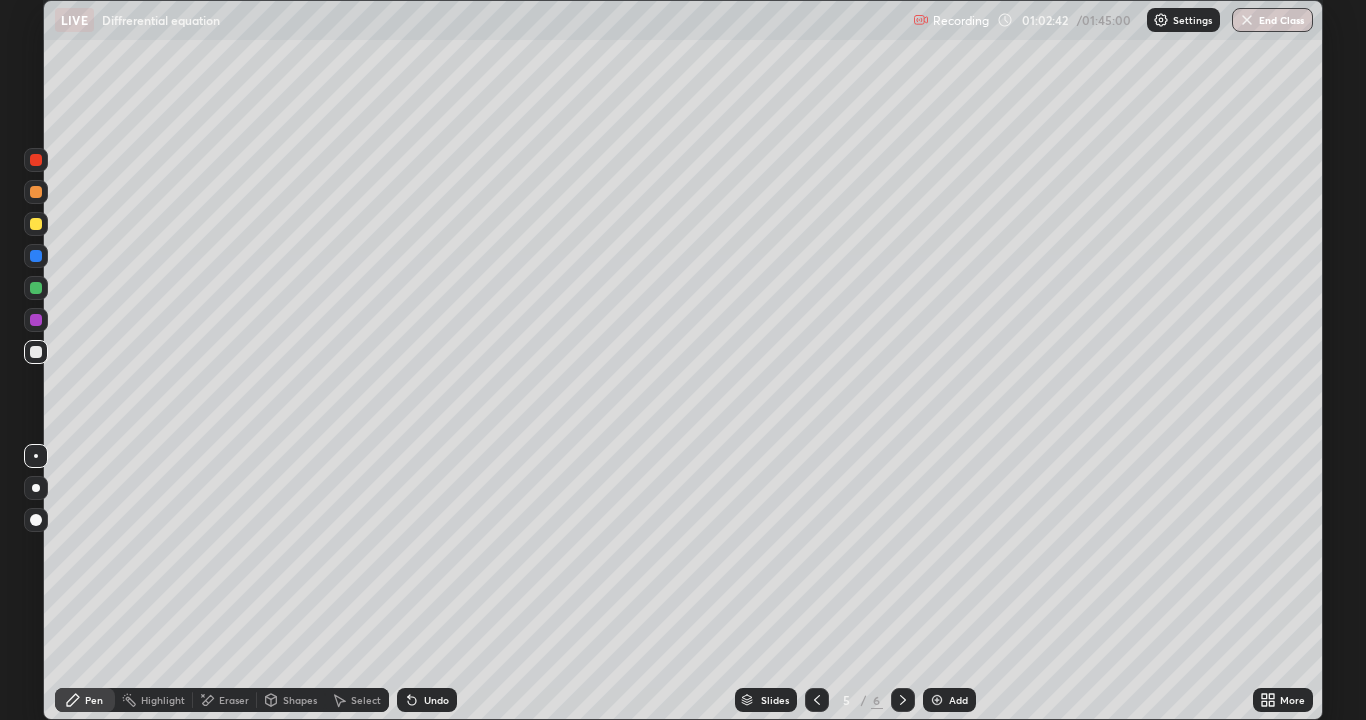 click 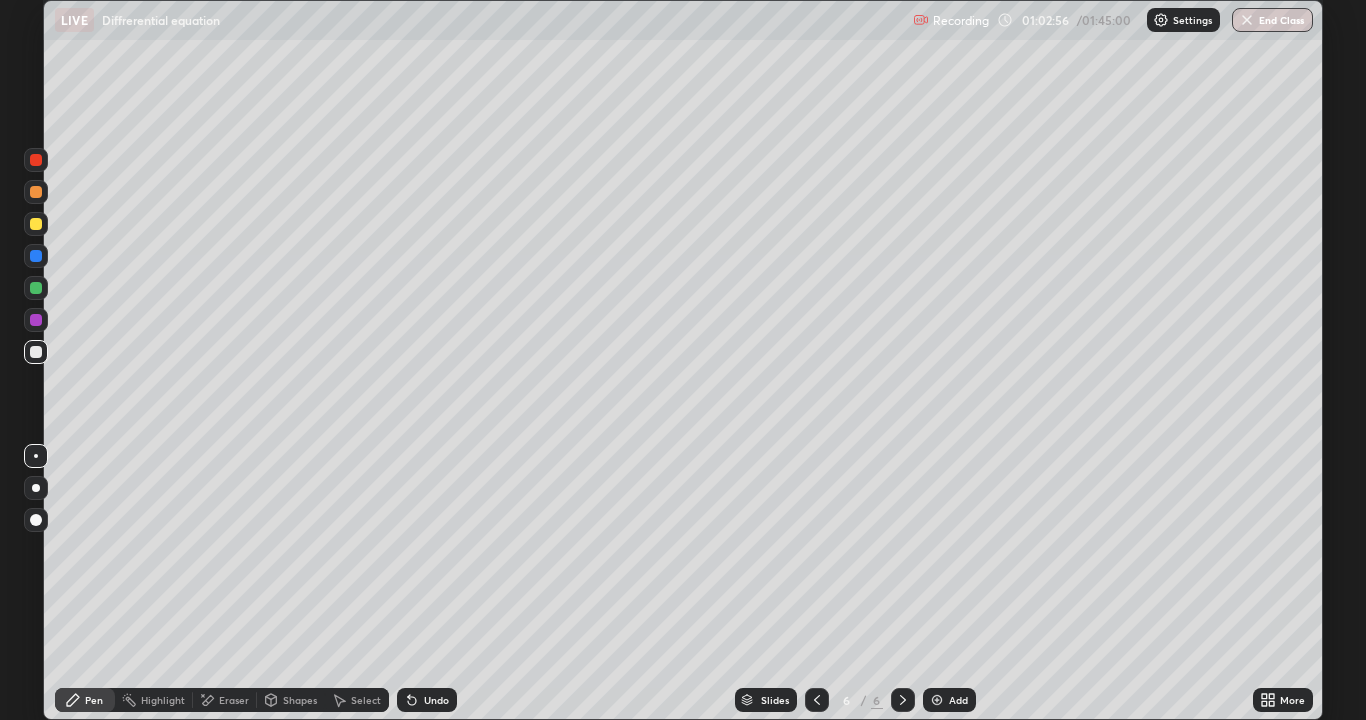 click 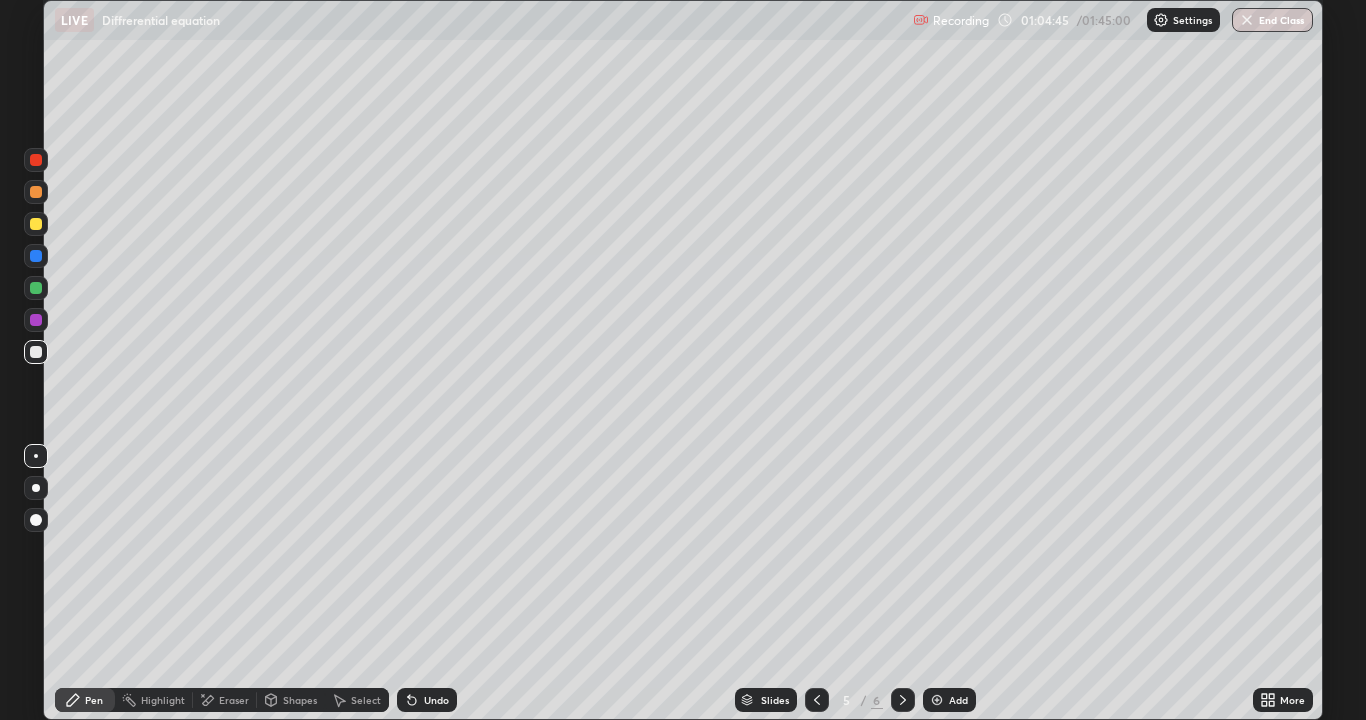 click 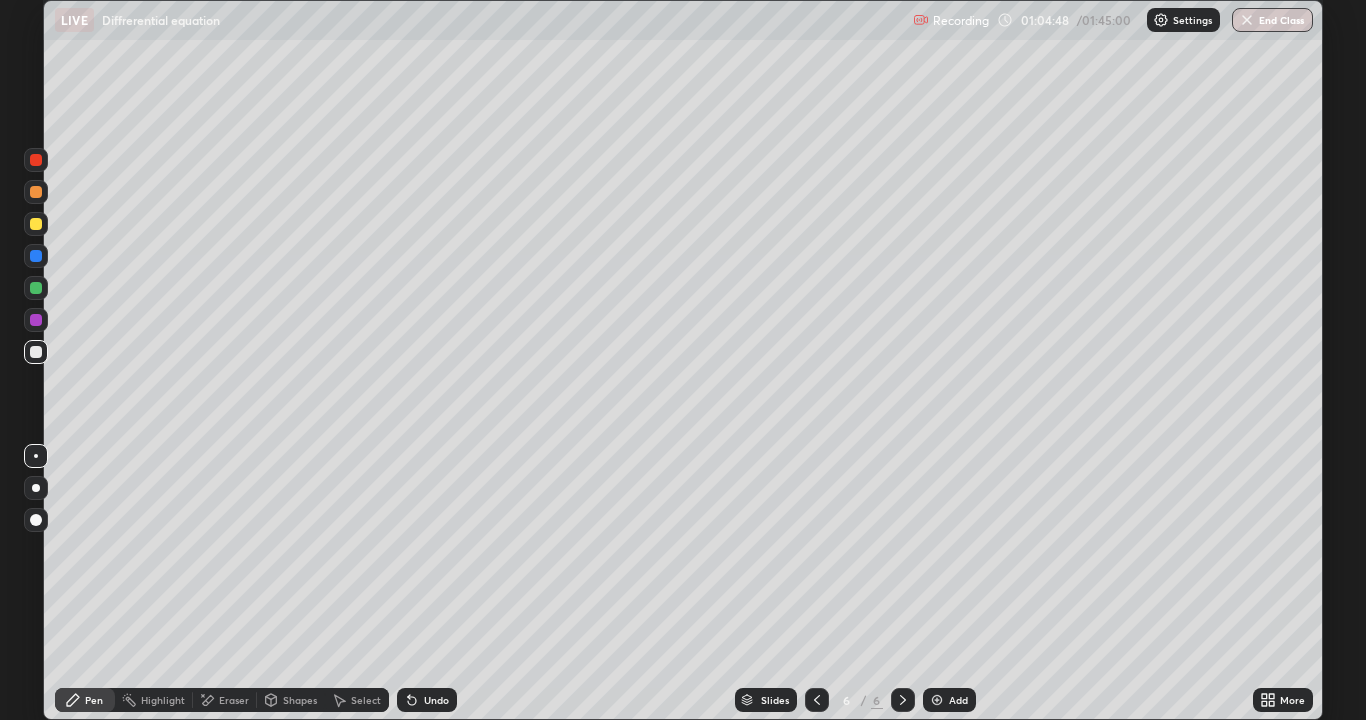 click at bounding box center (817, 700) 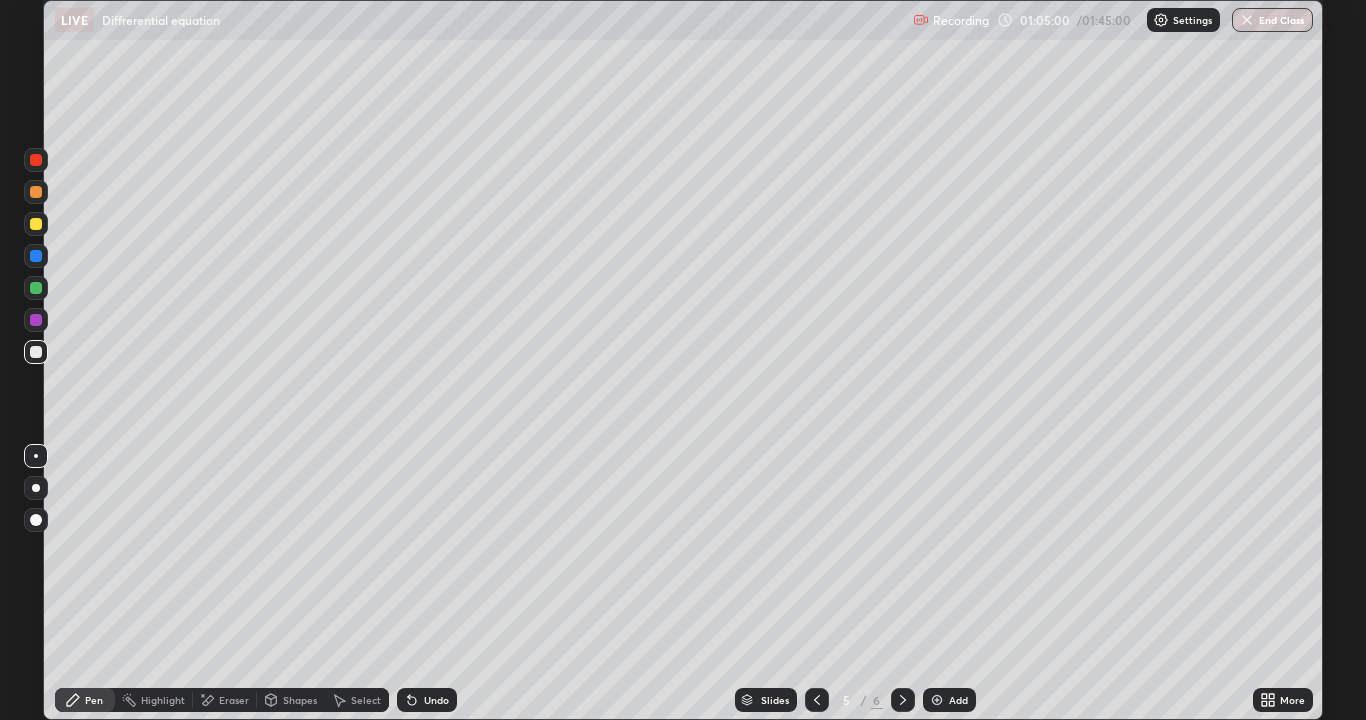 click at bounding box center (903, 700) 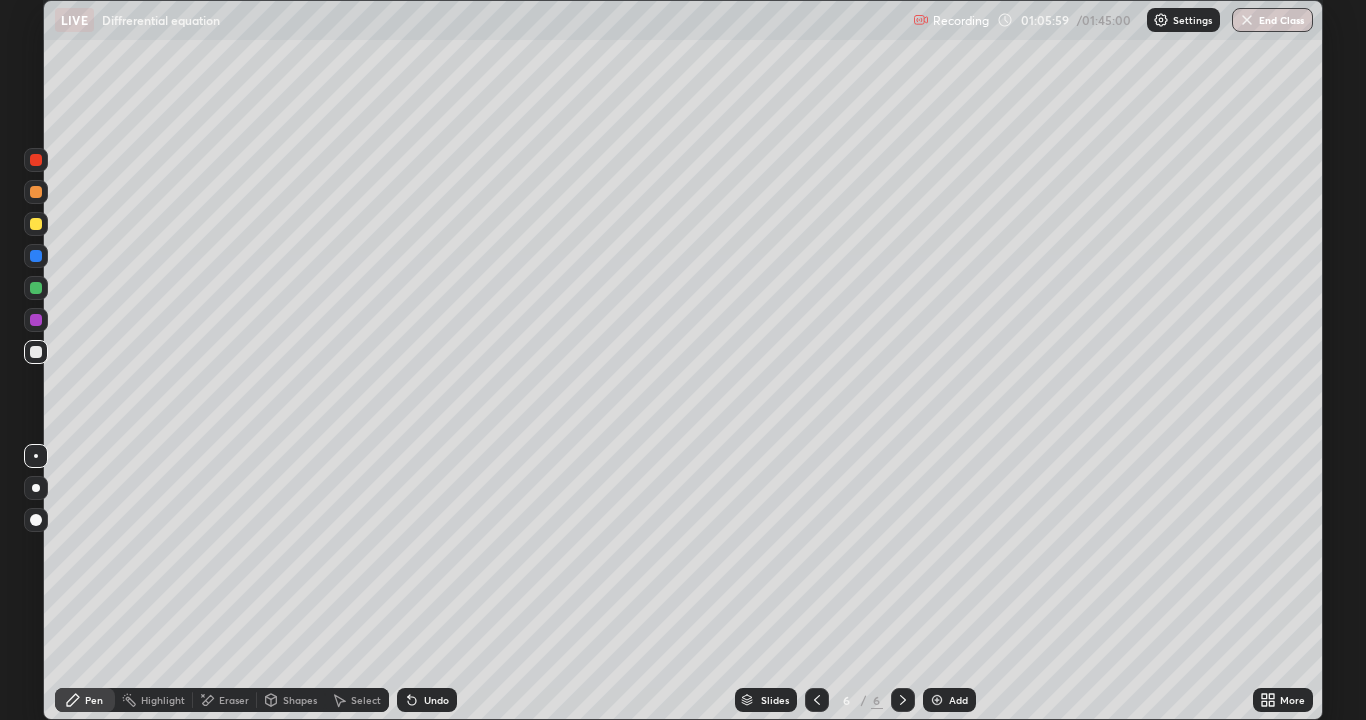 click at bounding box center (817, 700) 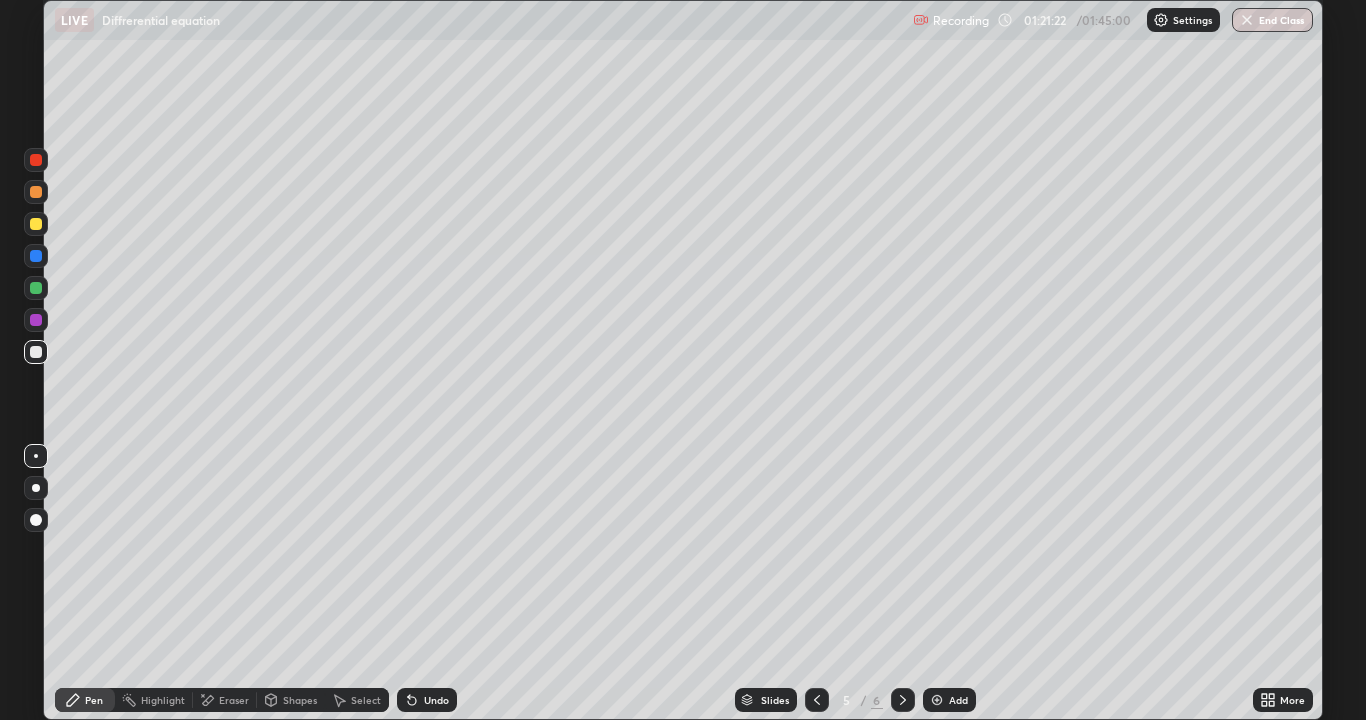 click 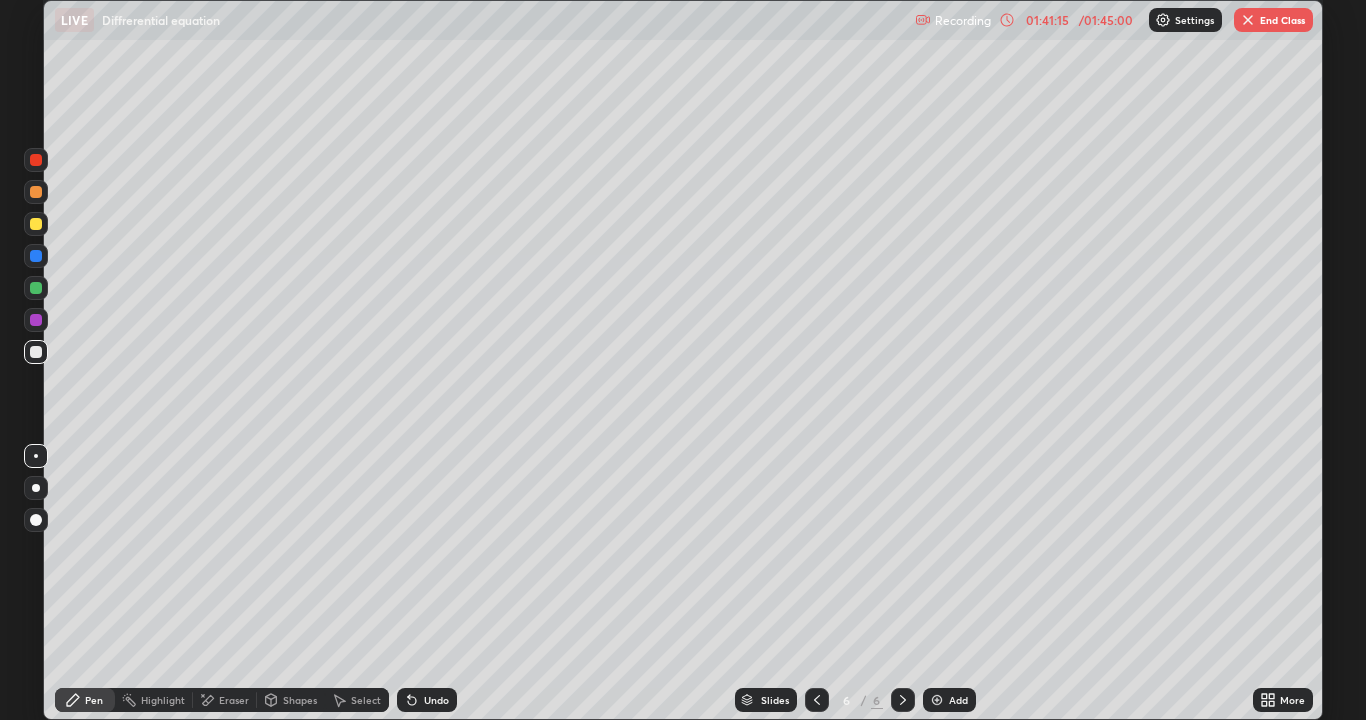 click on "End Class" at bounding box center [1273, 20] 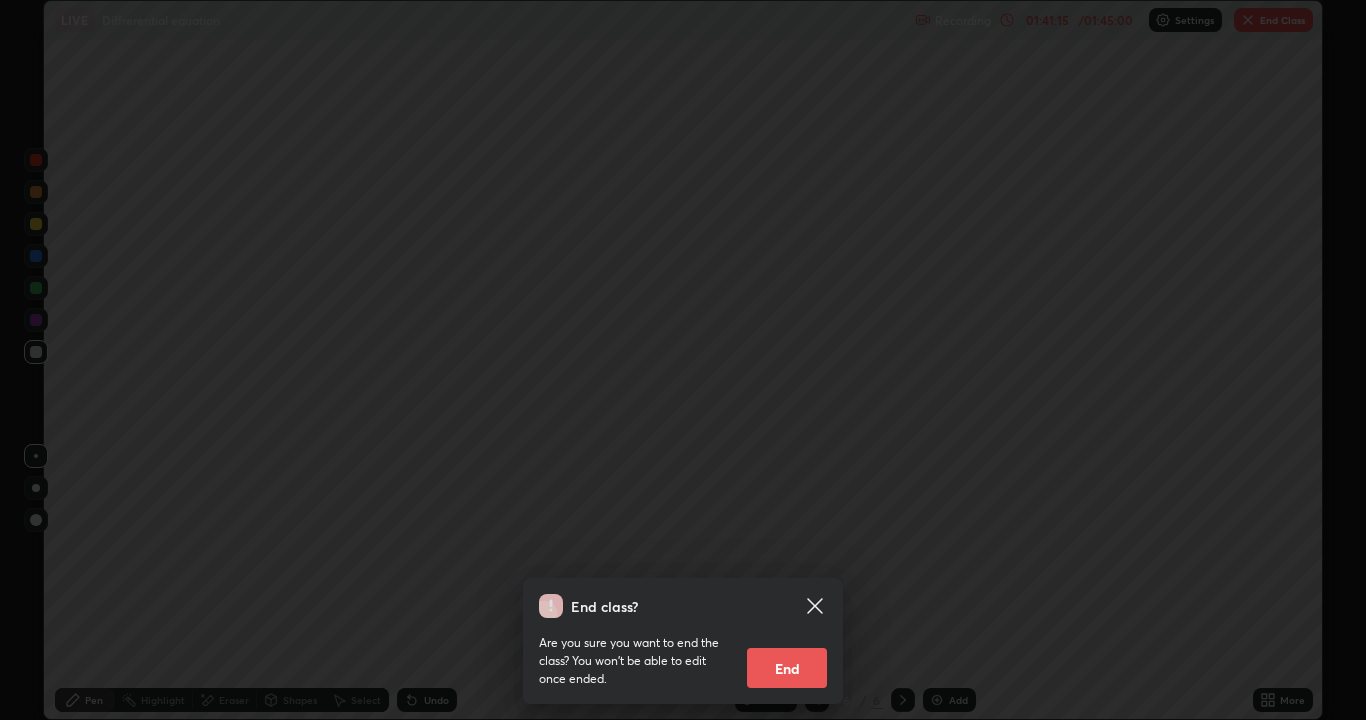 click on "End" at bounding box center (787, 668) 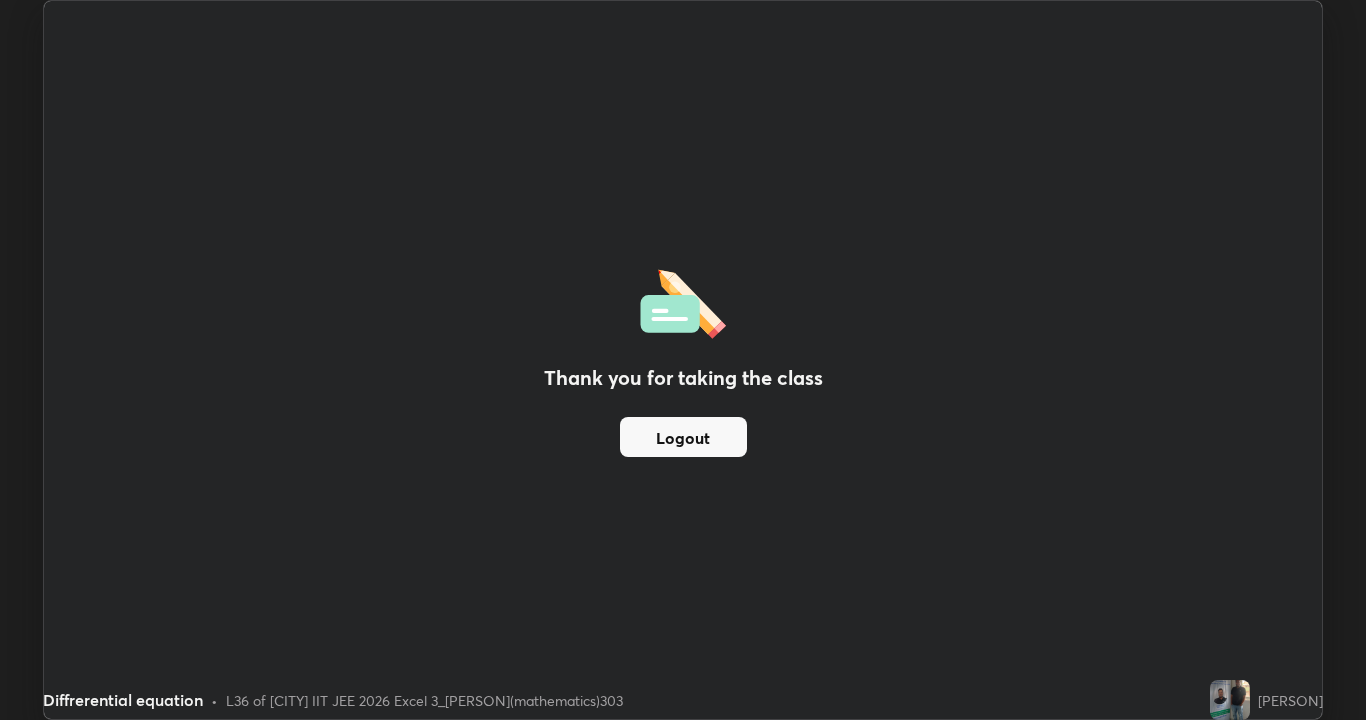 click on "Logout" at bounding box center [683, 437] 